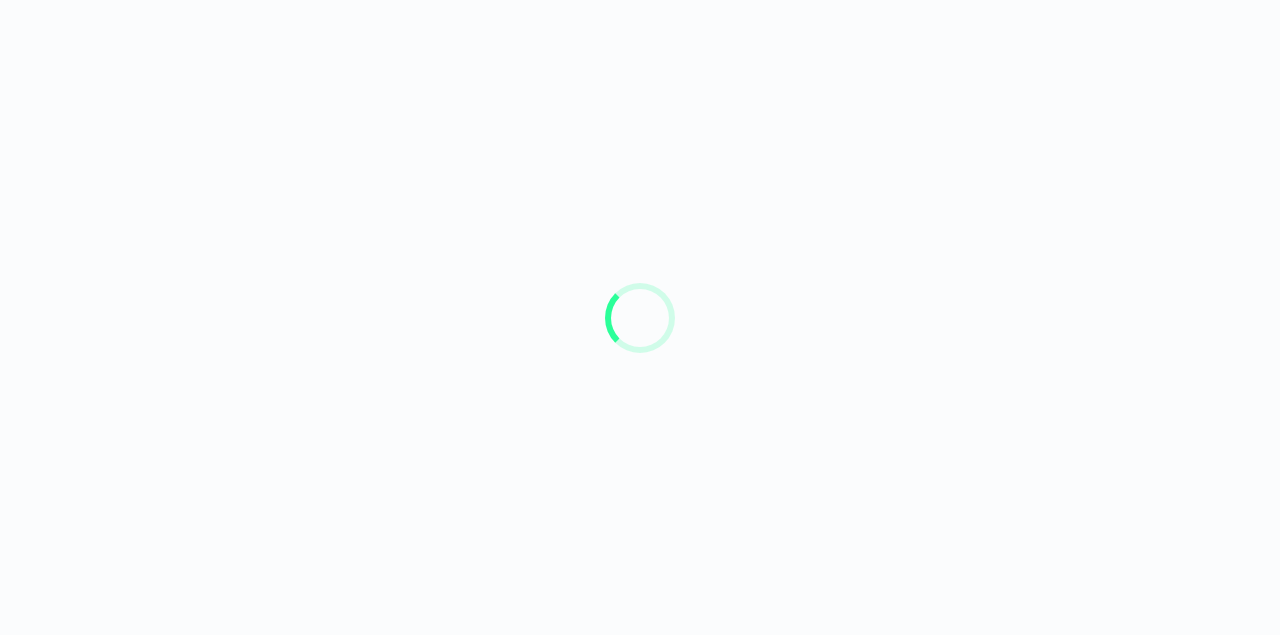 scroll, scrollTop: 0, scrollLeft: 0, axis: both 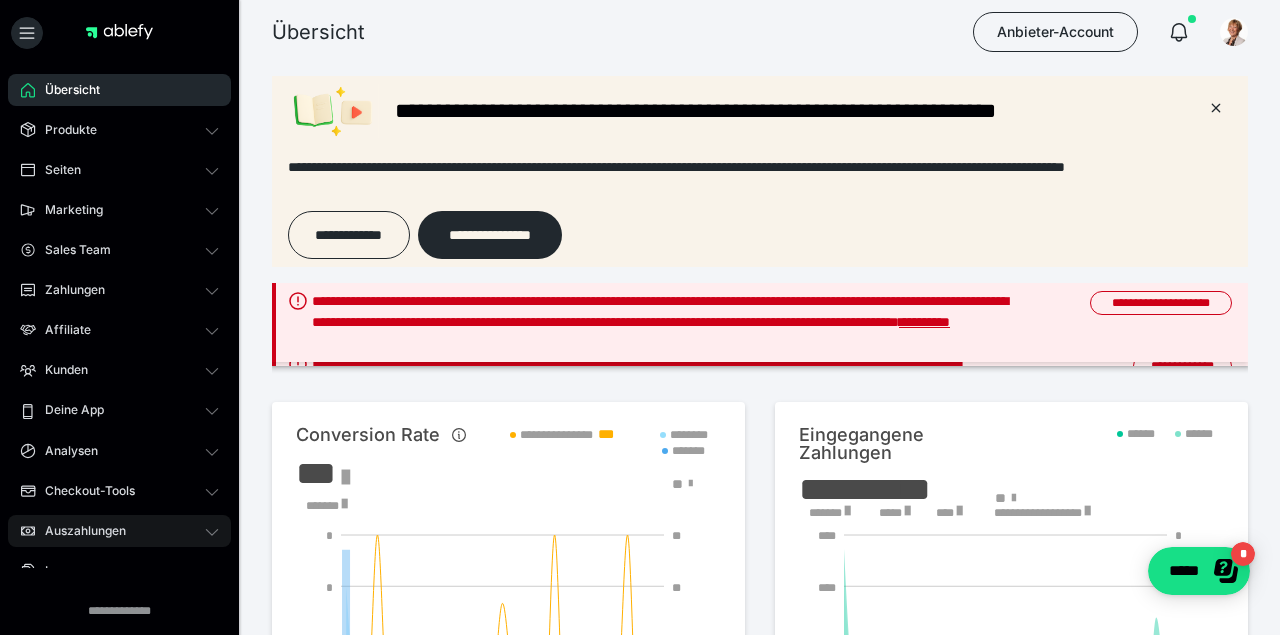click 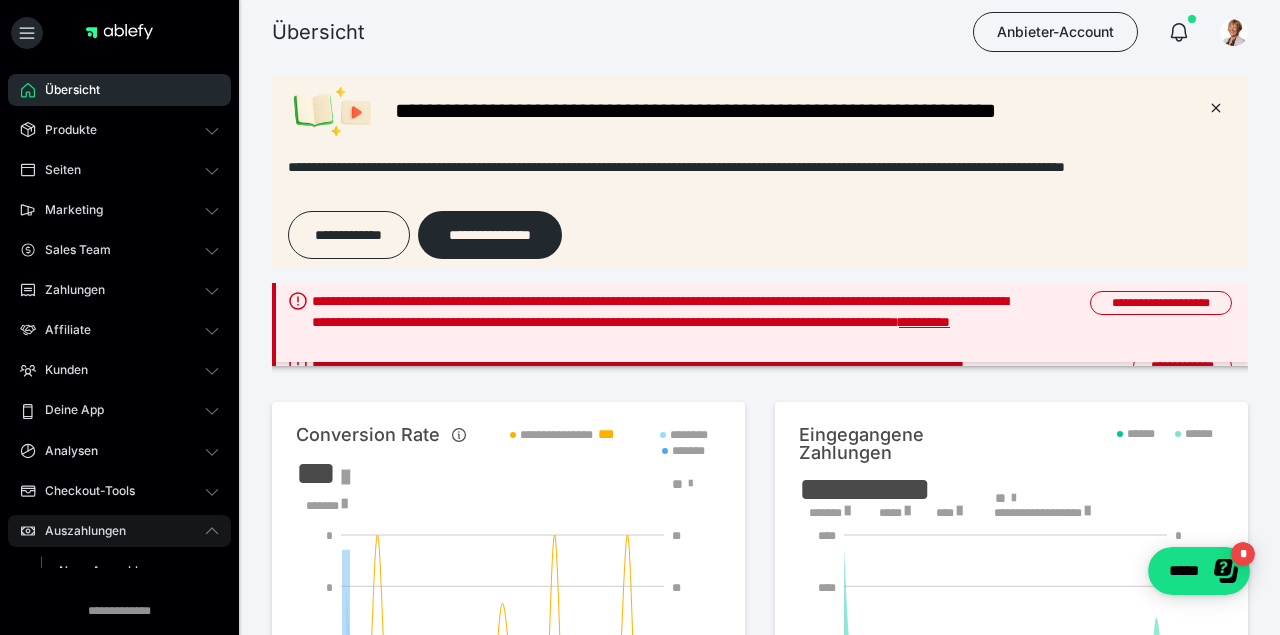 click on "Auszahlungen" at bounding box center [78, 531] 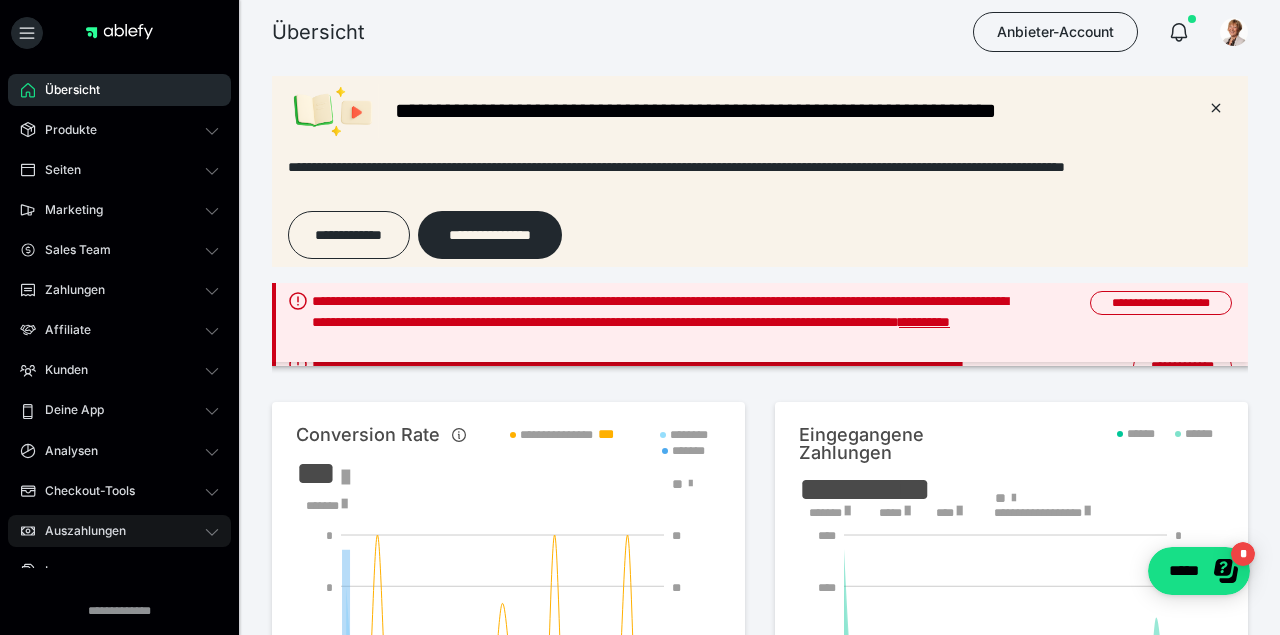 click on "Auszahlungen" at bounding box center [119, 531] 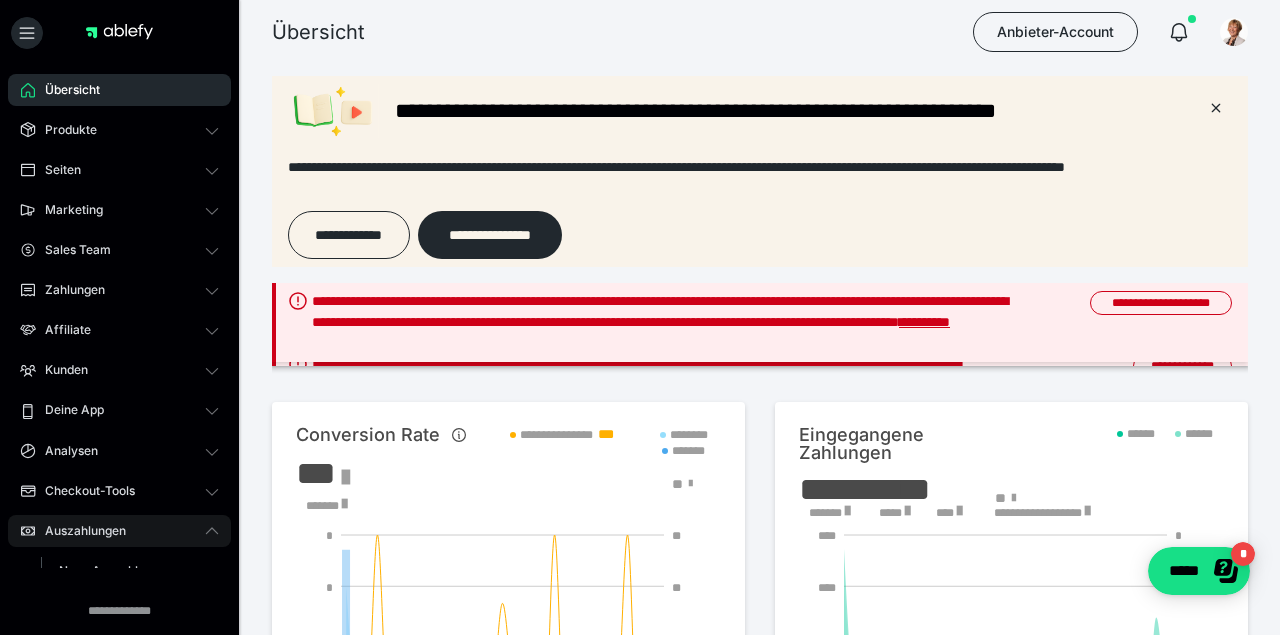 click on "Auszahlungen" at bounding box center [119, 531] 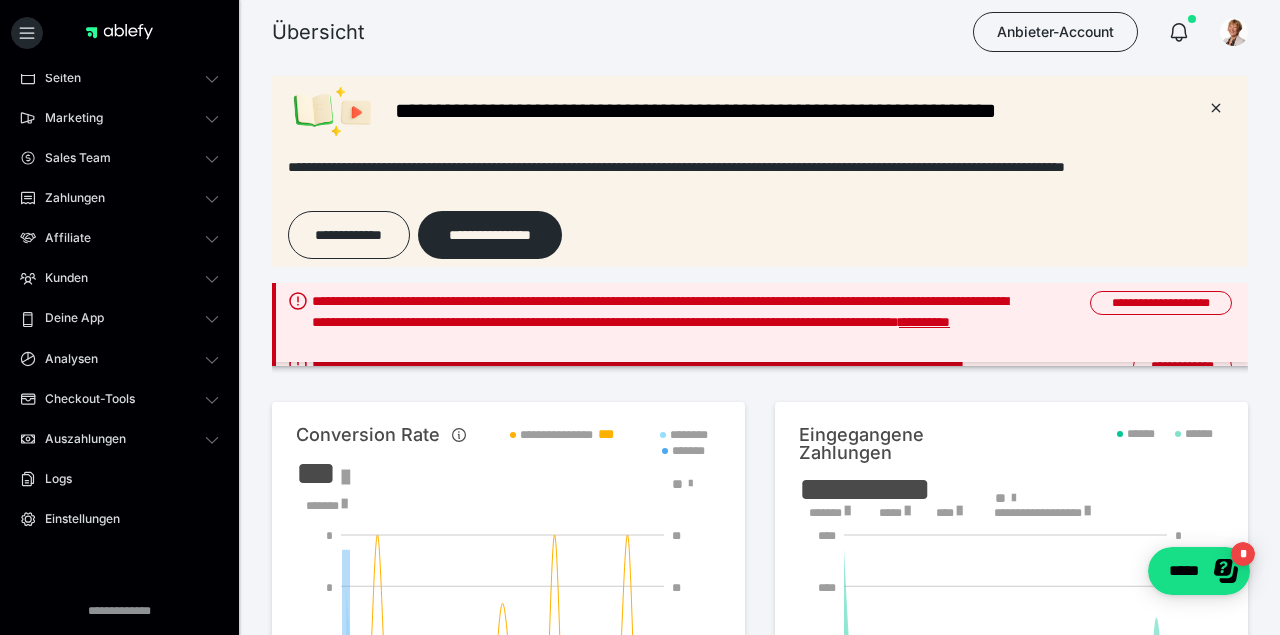 scroll, scrollTop: 100, scrollLeft: 0, axis: vertical 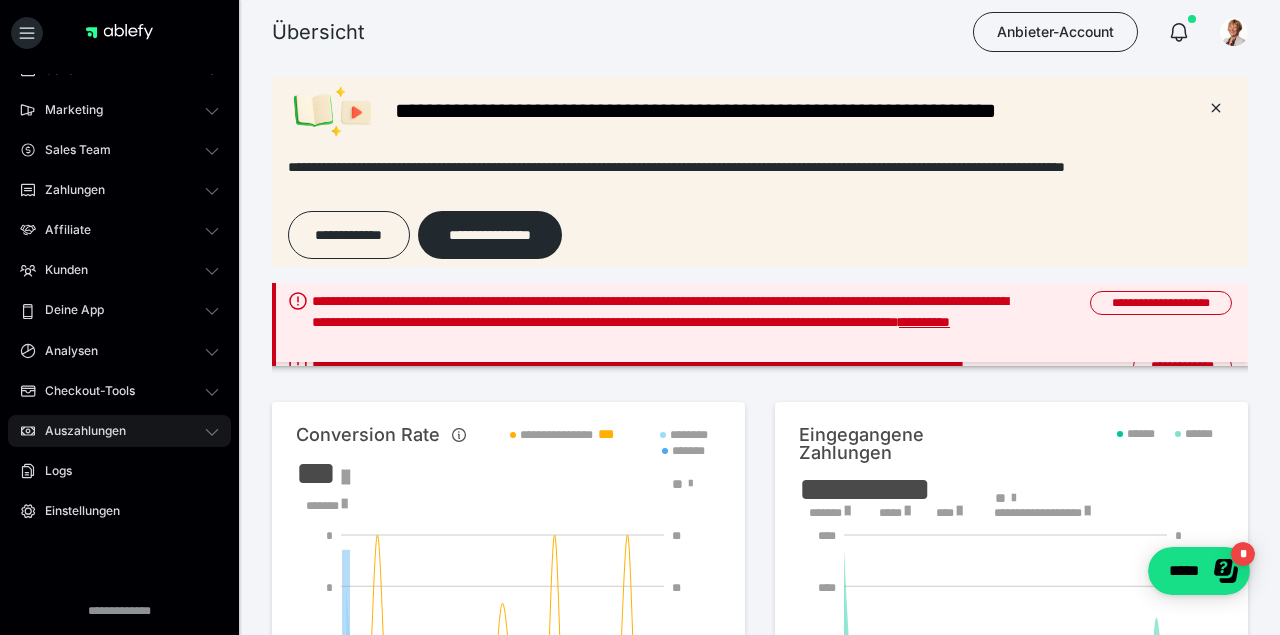 click on "Auszahlungen" at bounding box center (119, 431) 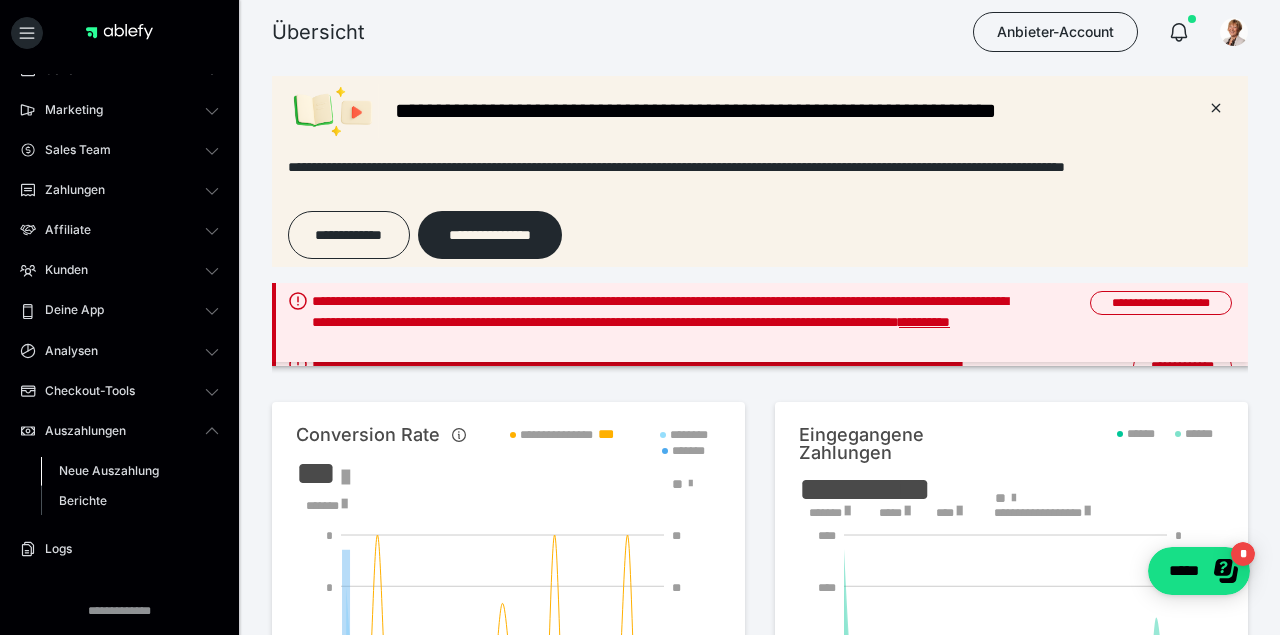 click on "Neue Auszahlung" at bounding box center (109, 470) 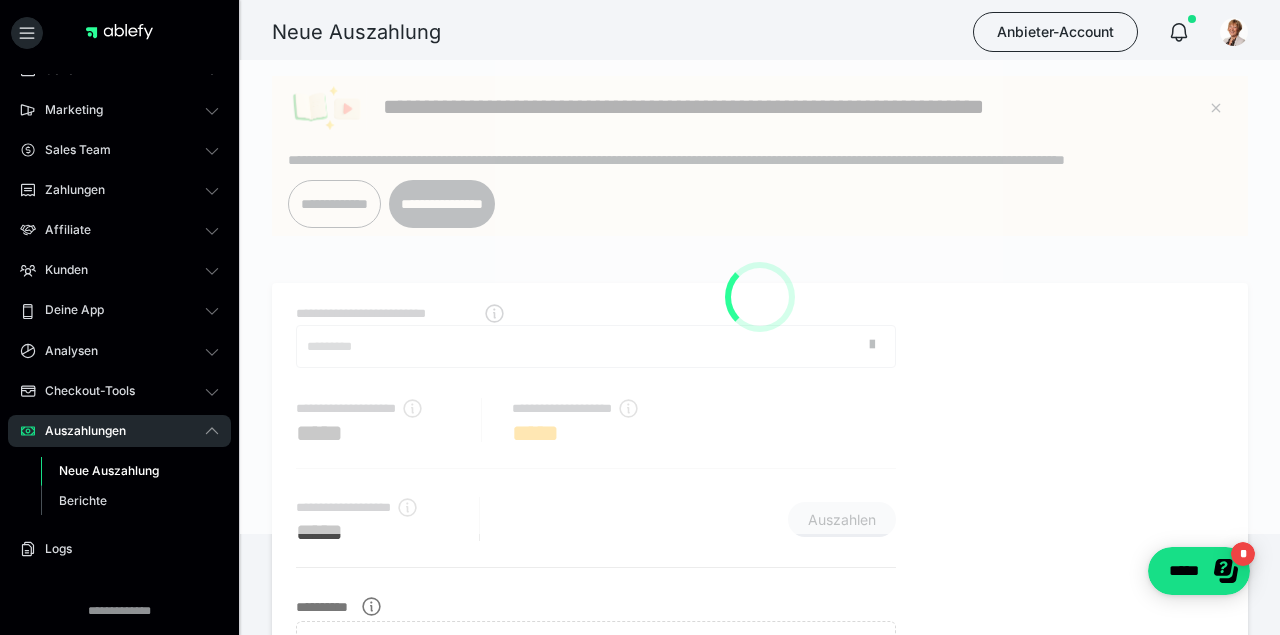 scroll, scrollTop: 0, scrollLeft: 0, axis: both 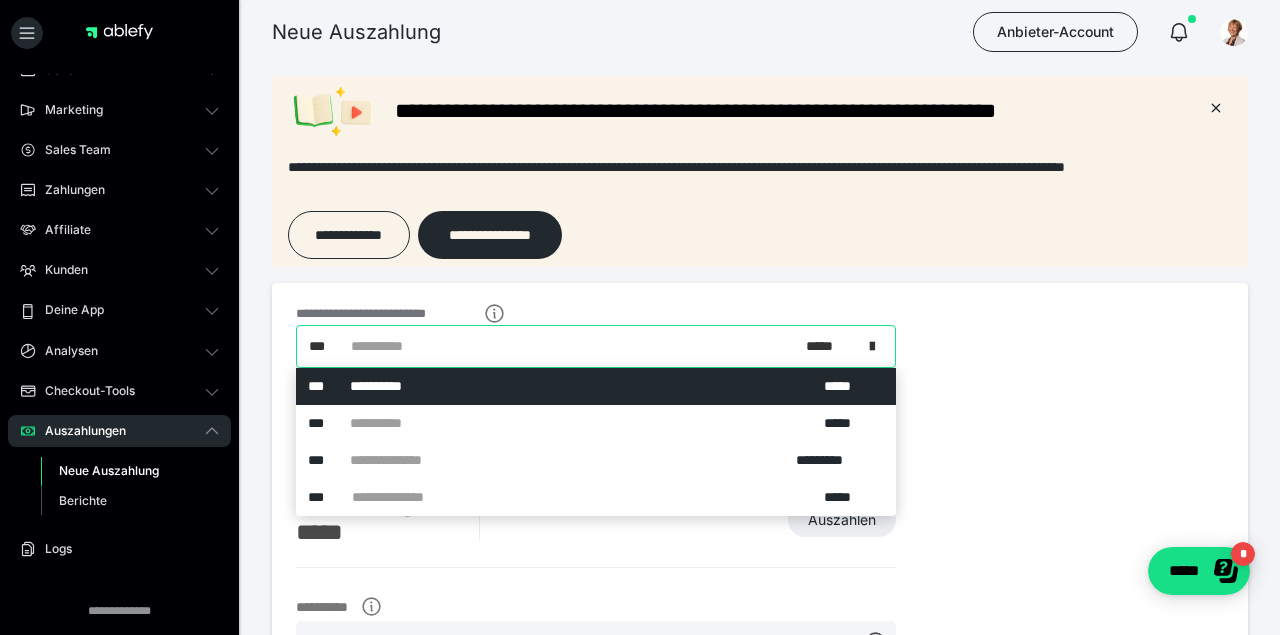 click at bounding box center (872, 343) 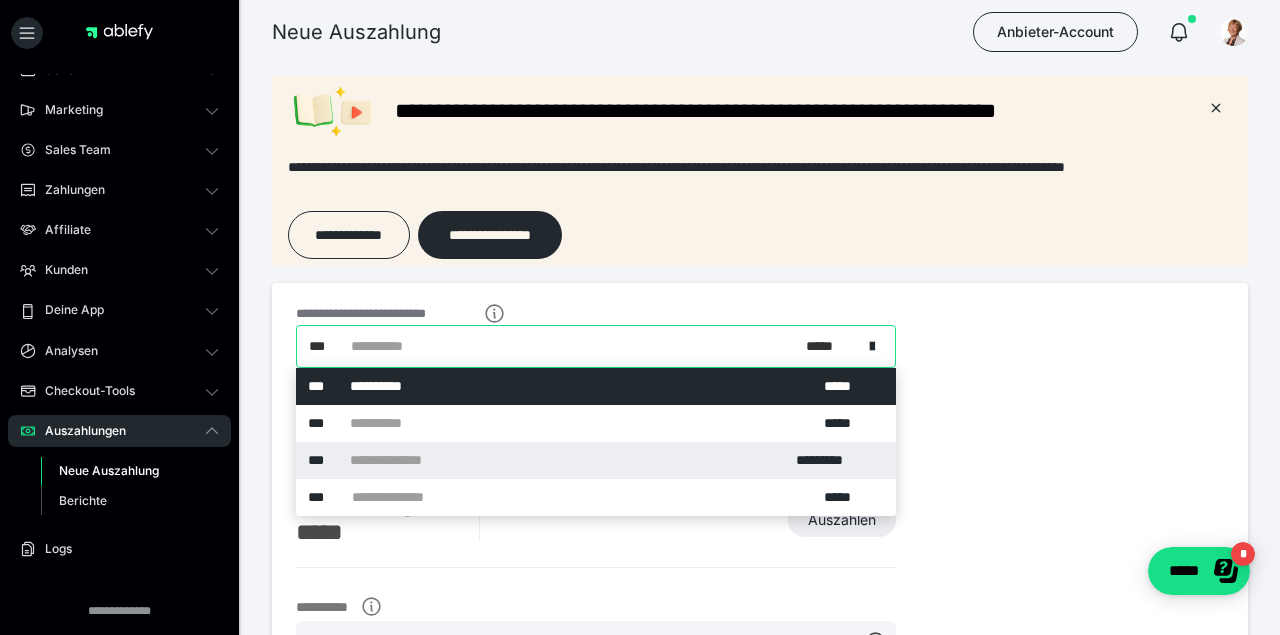click on "**********" at bounding box center [596, 460] 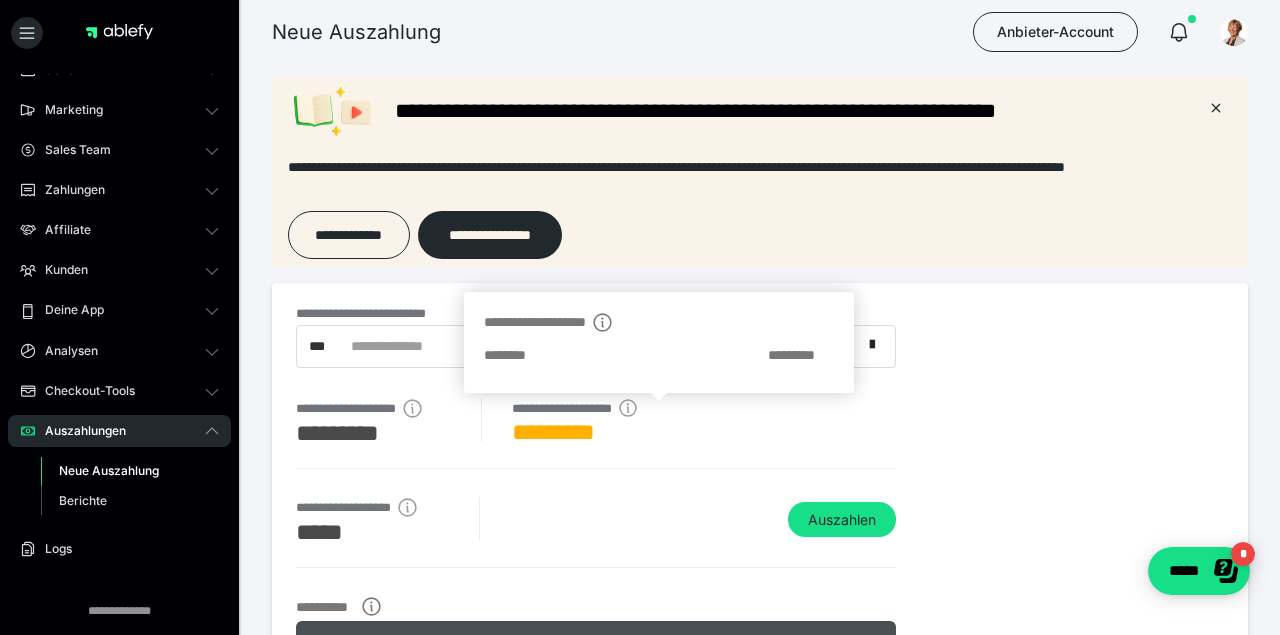 click 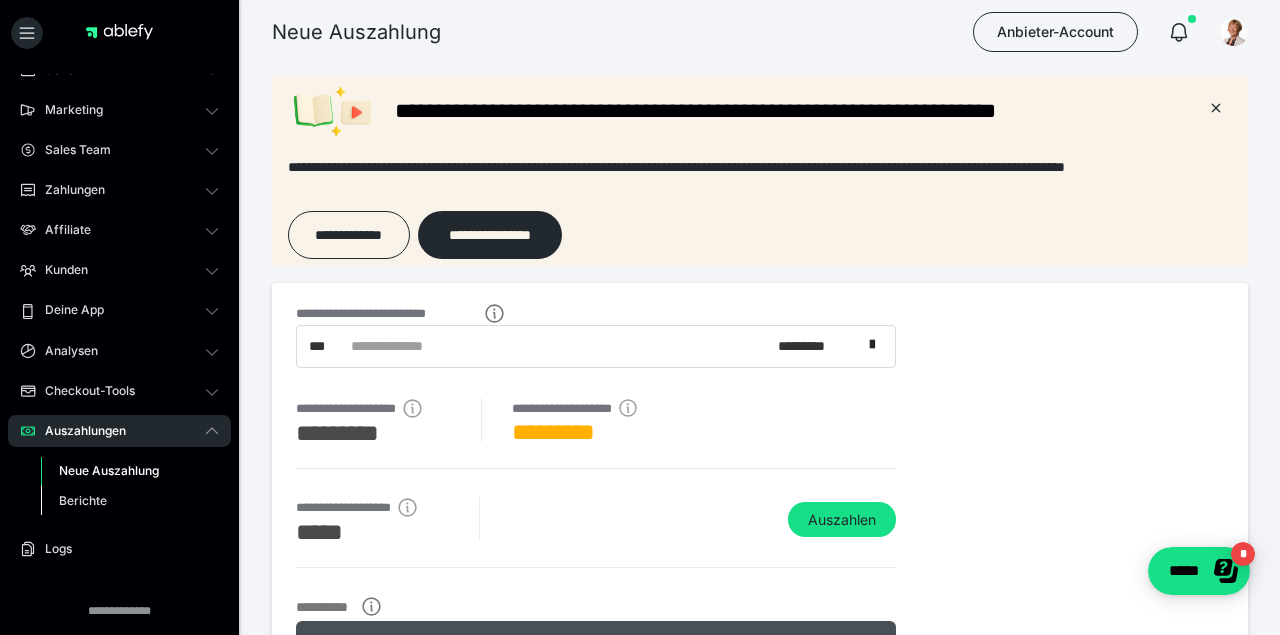 click on "Berichte" at bounding box center (83, 500) 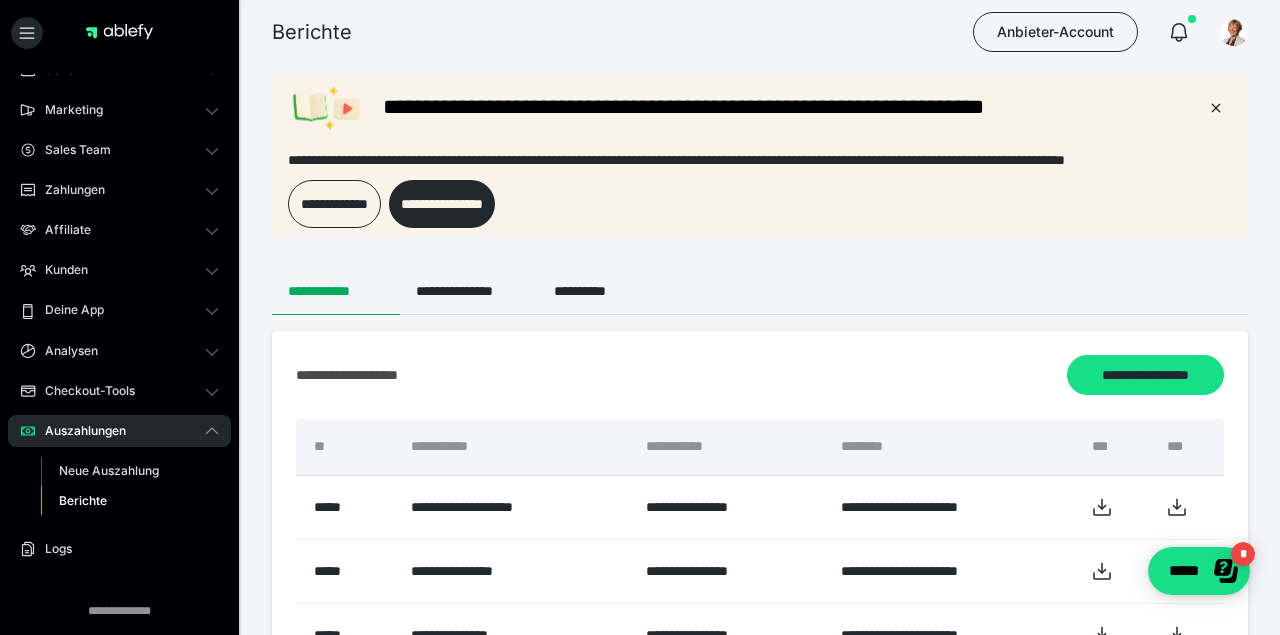 scroll, scrollTop: 0, scrollLeft: 0, axis: both 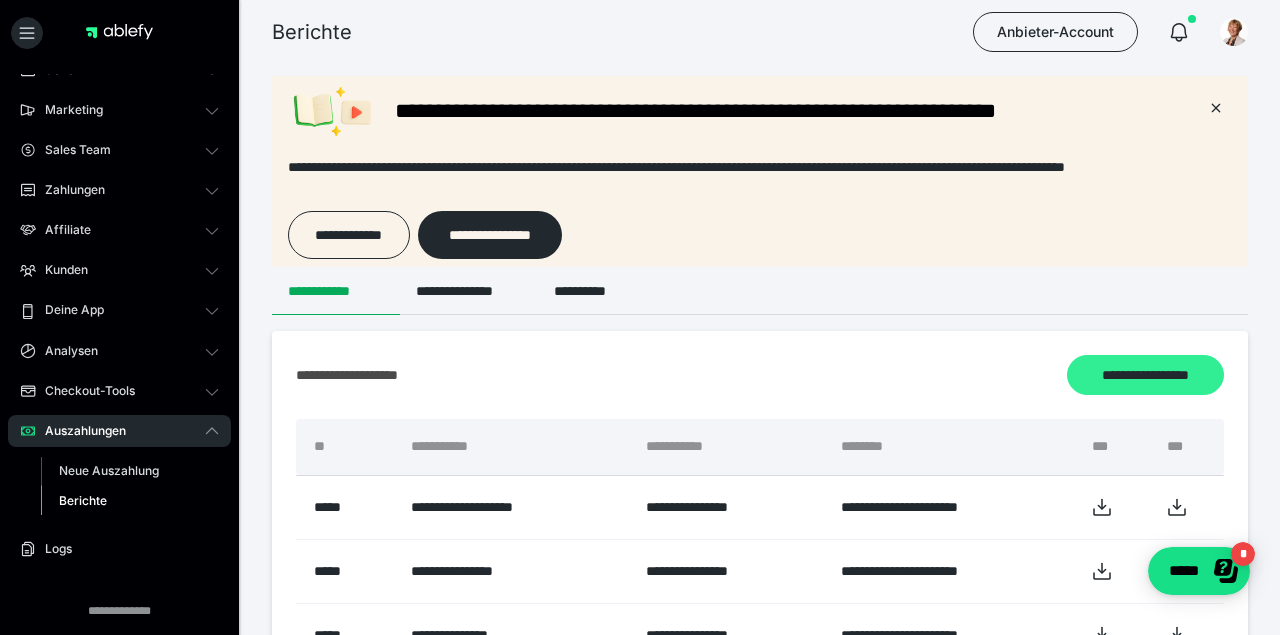 click on "**********" at bounding box center [1145, 375] 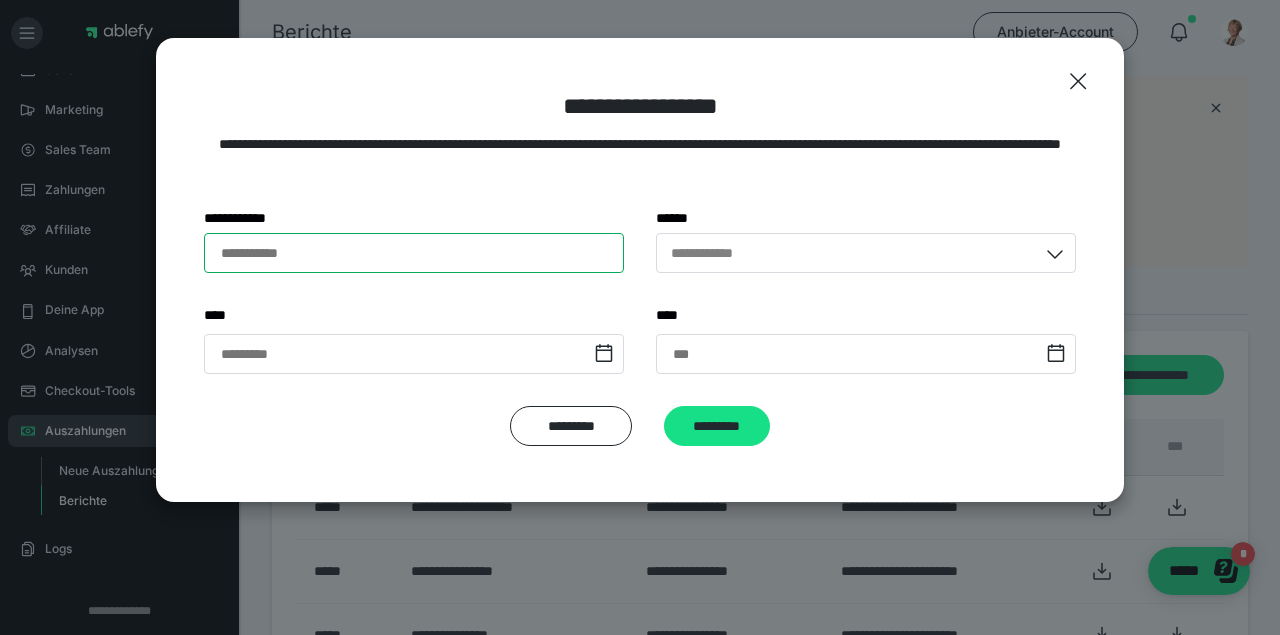 click on "**********" at bounding box center (414, 253) 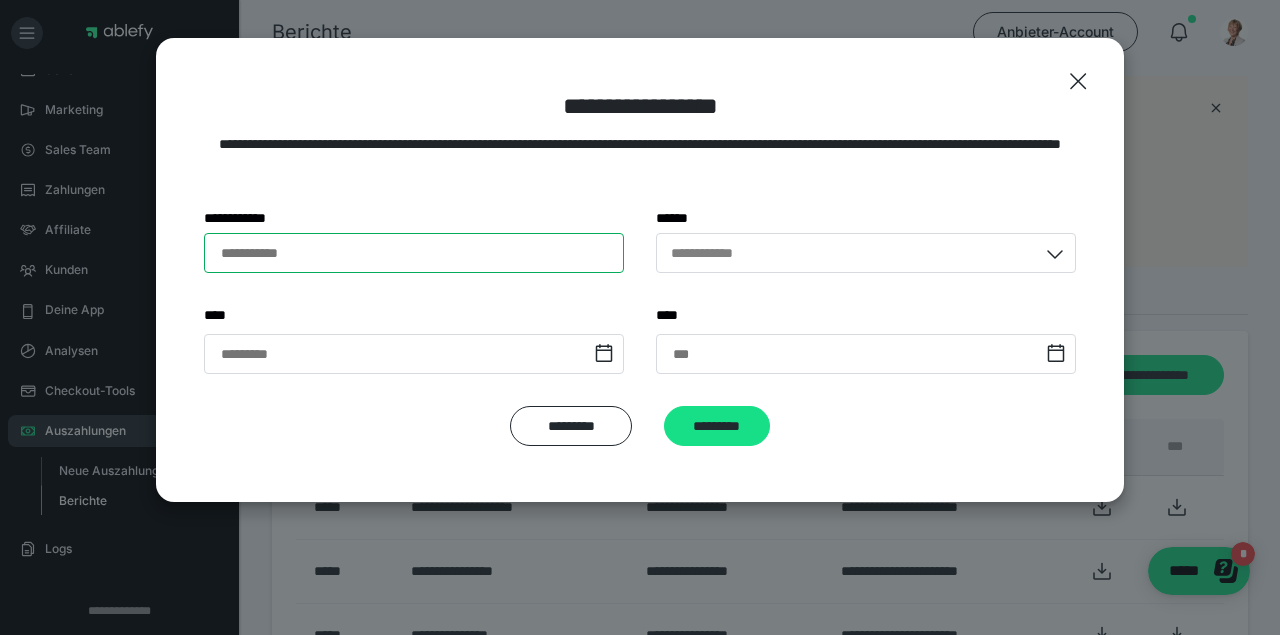 click on "**********" at bounding box center (414, 253) 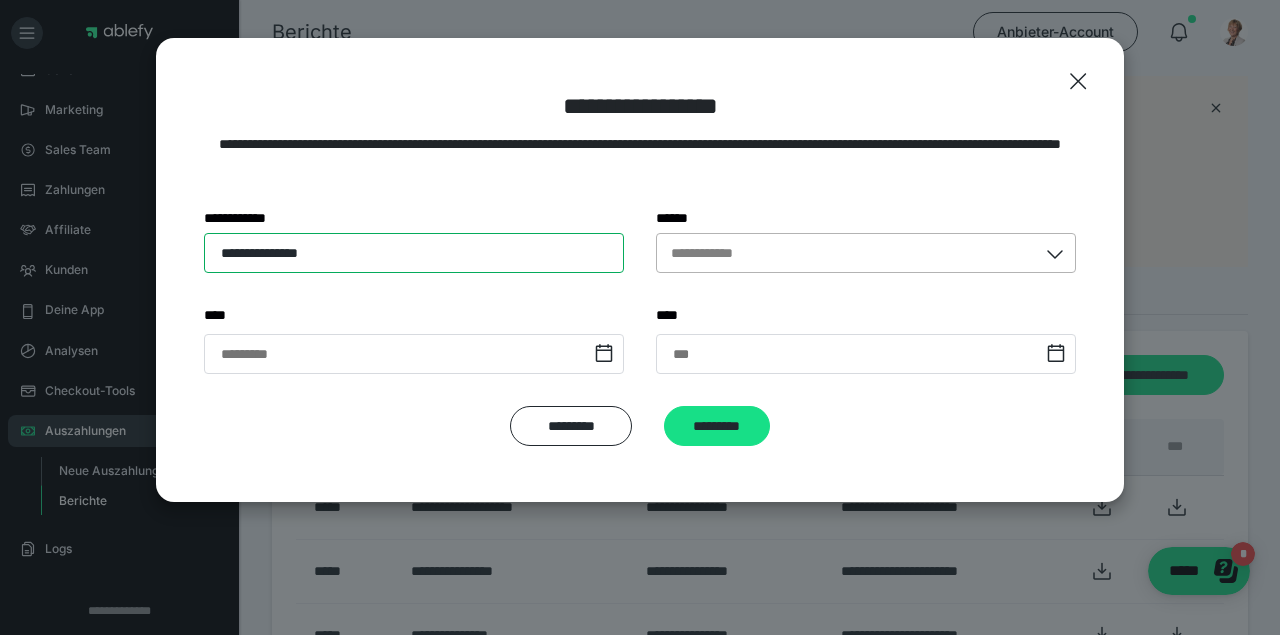 type on "**********" 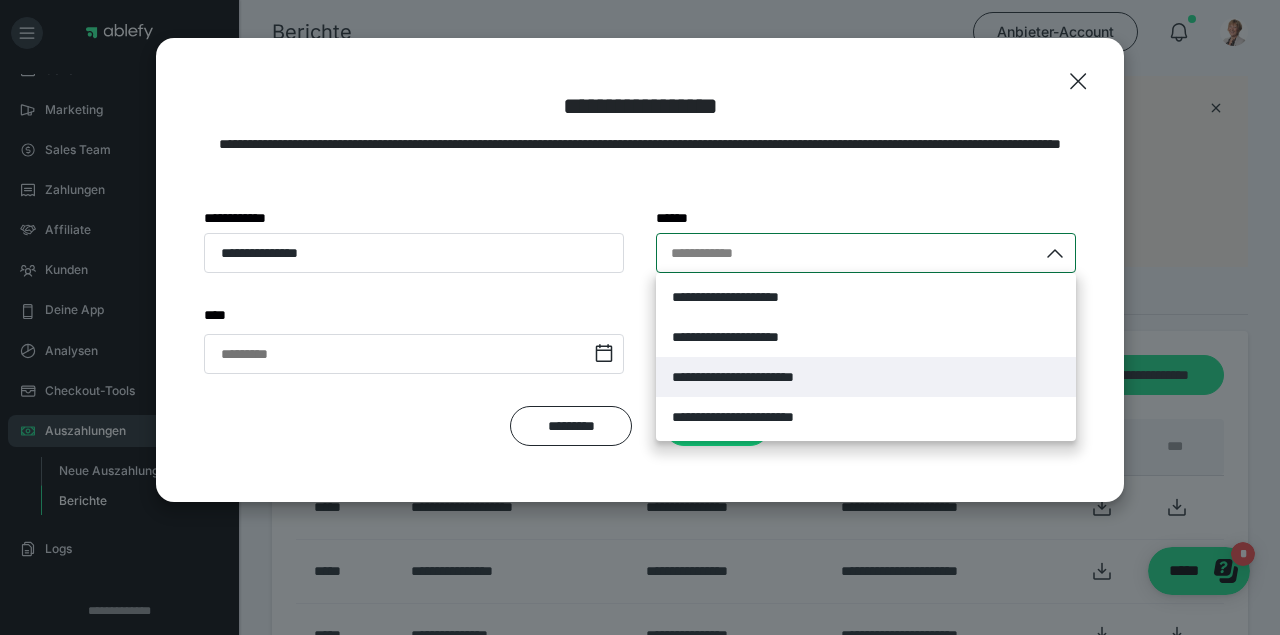click on "**********" at bounding box center (766, 377) 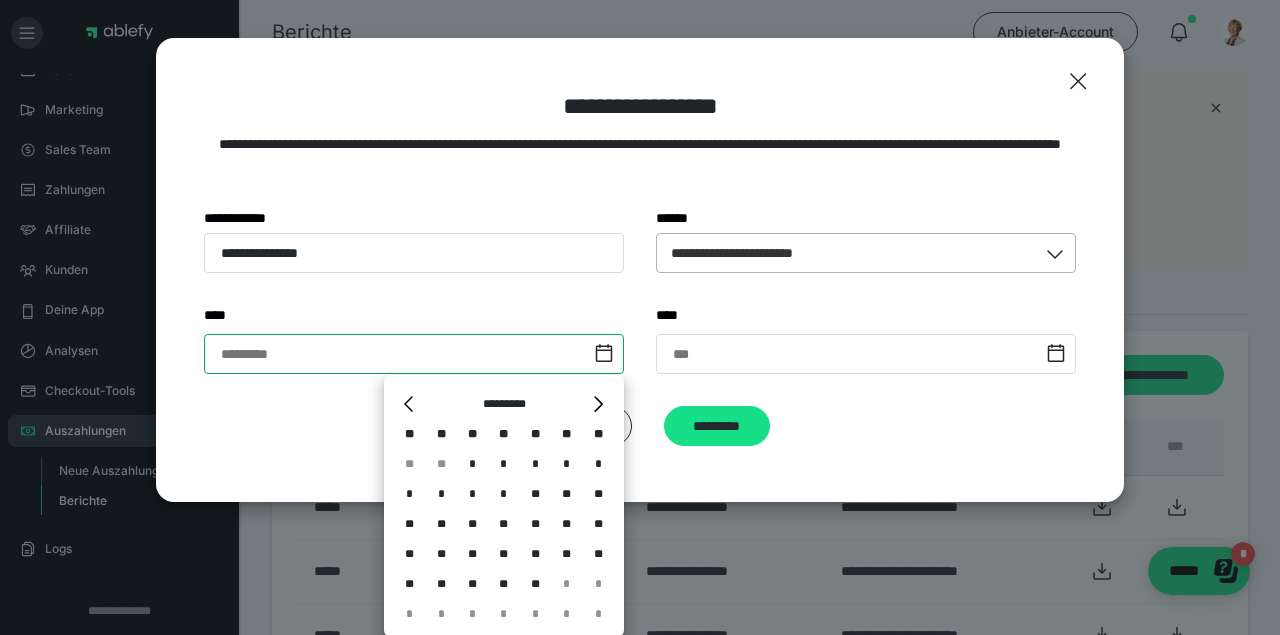 click at bounding box center (414, 354) 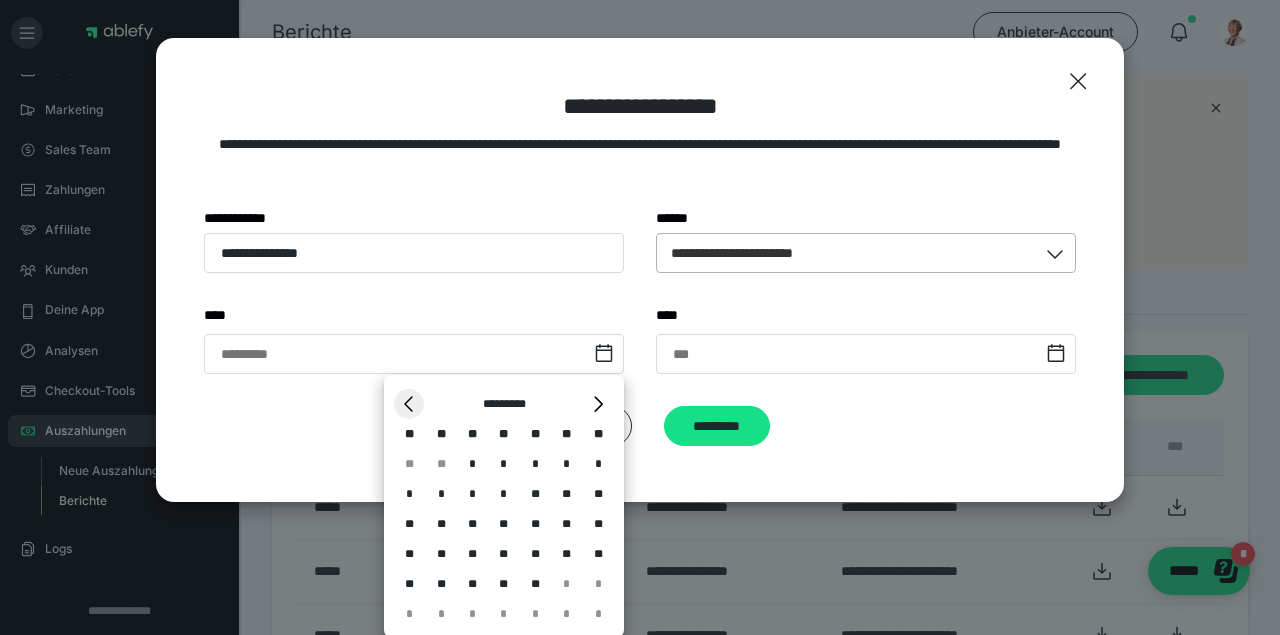 click on "*" at bounding box center (409, 404) 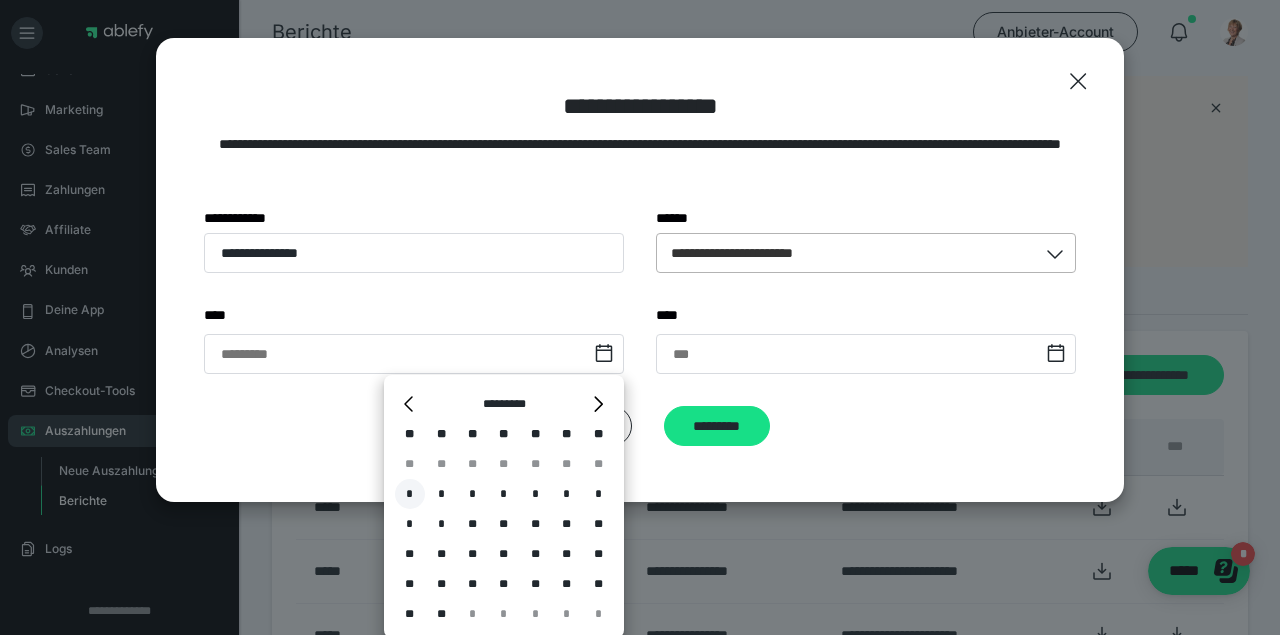 click on "*" at bounding box center [410, 494] 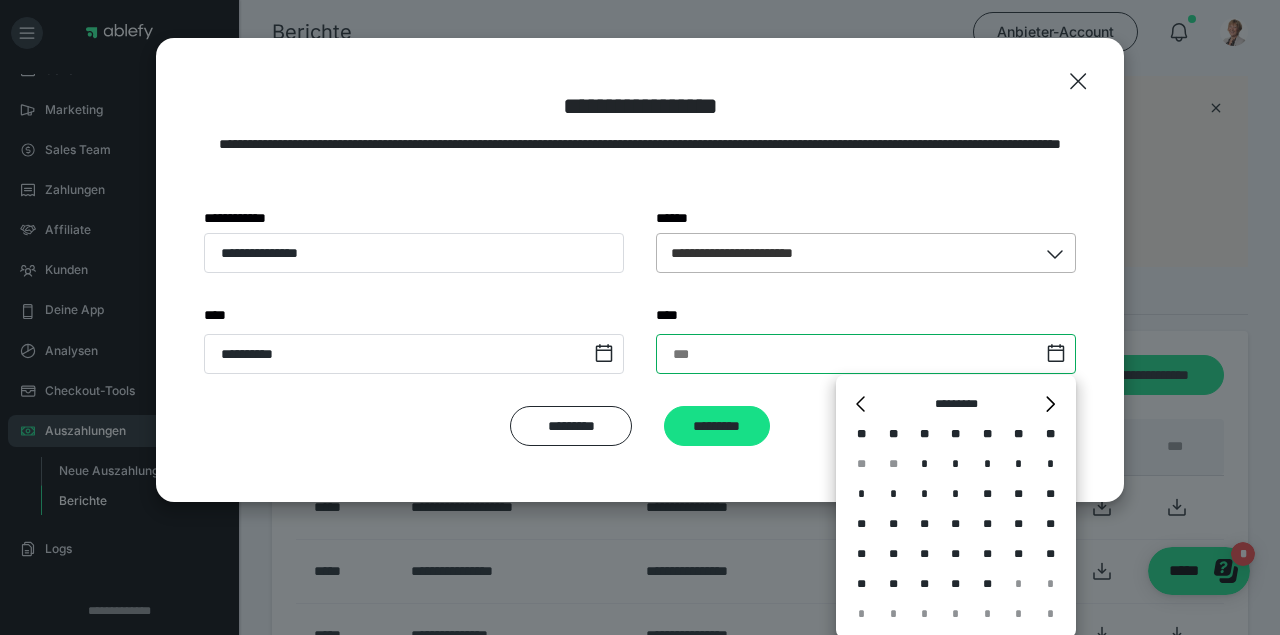 click at bounding box center (866, 354) 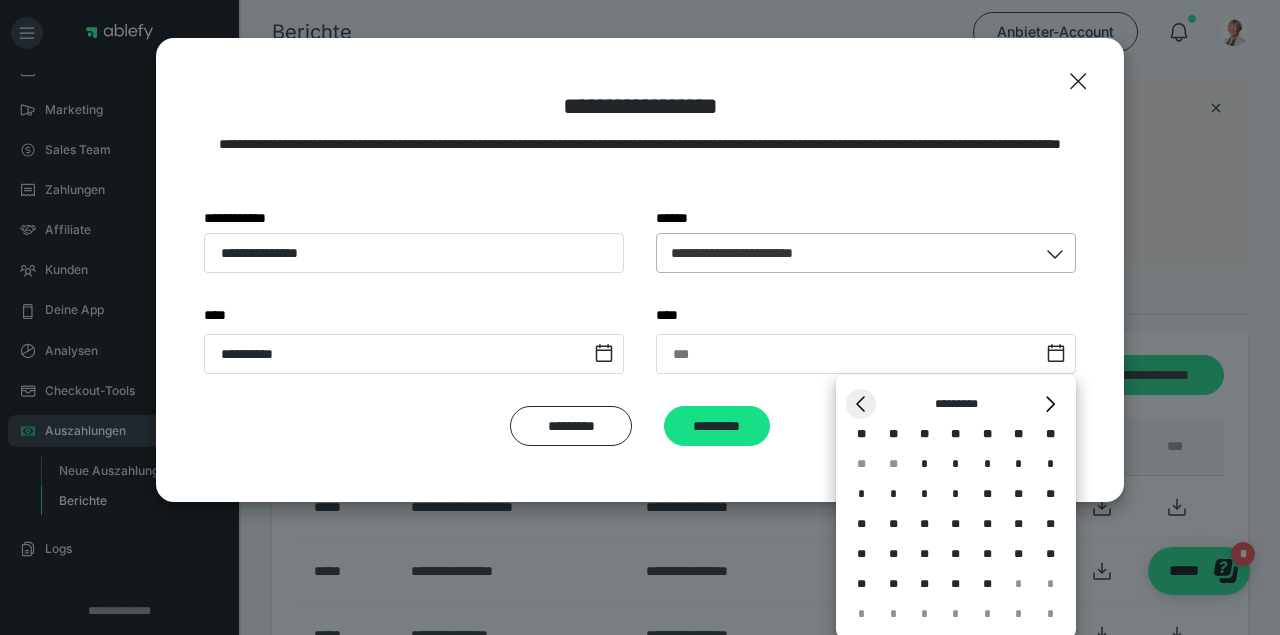 click on "*" at bounding box center (861, 404) 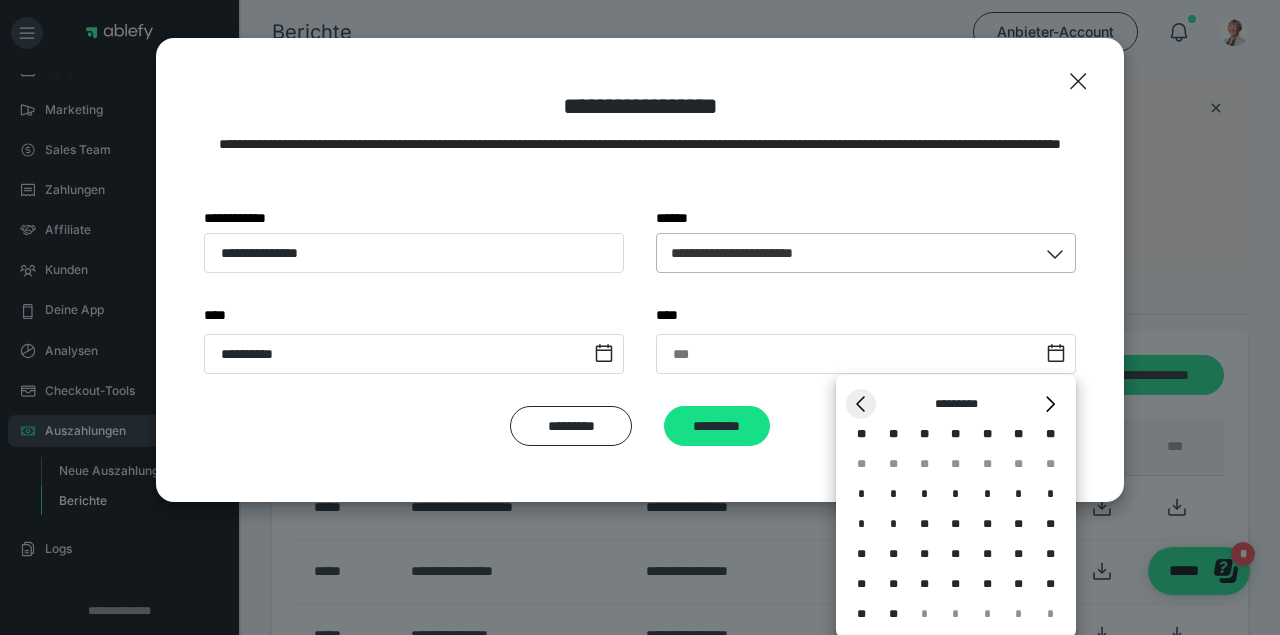 click on "*" at bounding box center [861, 404] 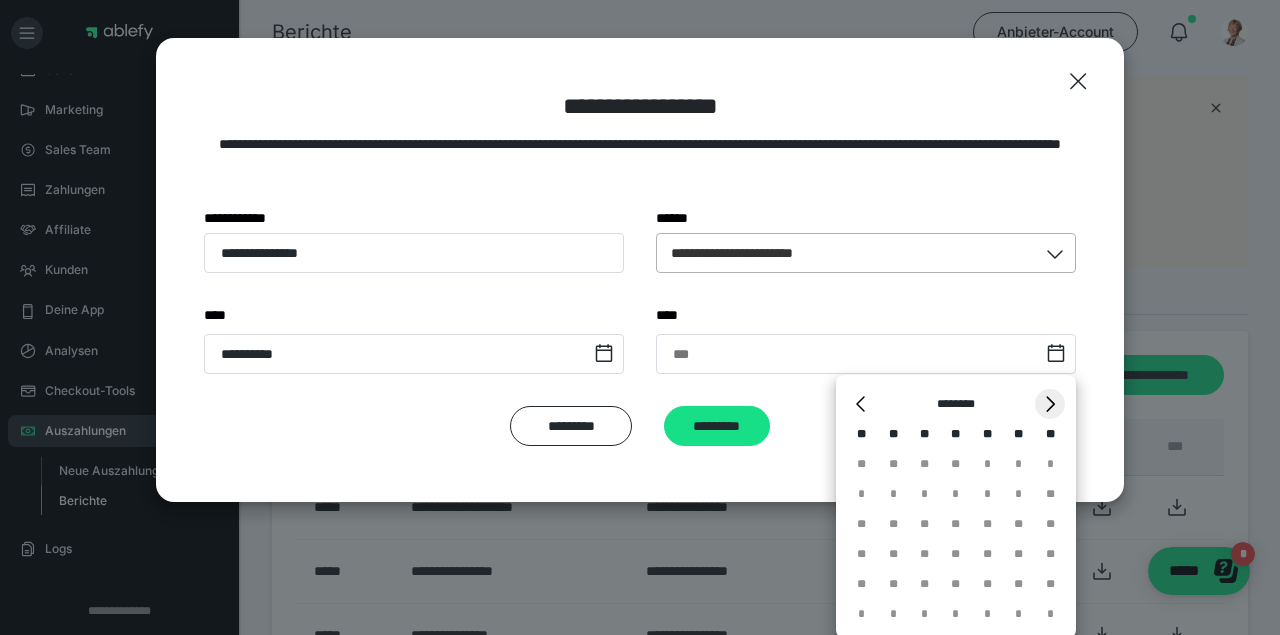 click on "*" at bounding box center (1050, 404) 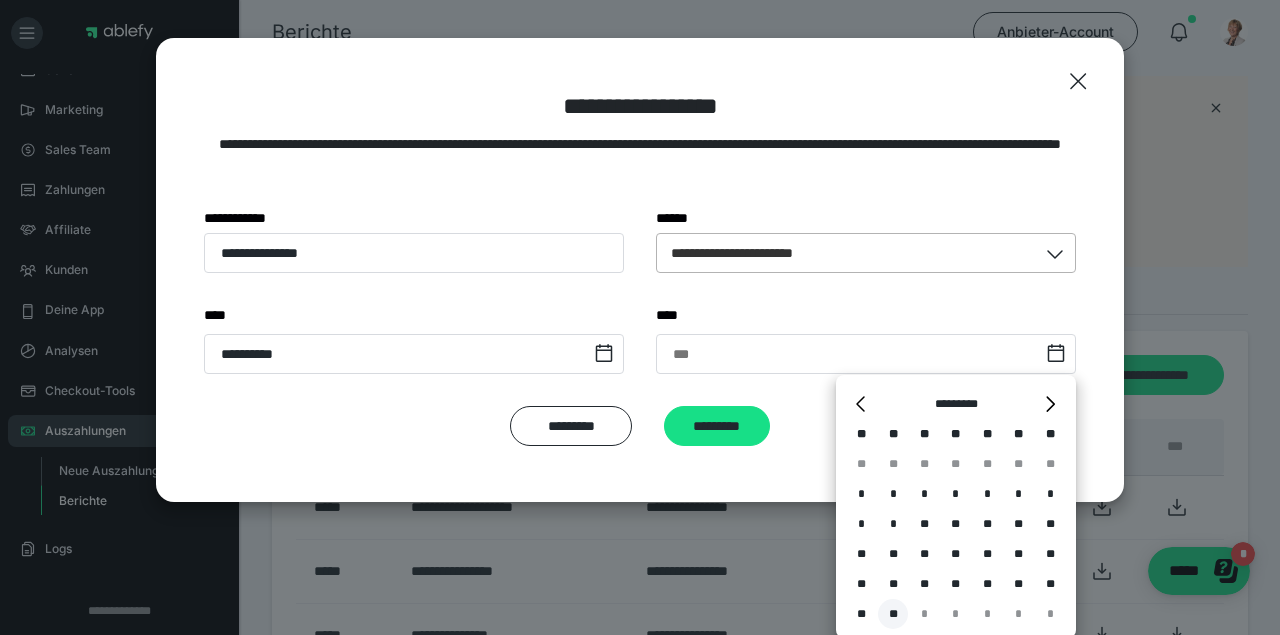 click on "**" at bounding box center [893, 614] 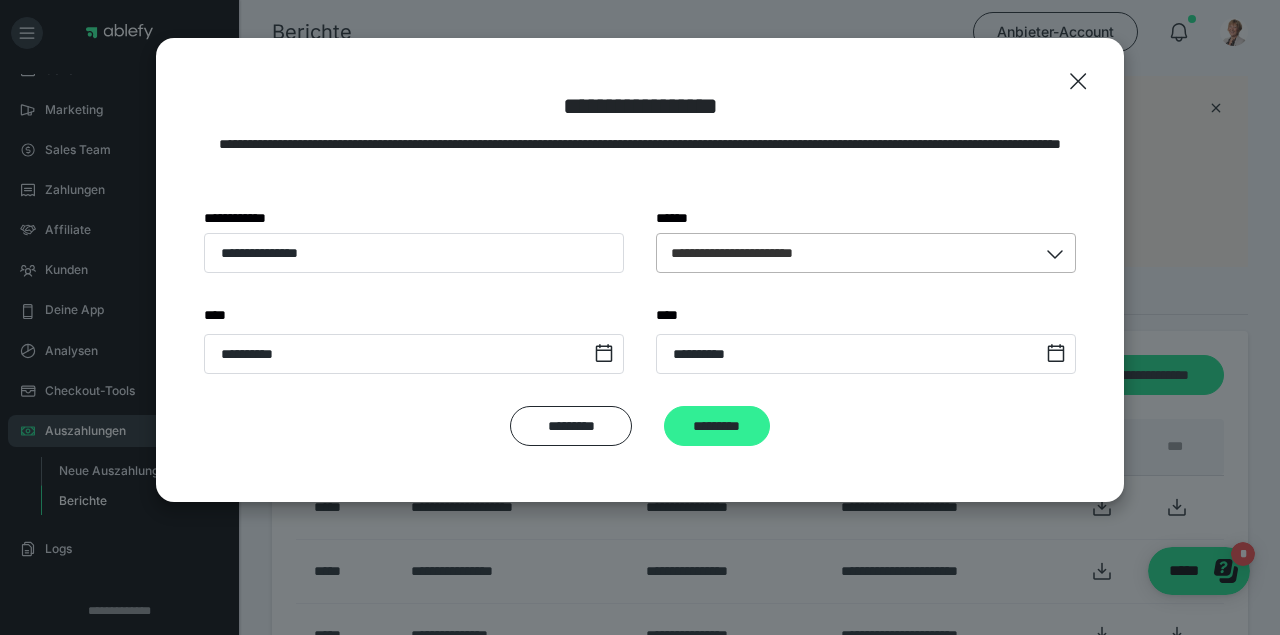 click on "*********" at bounding box center [717, 426] 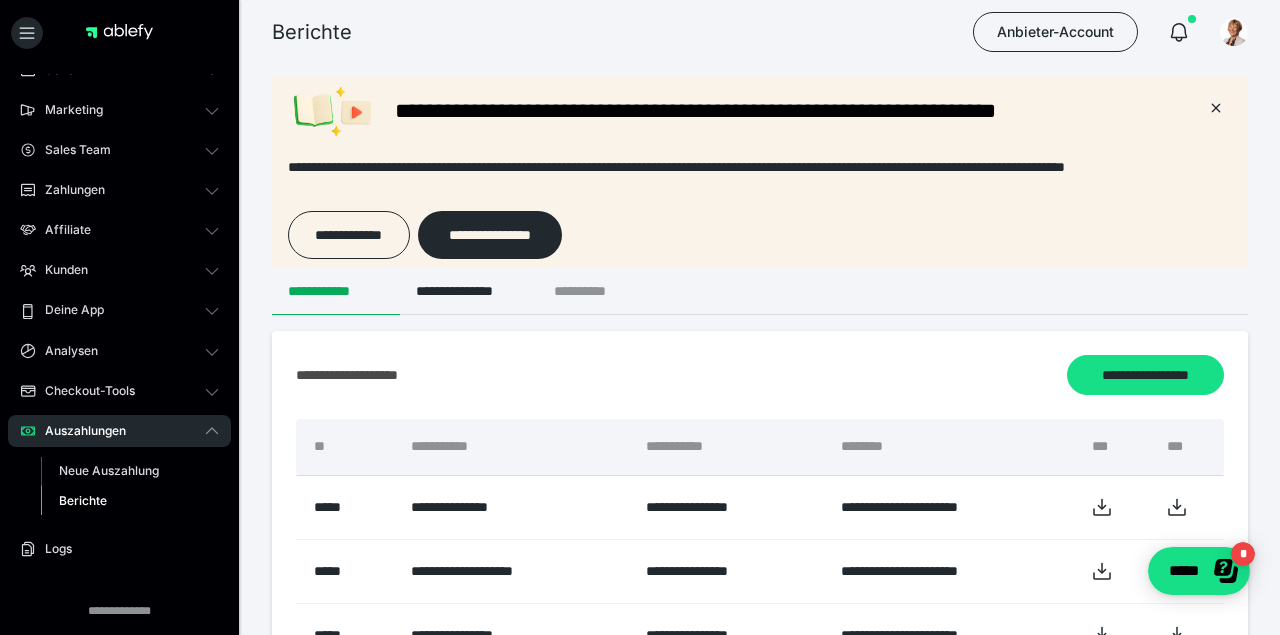 click on "**********" at bounding box center [596, 291] 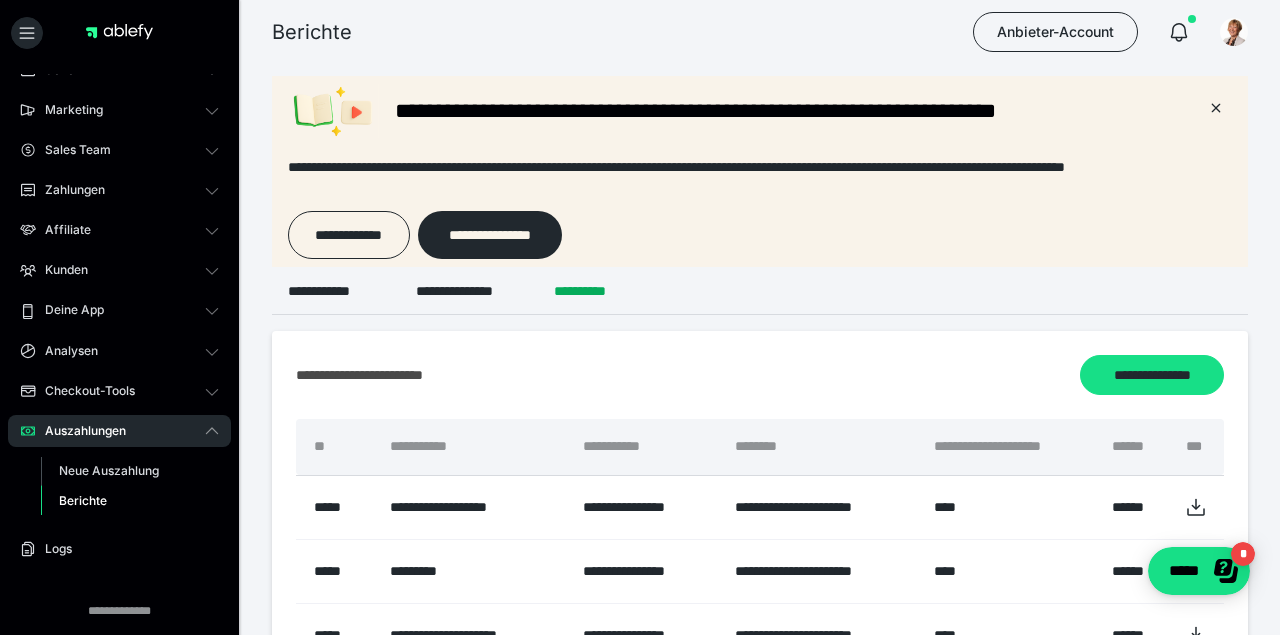 scroll, scrollTop: 0, scrollLeft: 0, axis: both 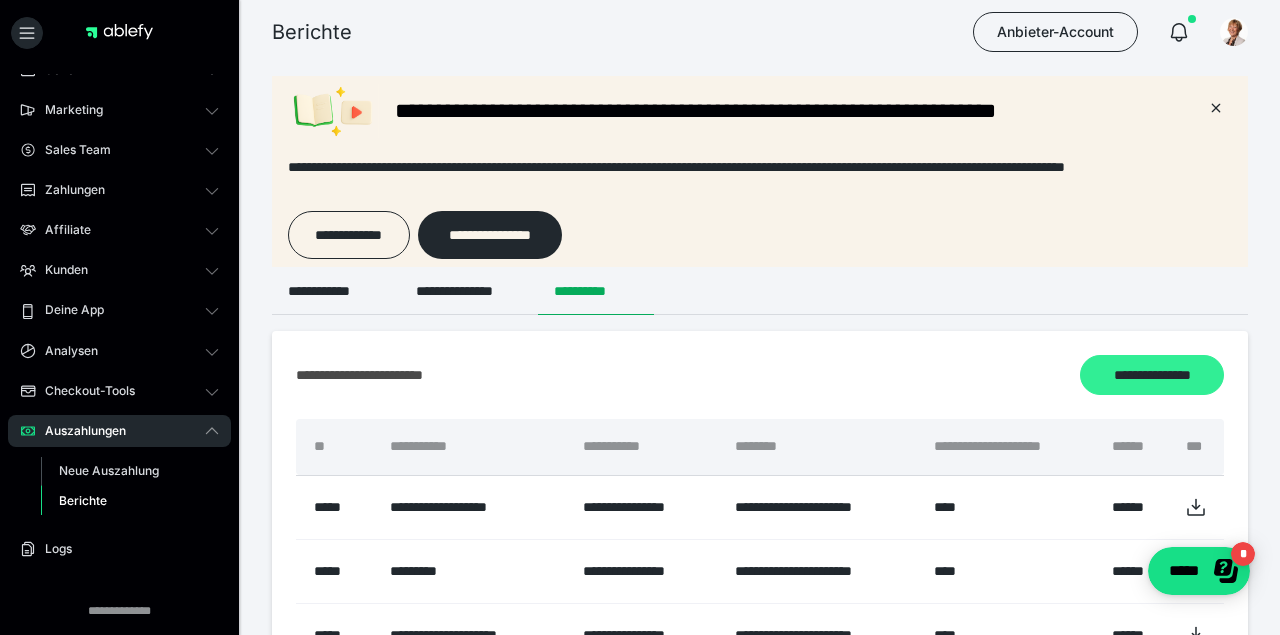 click on "**********" at bounding box center (1152, 375) 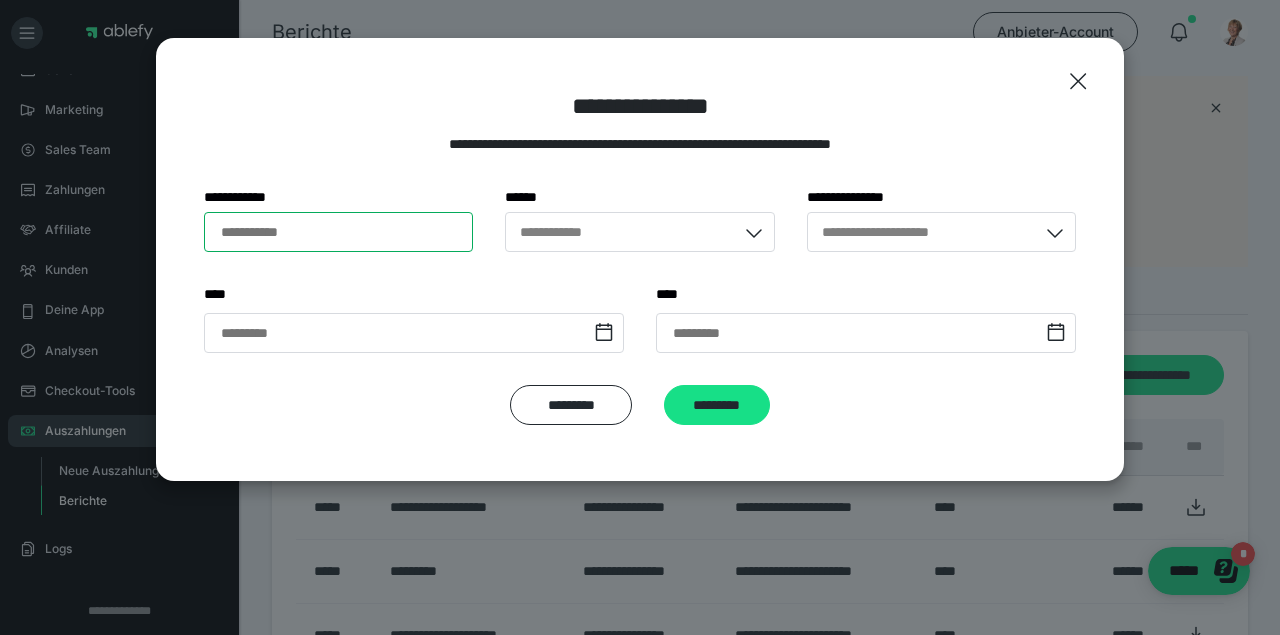 click on "**********" at bounding box center (338, 232) 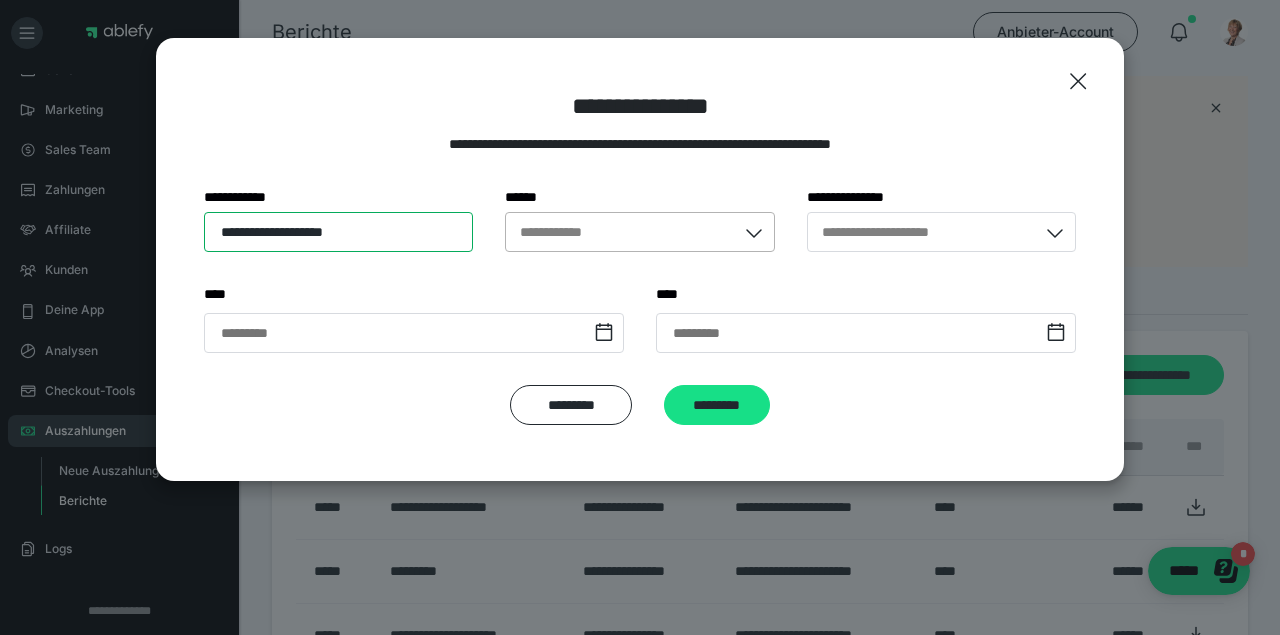 type on "**********" 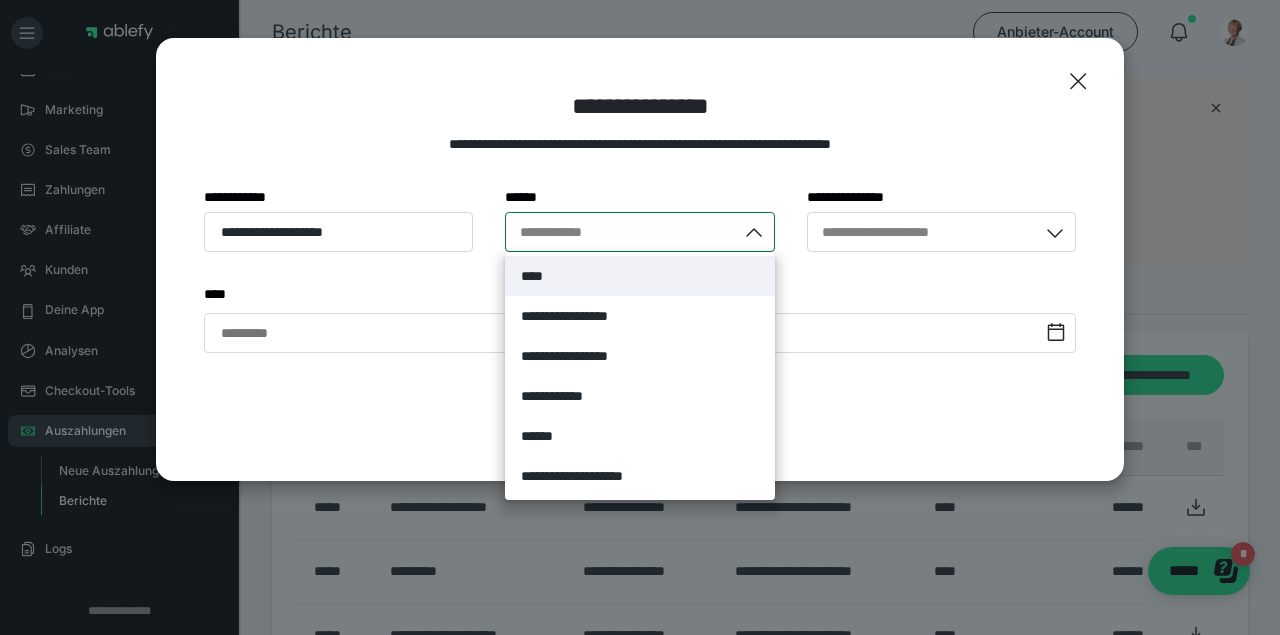 click on "****" at bounding box center (533, 276) 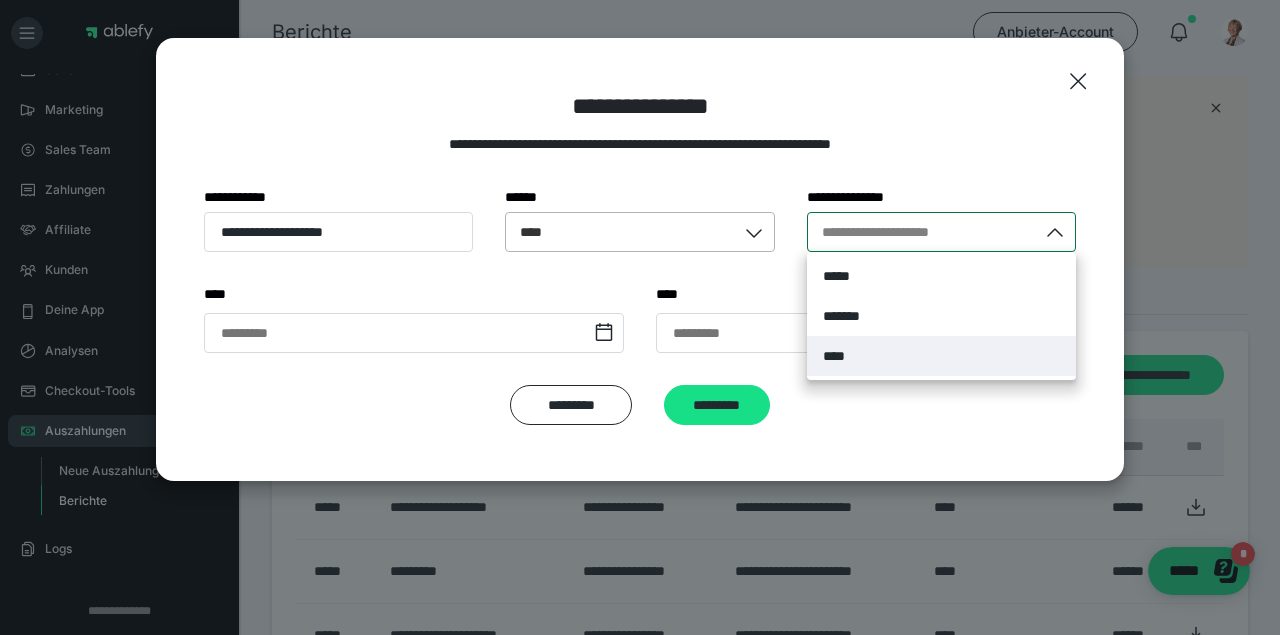 click on "****" at bounding box center [941, 356] 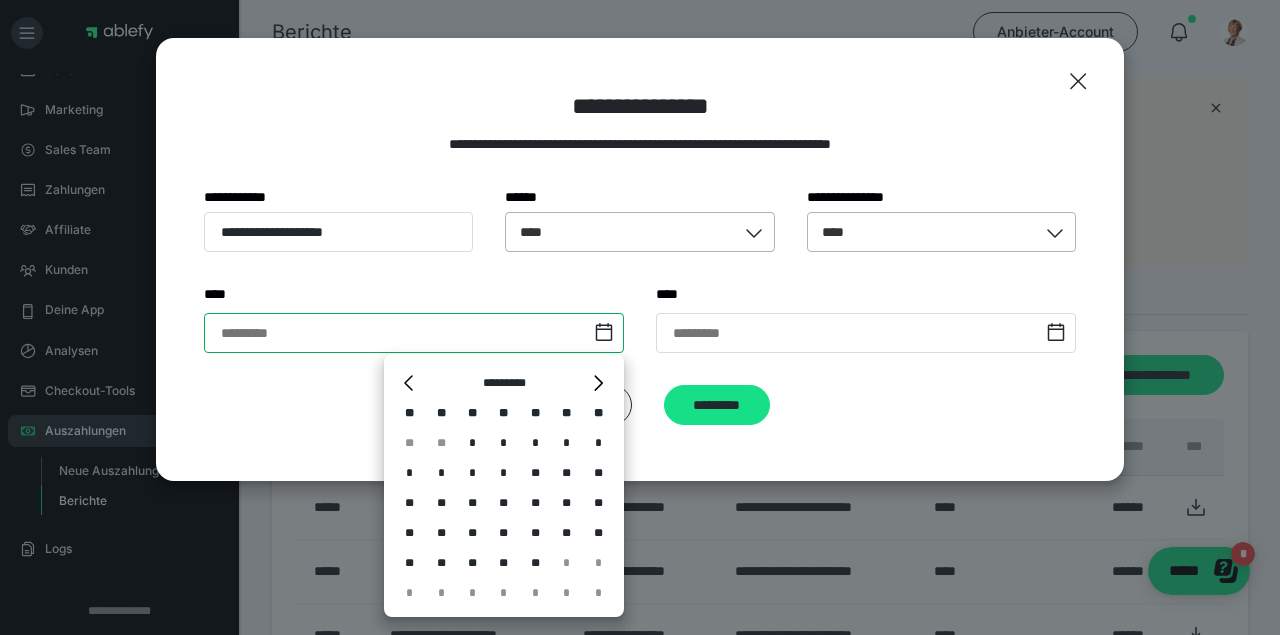 click at bounding box center (414, 333) 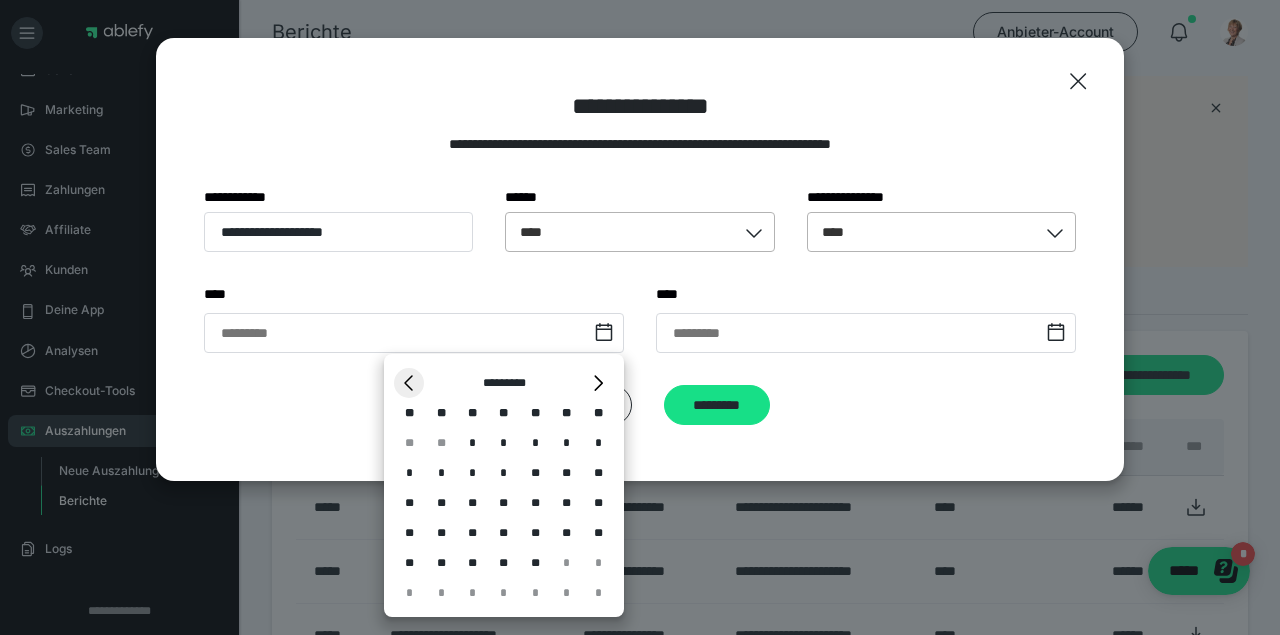 click on "*" at bounding box center [409, 383] 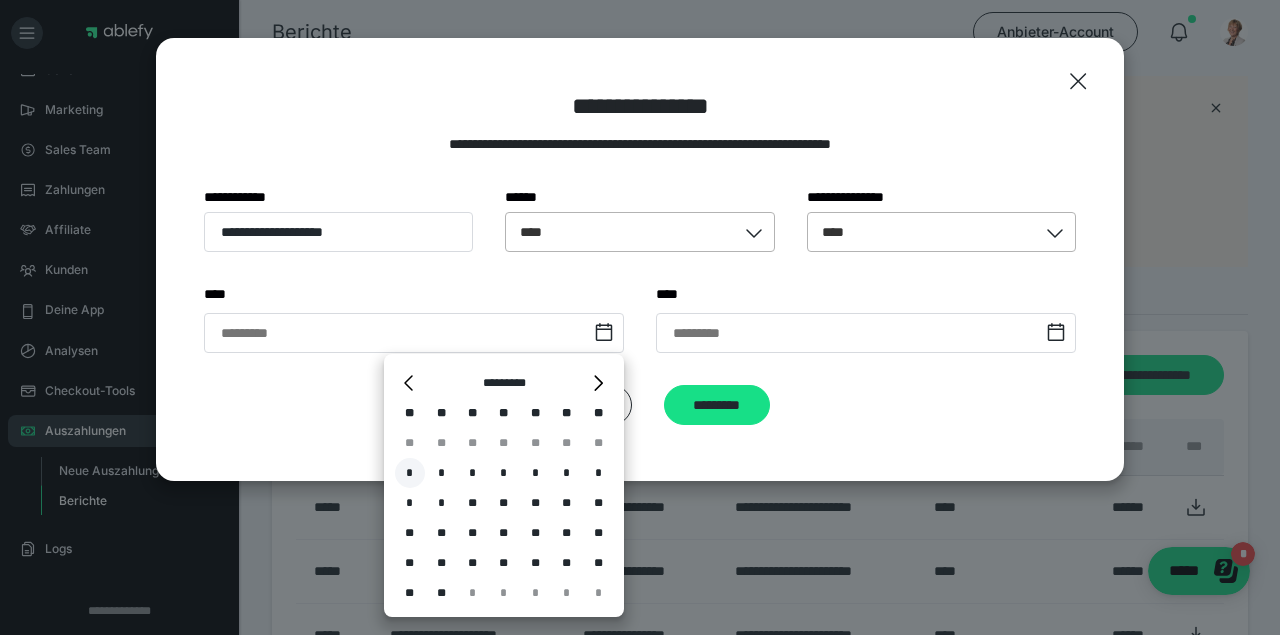 click on "*" at bounding box center (410, 473) 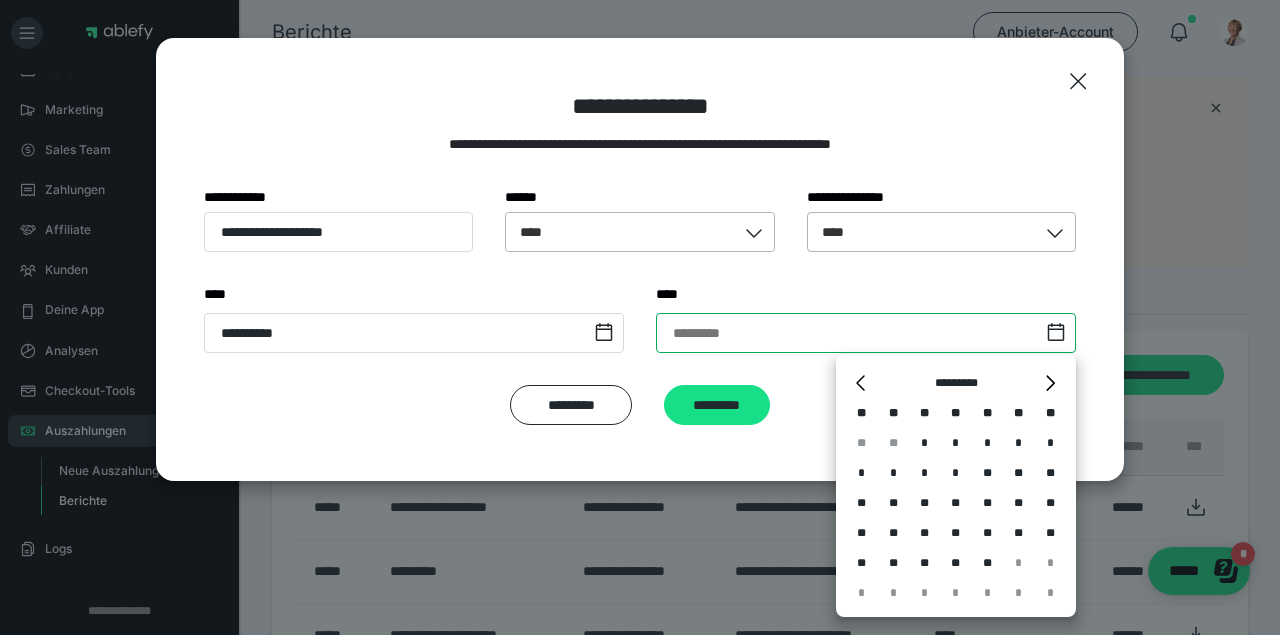 click at bounding box center (866, 333) 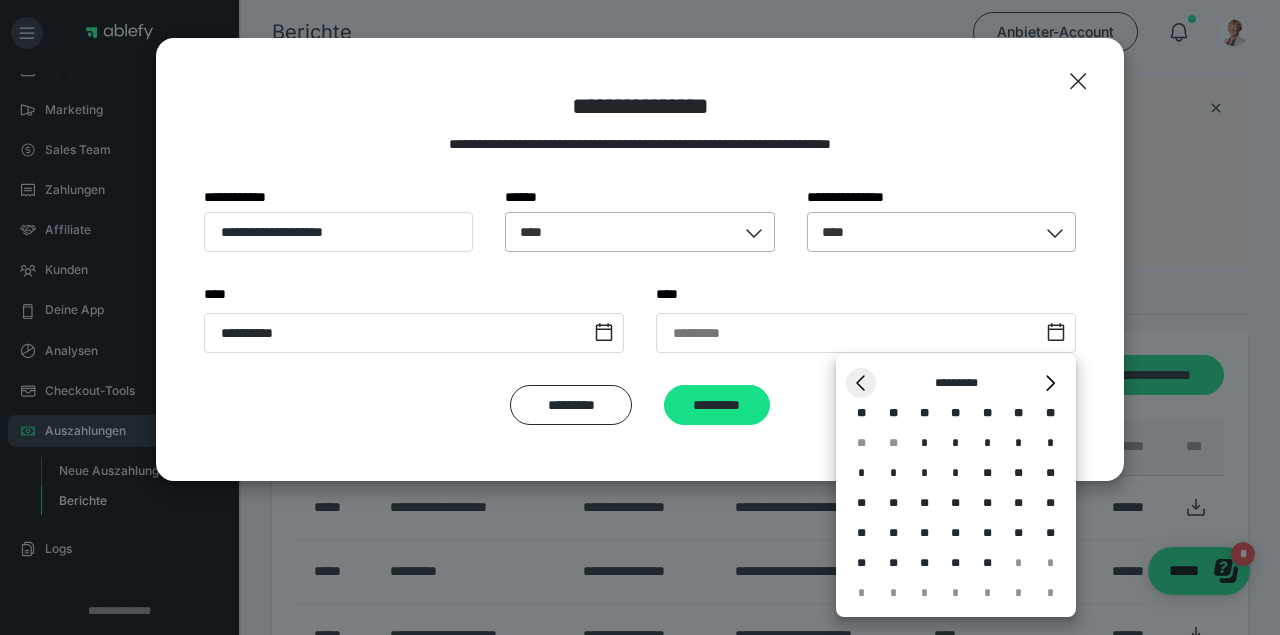click on "*" at bounding box center (861, 383) 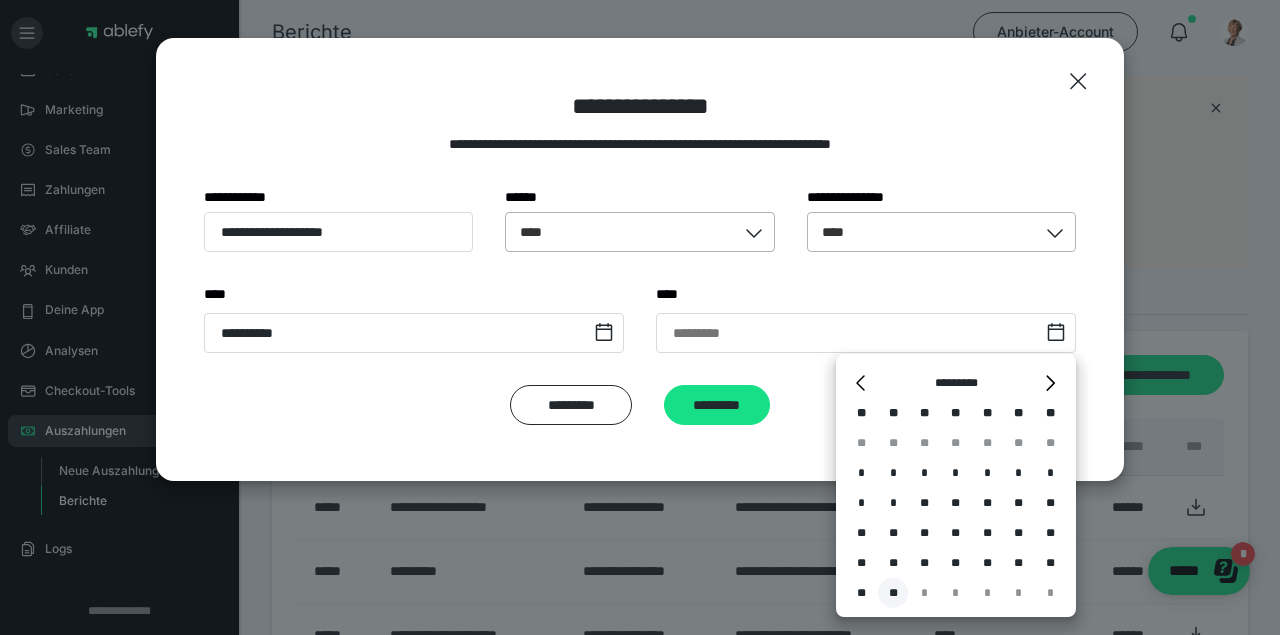 click on "**" at bounding box center (893, 593) 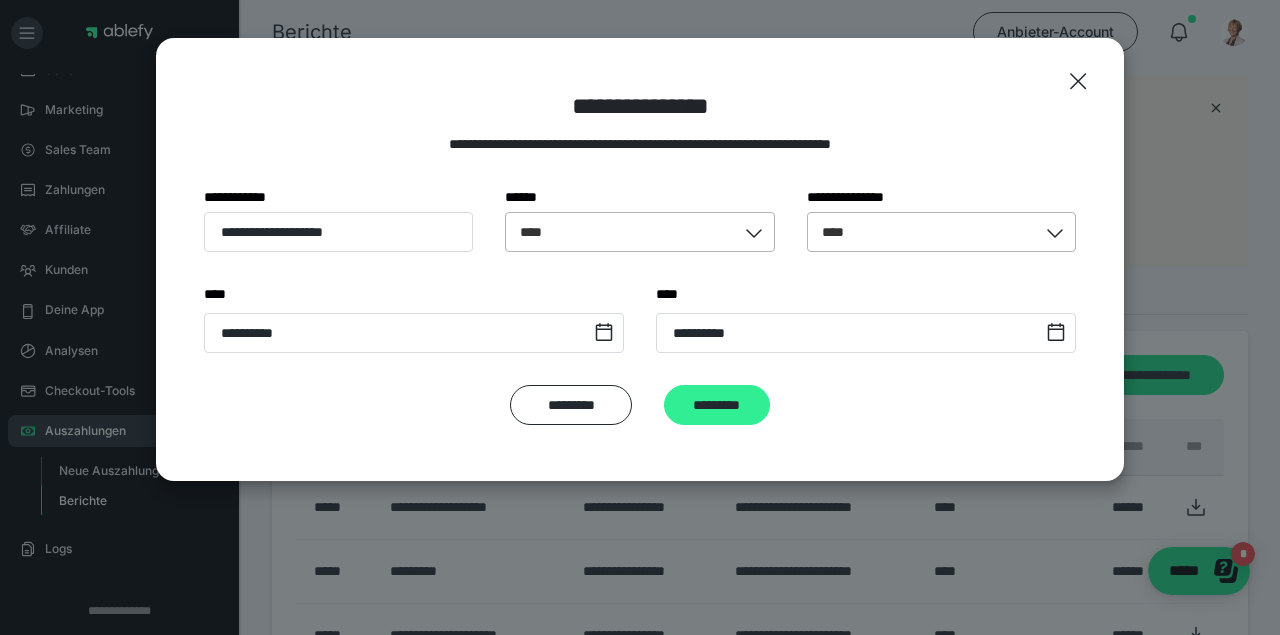 click on "*********" at bounding box center (717, 405) 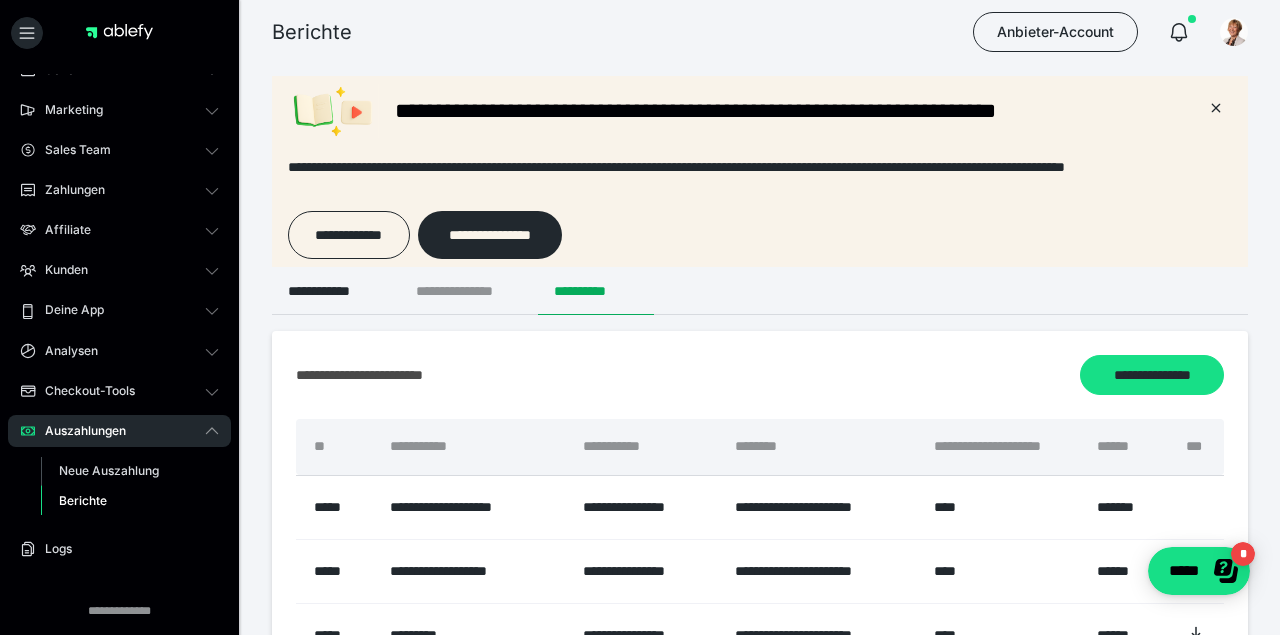 click on "**********" at bounding box center [469, 291] 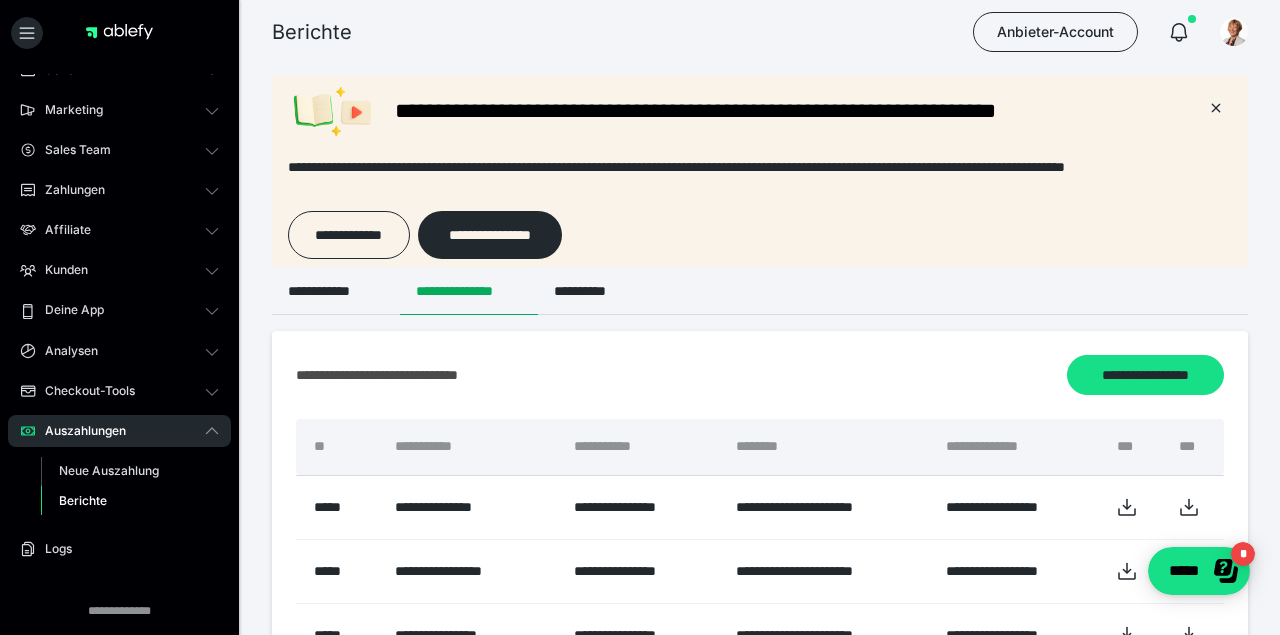 scroll, scrollTop: 0, scrollLeft: 0, axis: both 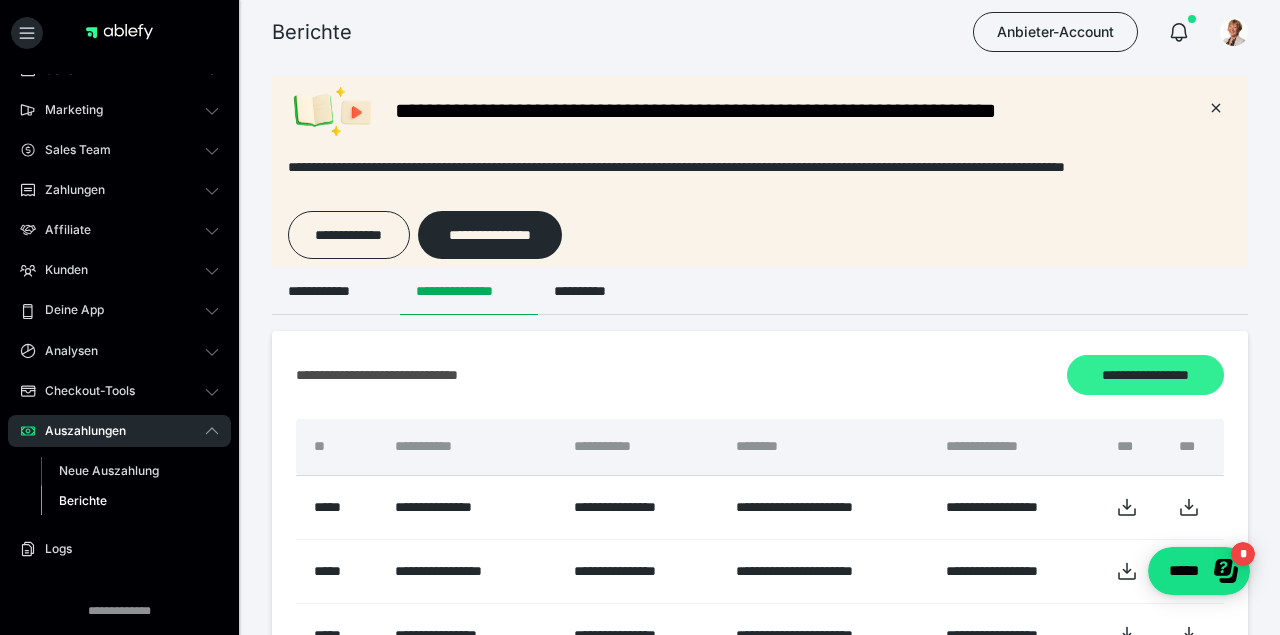 click on "**********" at bounding box center (1145, 375) 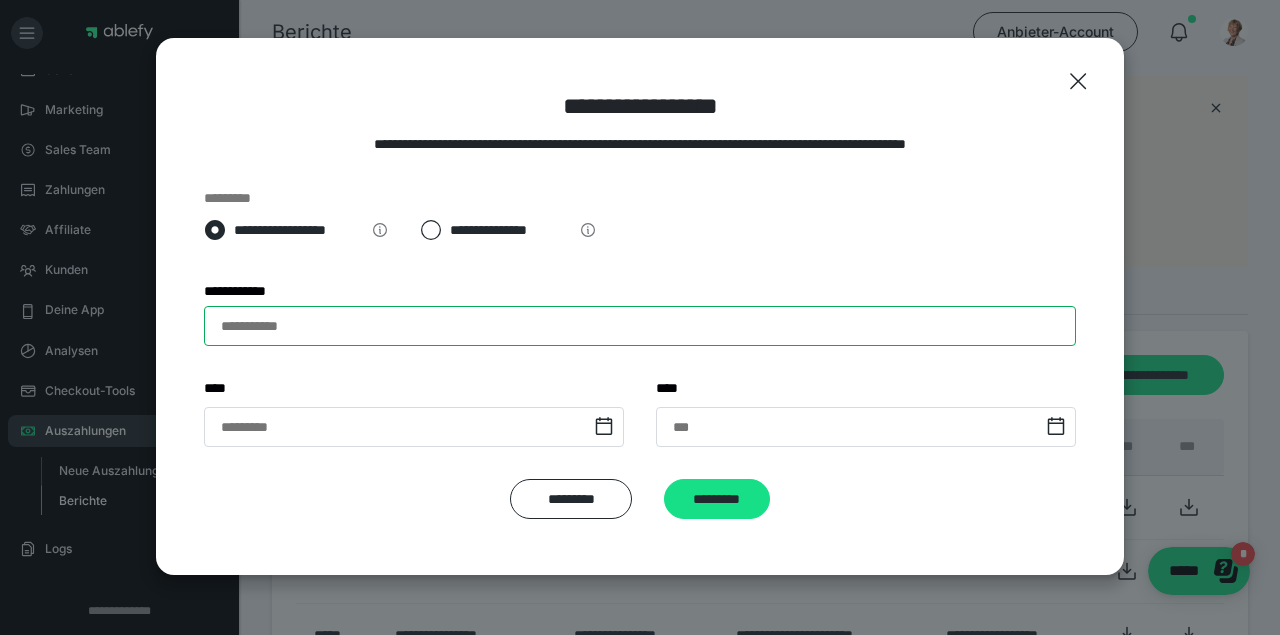 click on "**********" at bounding box center (640, 326) 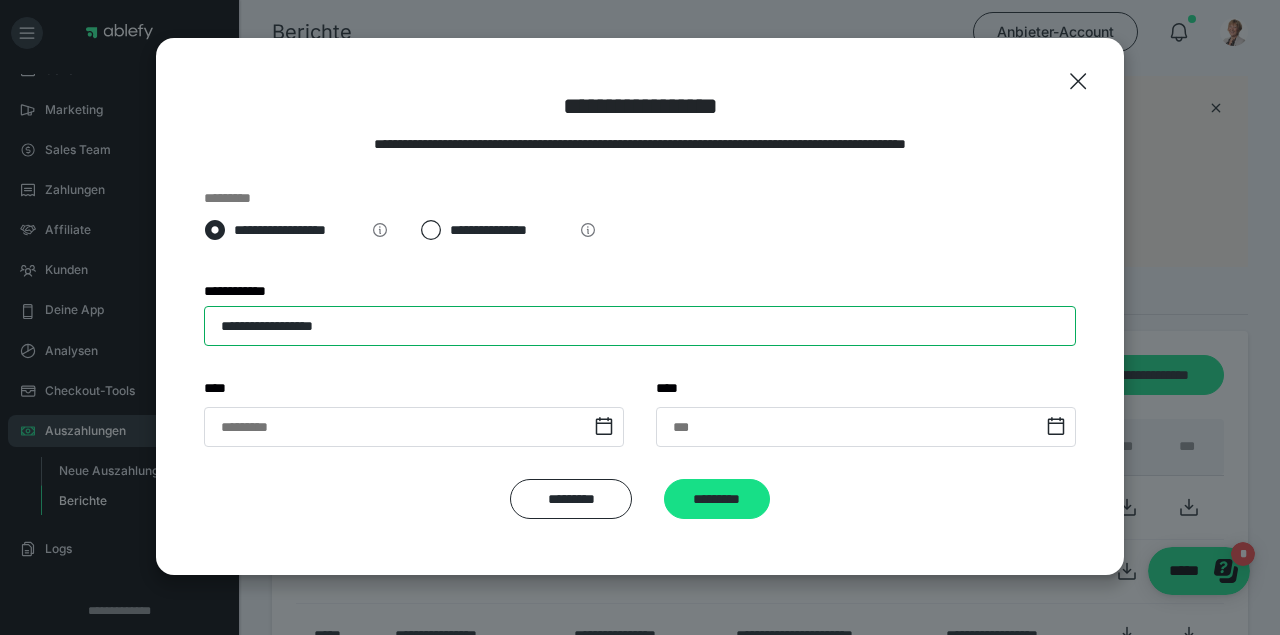 type on "**********" 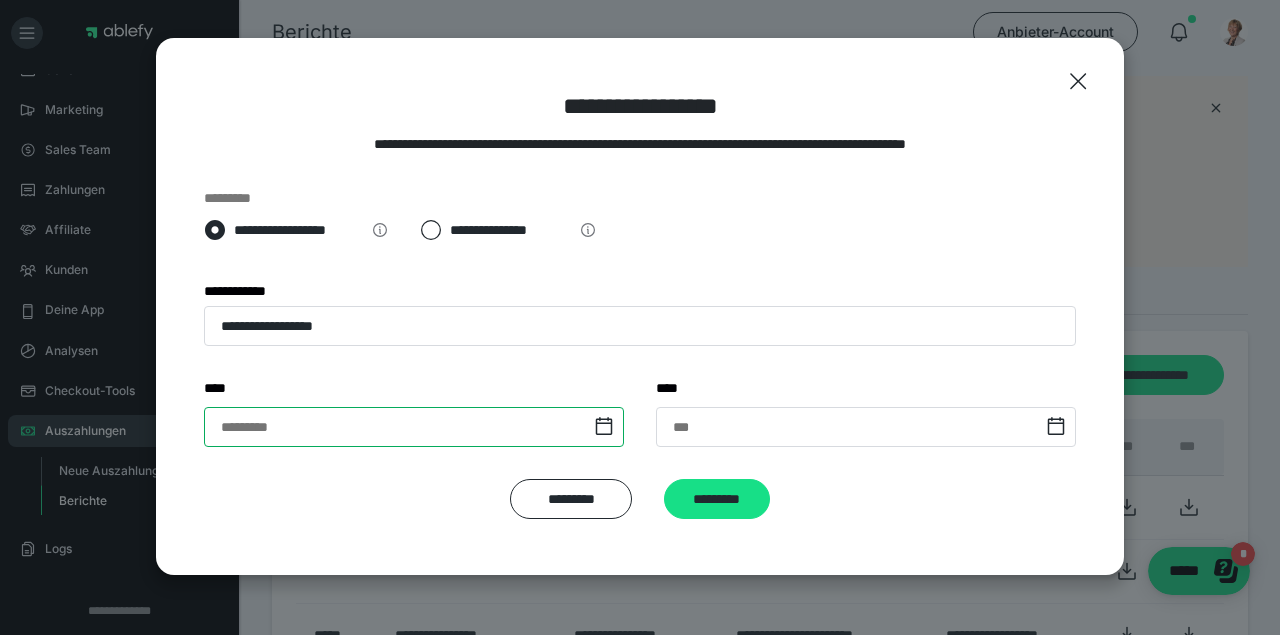 scroll, scrollTop: 68, scrollLeft: 0, axis: vertical 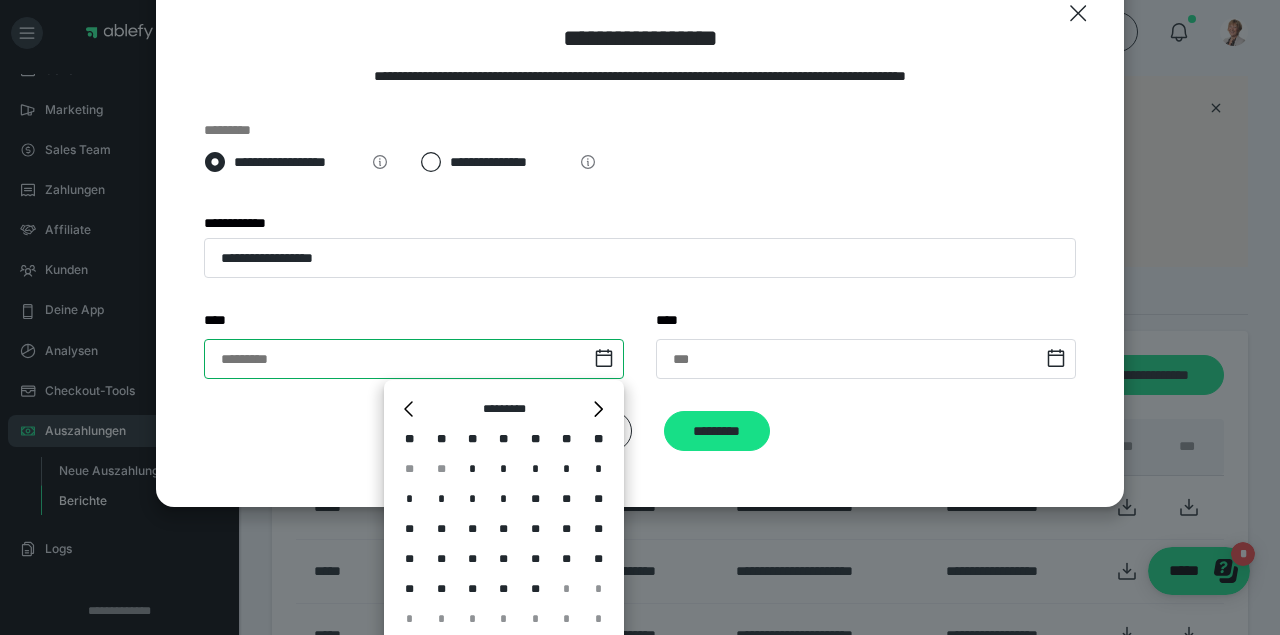 click at bounding box center (414, 359) 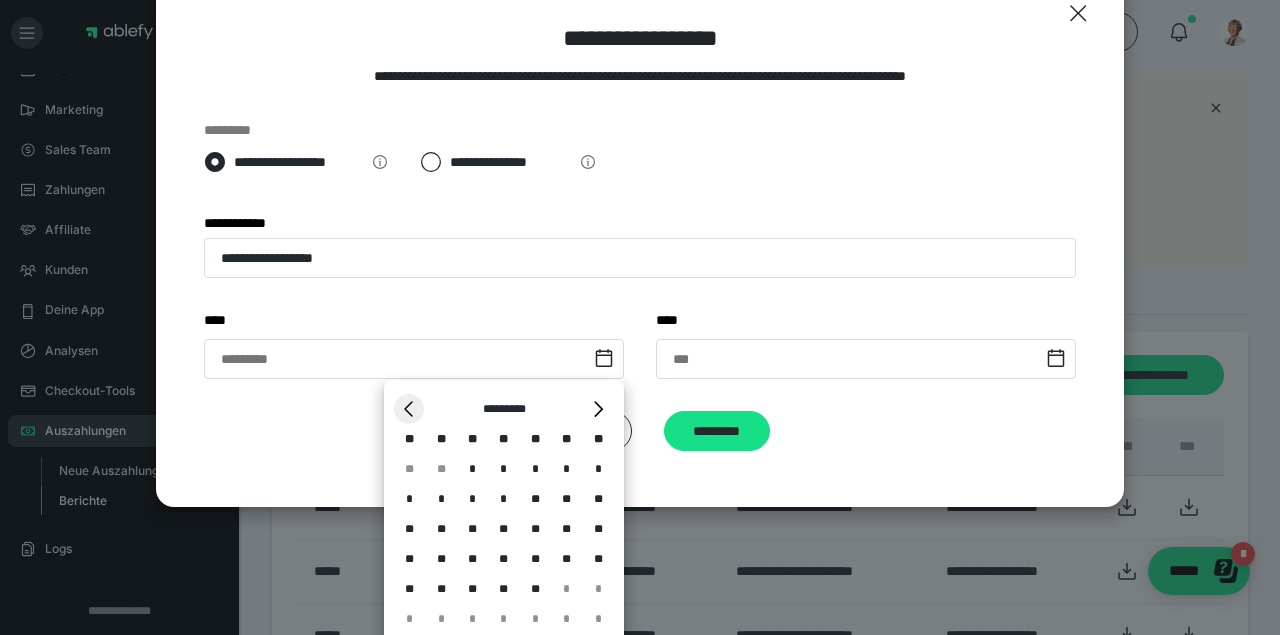 click on "*" at bounding box center [409, 409] 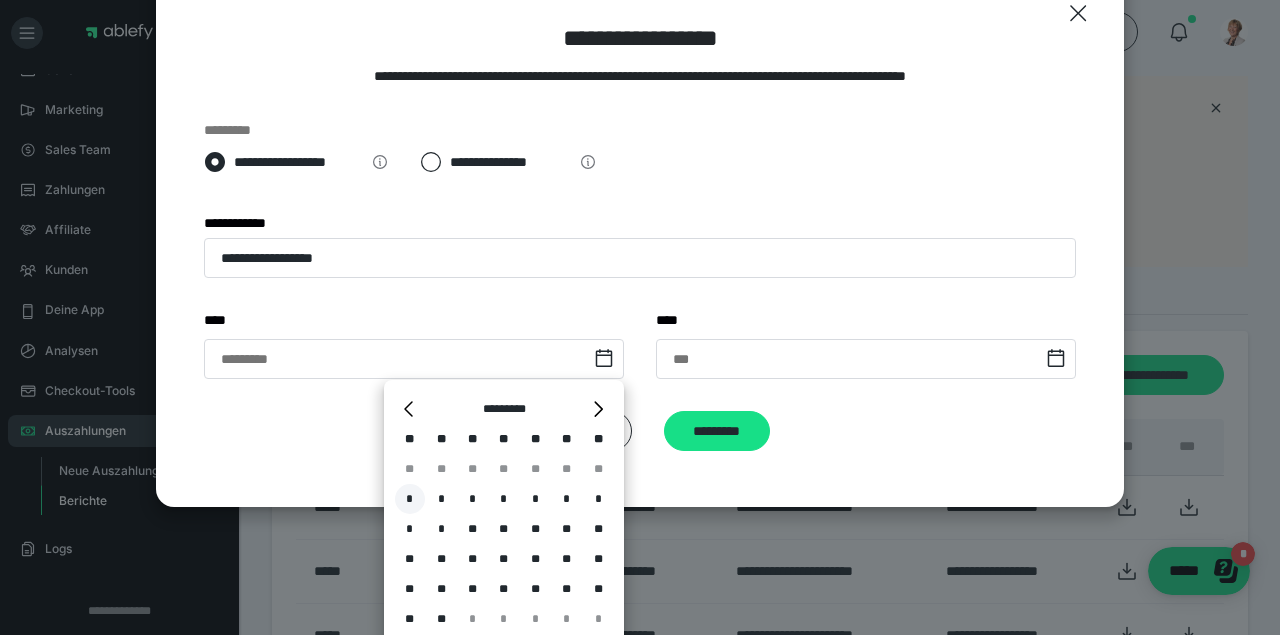 click on "*" at bounding box center [410, 499] 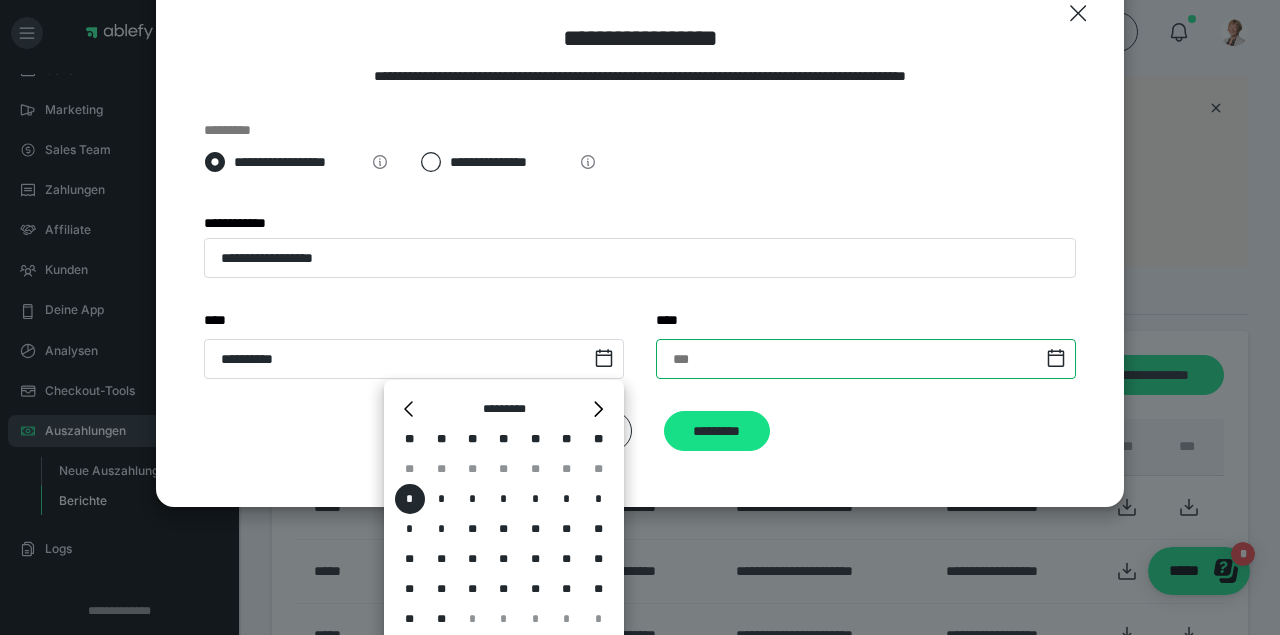 scroll, scrollTop: 68, scrollLeft: 0, axis: vertical 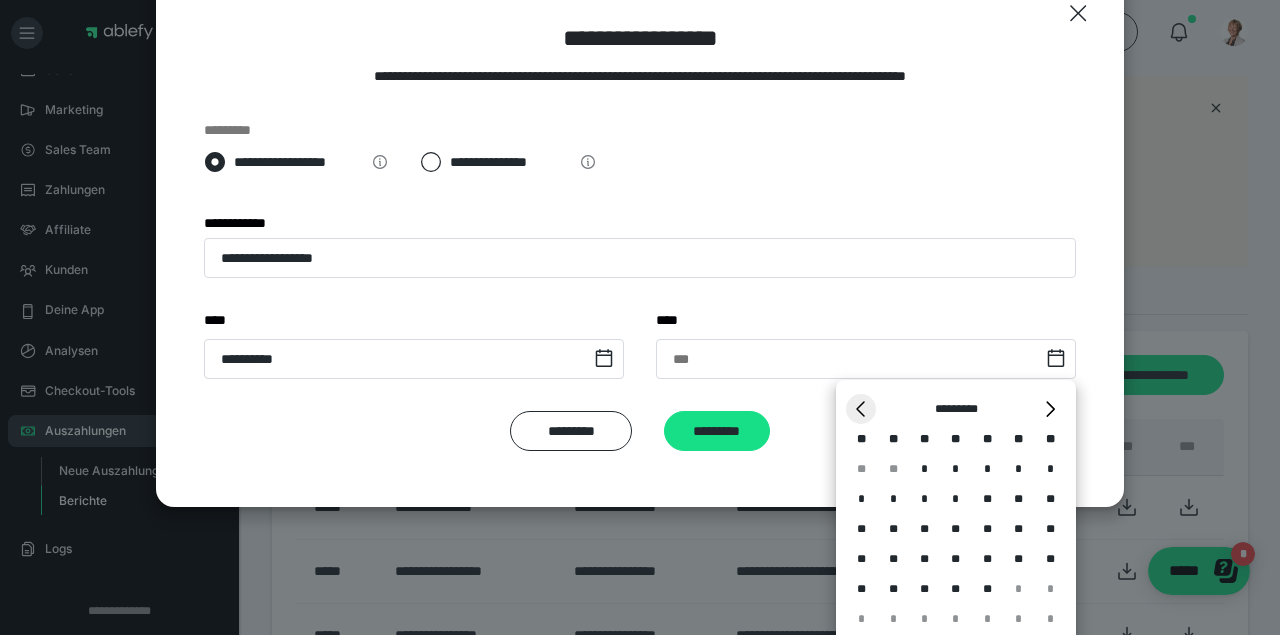 click on "*" at bounding box center (861, 409) 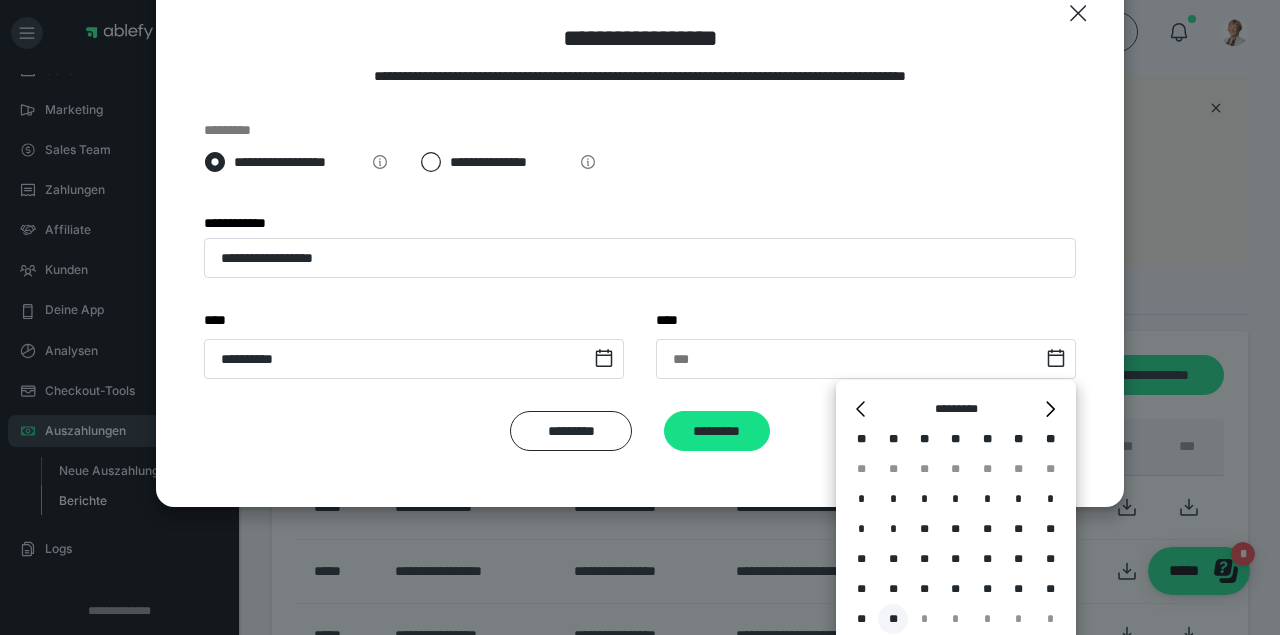 click on "**" at bounding box center (893, 619) 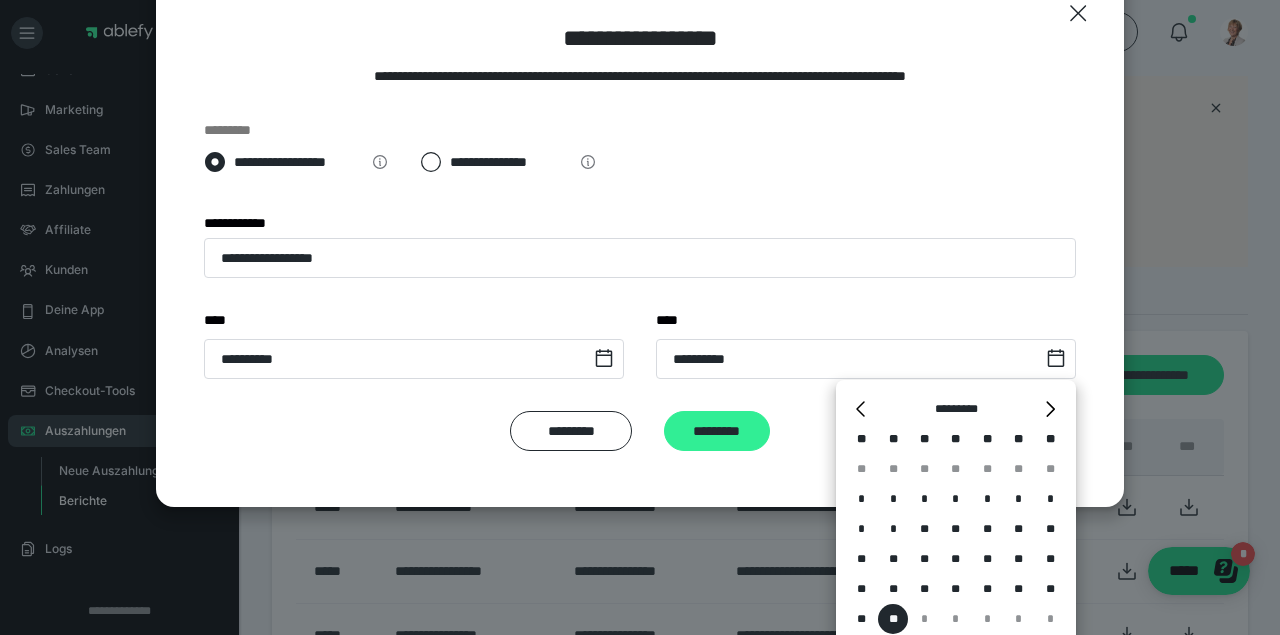 scroll, scrollTop: 0, scrollLeft: 0, axis: both 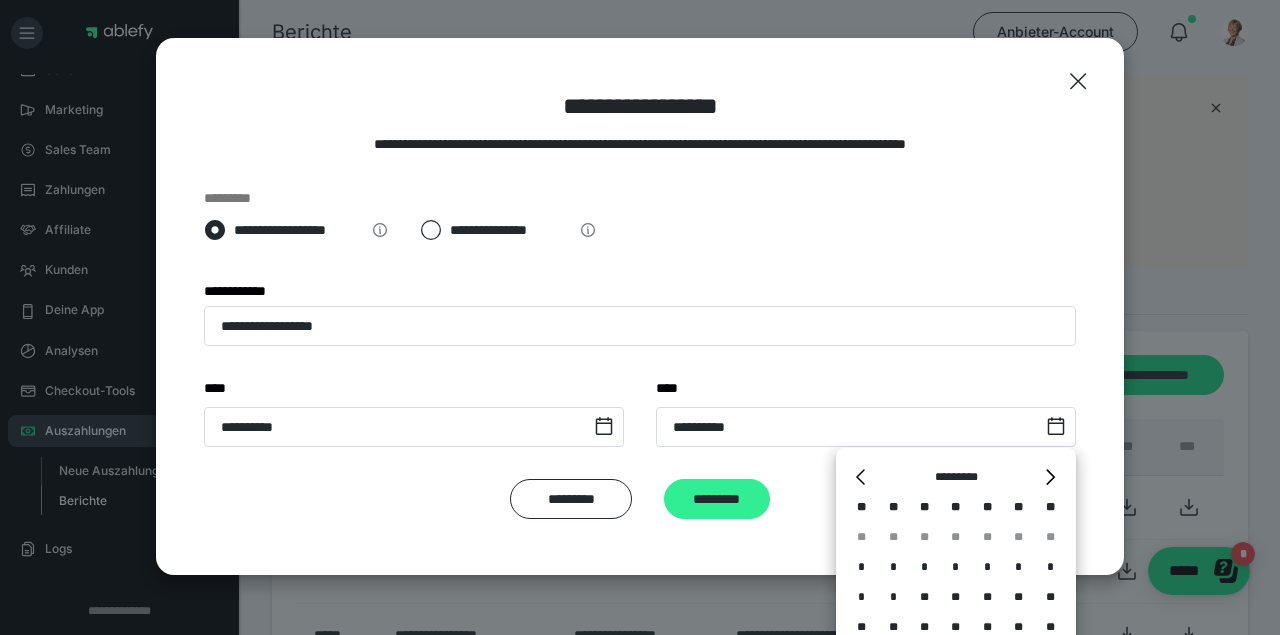 click on "**********" at bounding box center (640, 306) 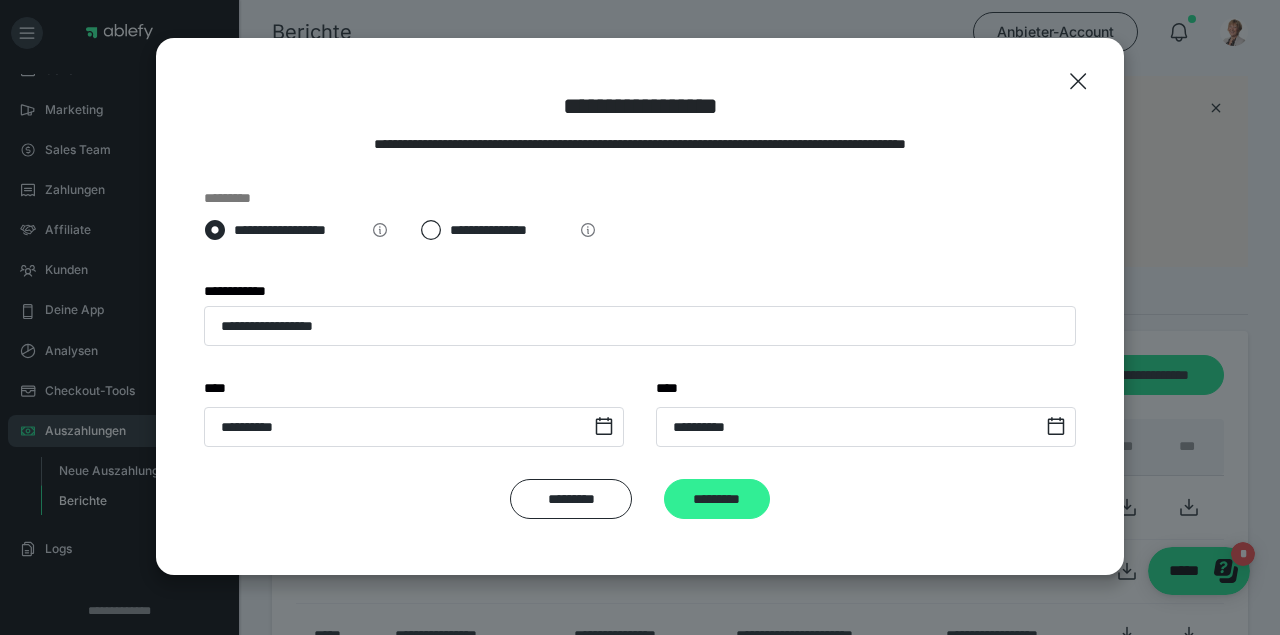 click on "*********" at bounding box center (717, 499) 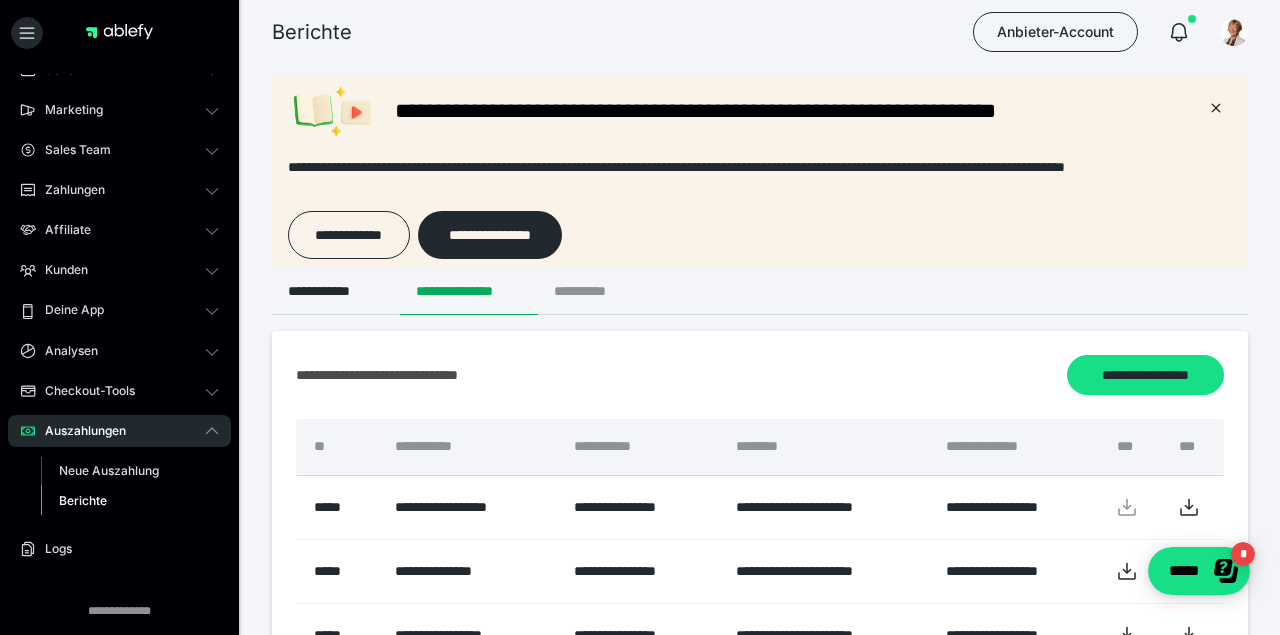 click on "**********" at bounding box center (596, 291) 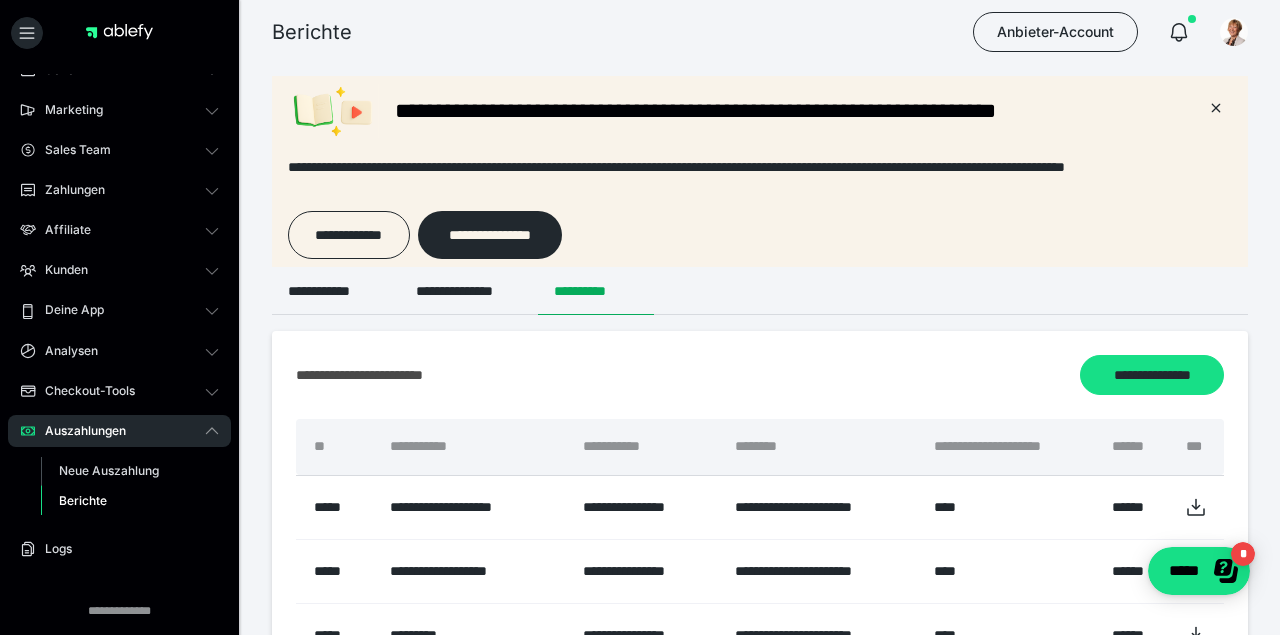 scroll, scrollTop: 0, scrollLeft: 0, axis: both 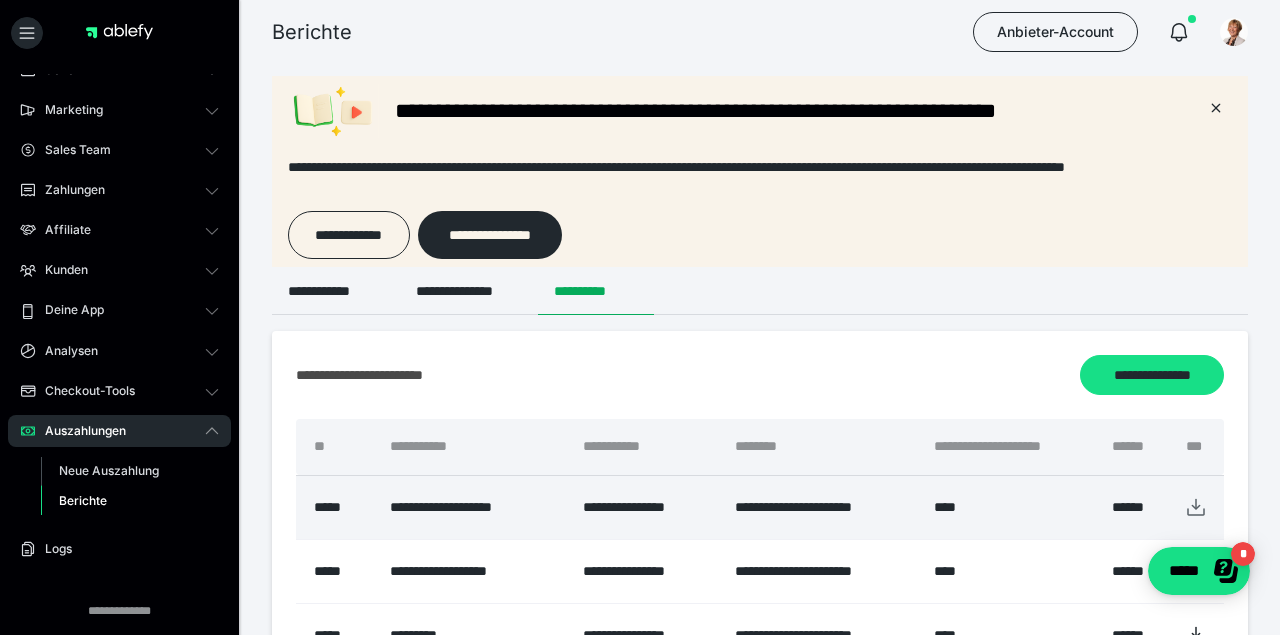 click 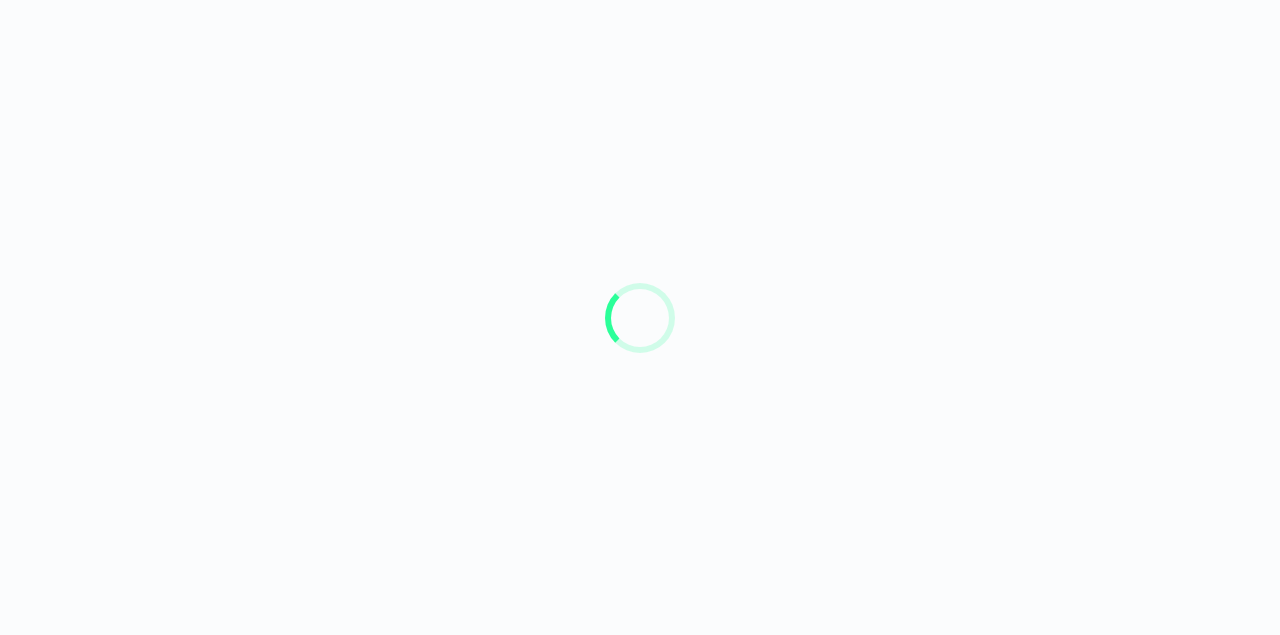 scroll, scrollTop: 0, scrollLeft: 0, axis: both 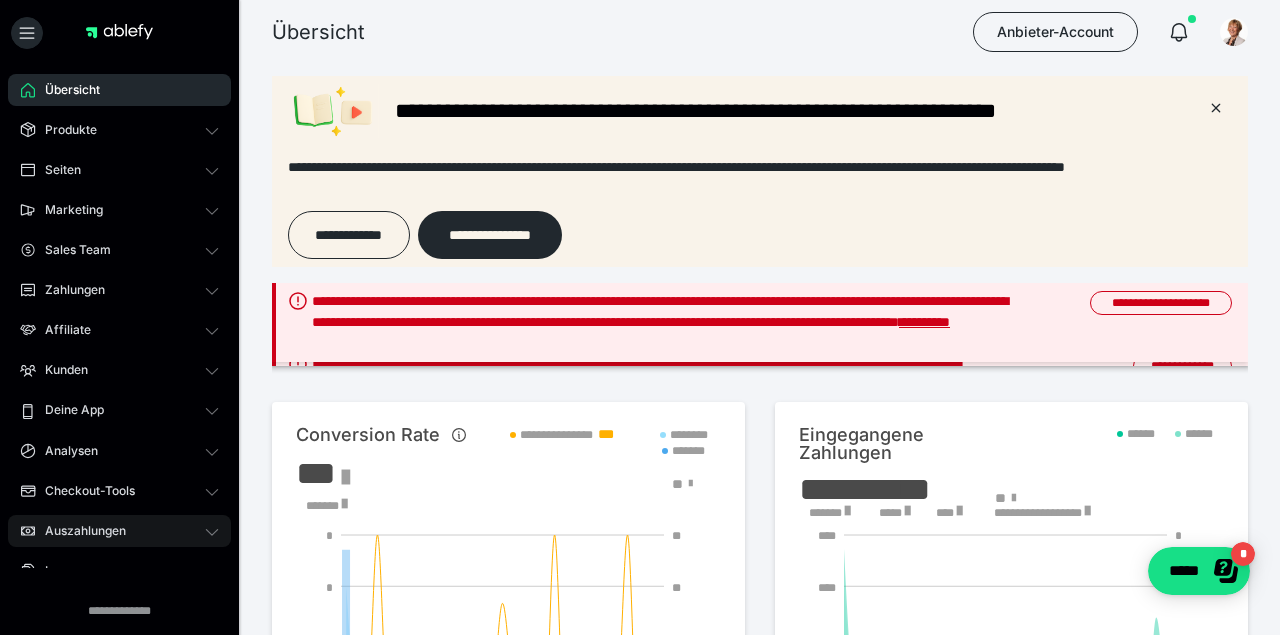 drag, startPoint x: 245, startPoint y: 531, endPoint x: 222, endPoint y: 517, distance: 26.925823 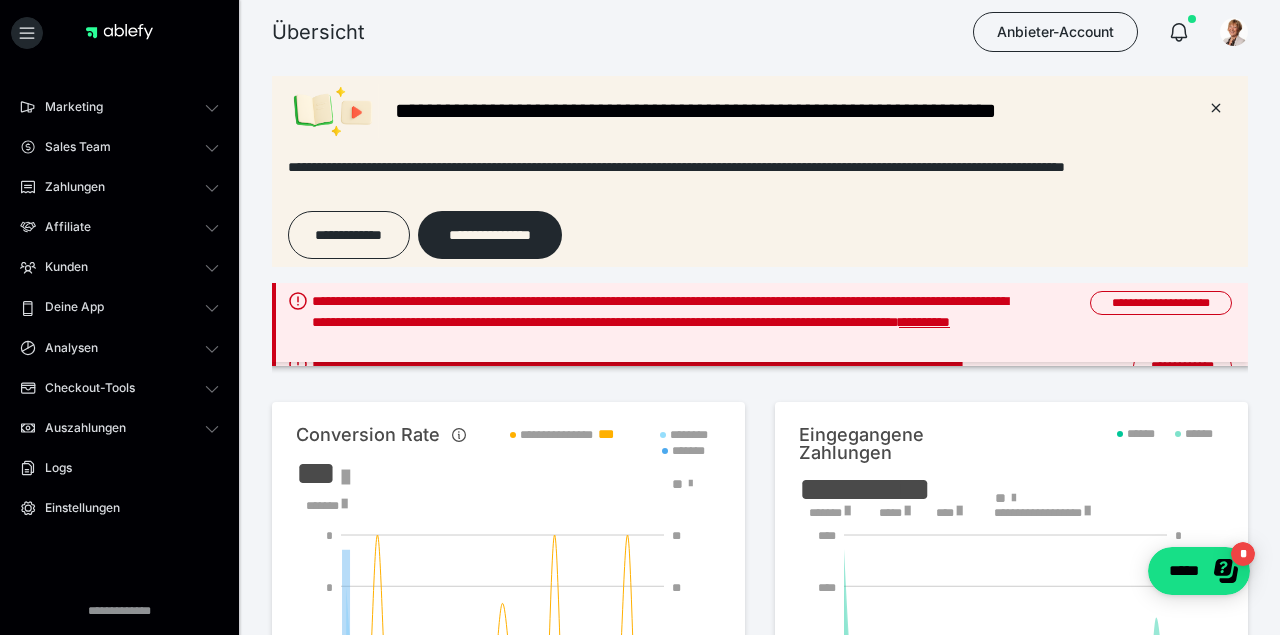 scroll, scrollTop: 105, scrollLeft: 0, axis: vertical 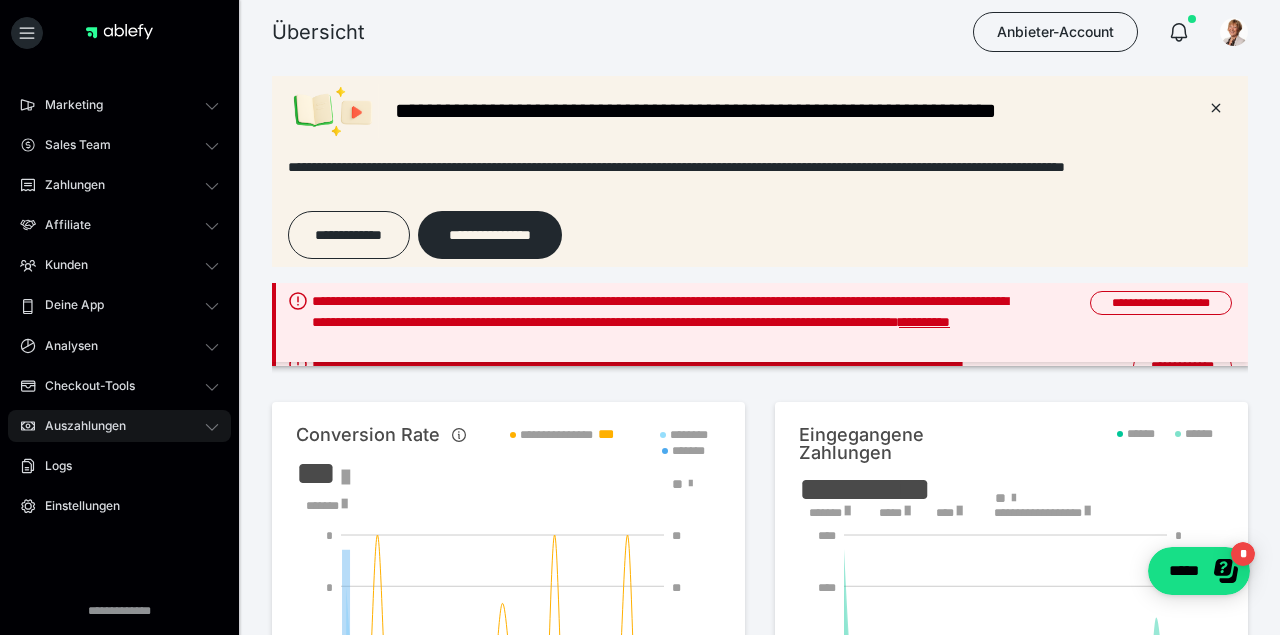 click 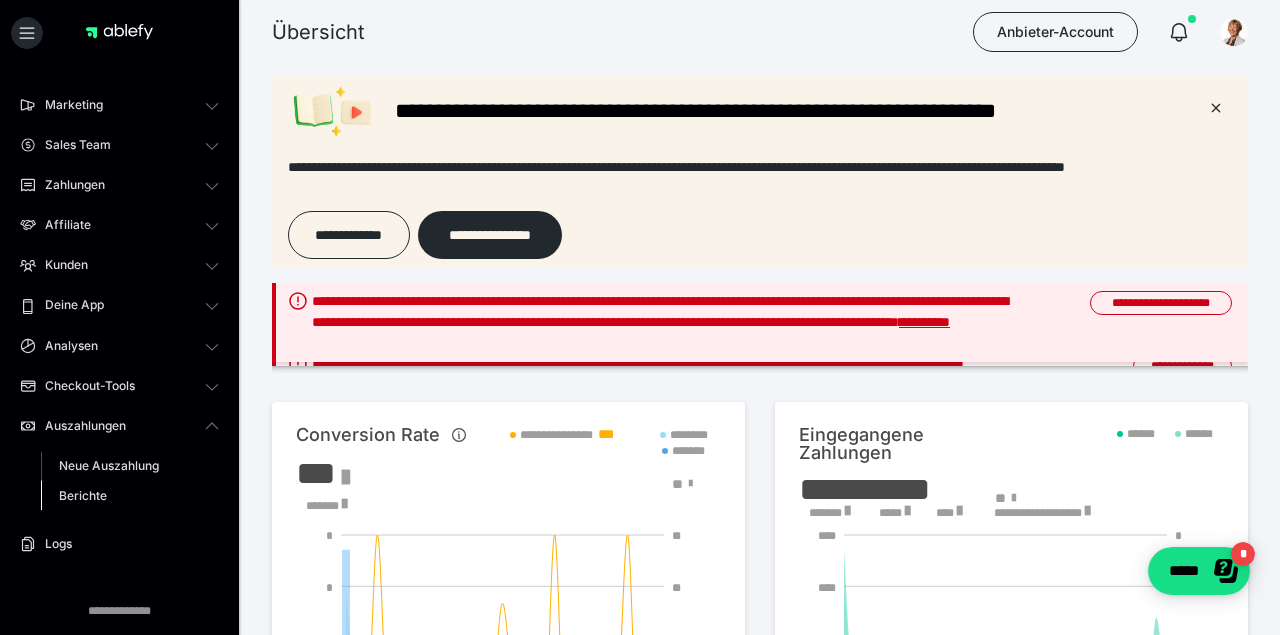 click on "Berichte" at bounding box center (83, 495) 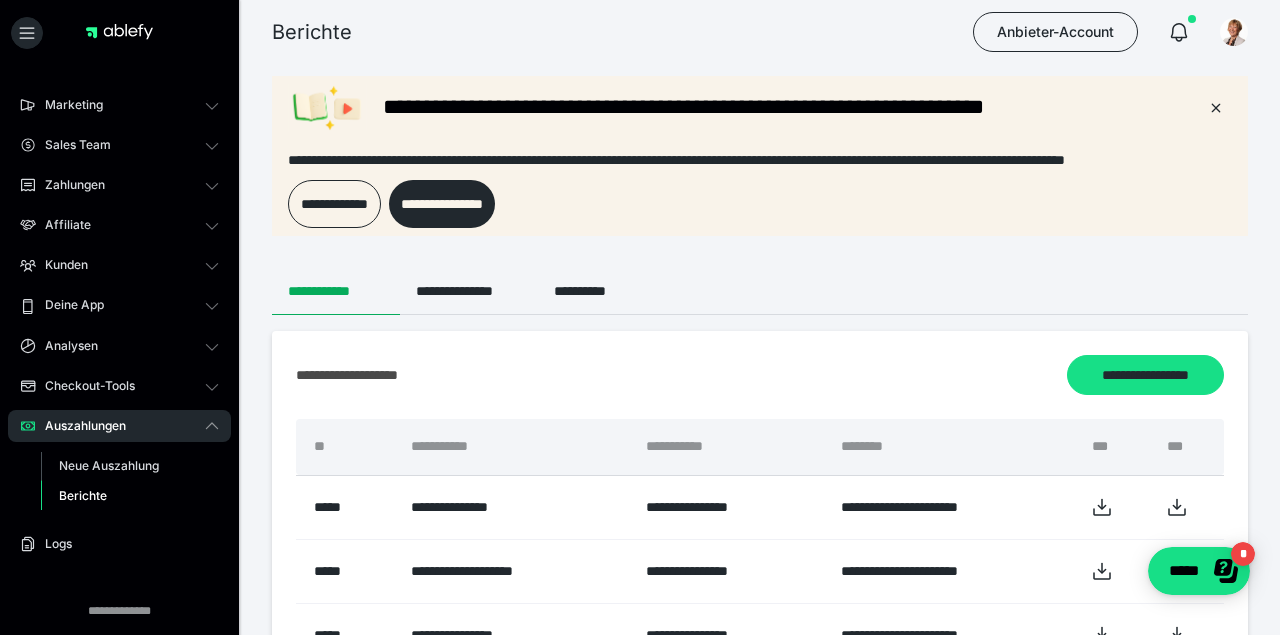 scroll, scrollTop: 0, scrollLeft: 0, axis: both 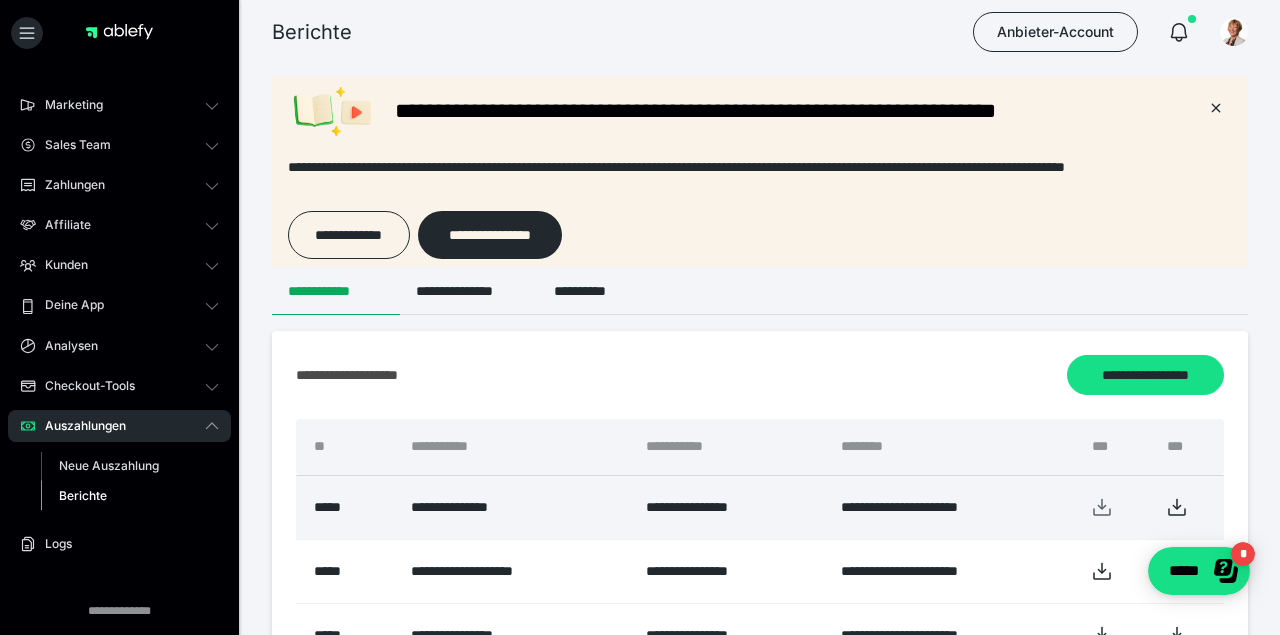 click 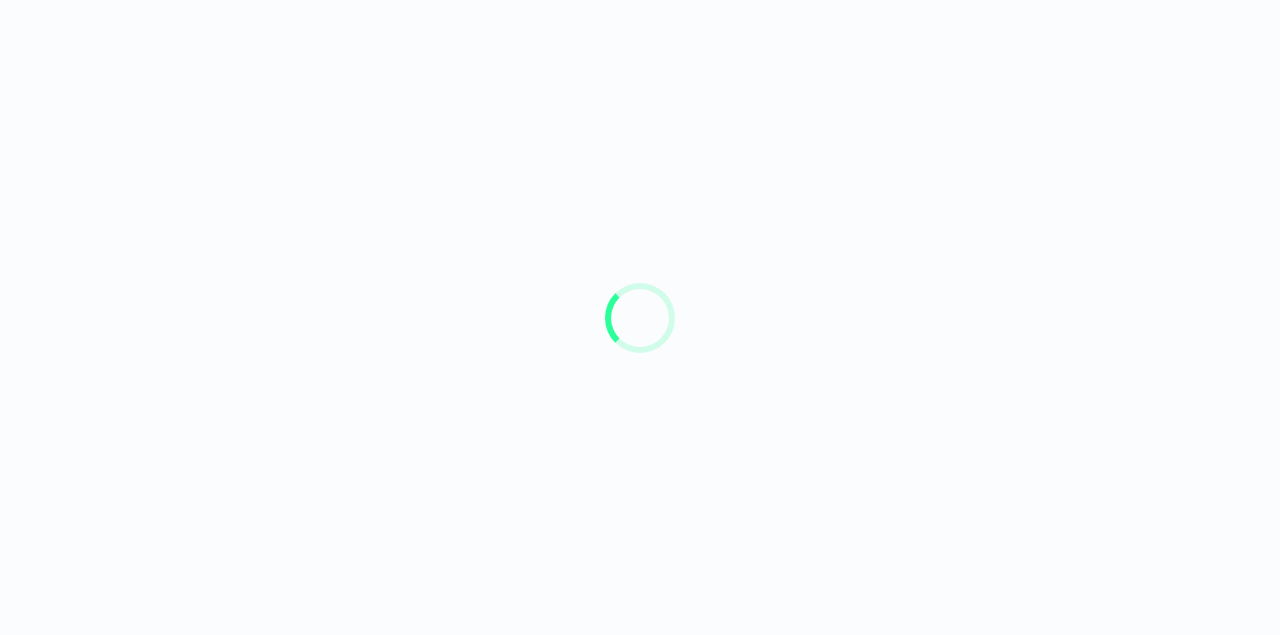 scroll, scrollTop: 0, scrollLeft: 0, axis: both 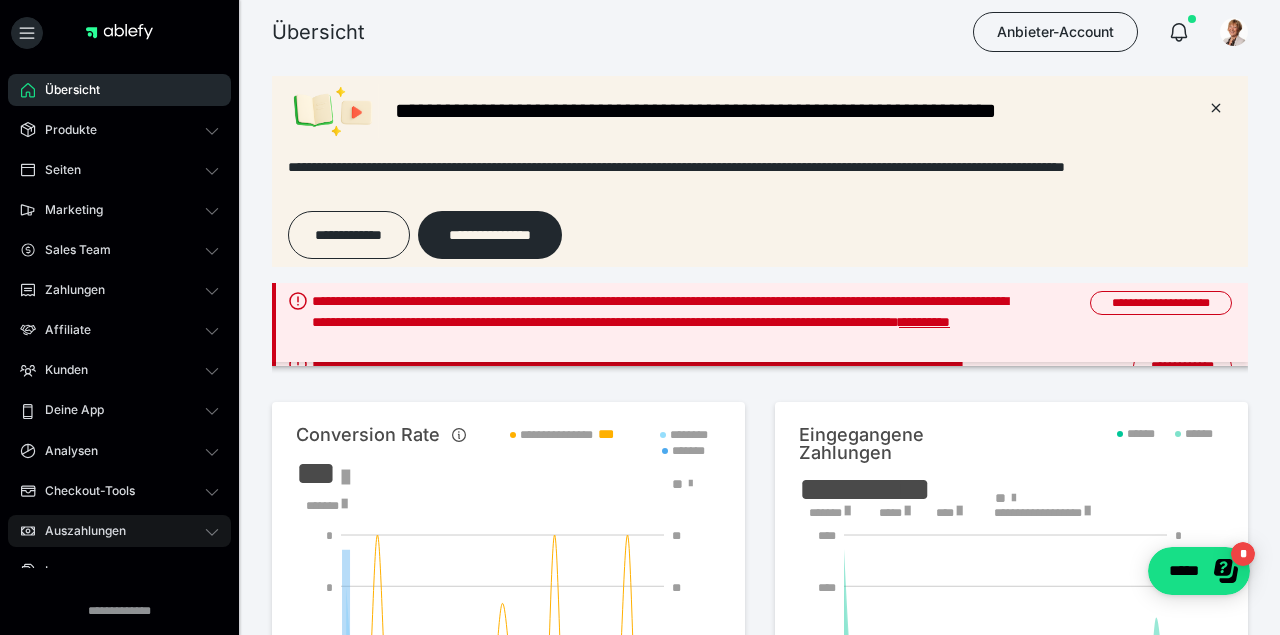 click 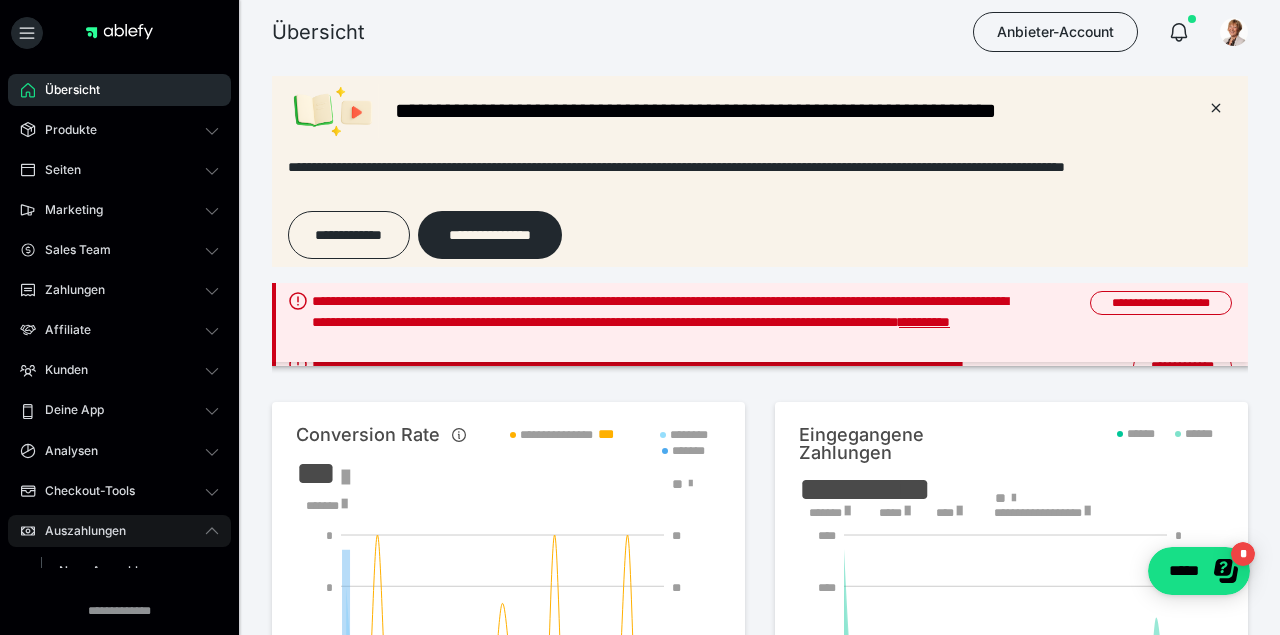 click 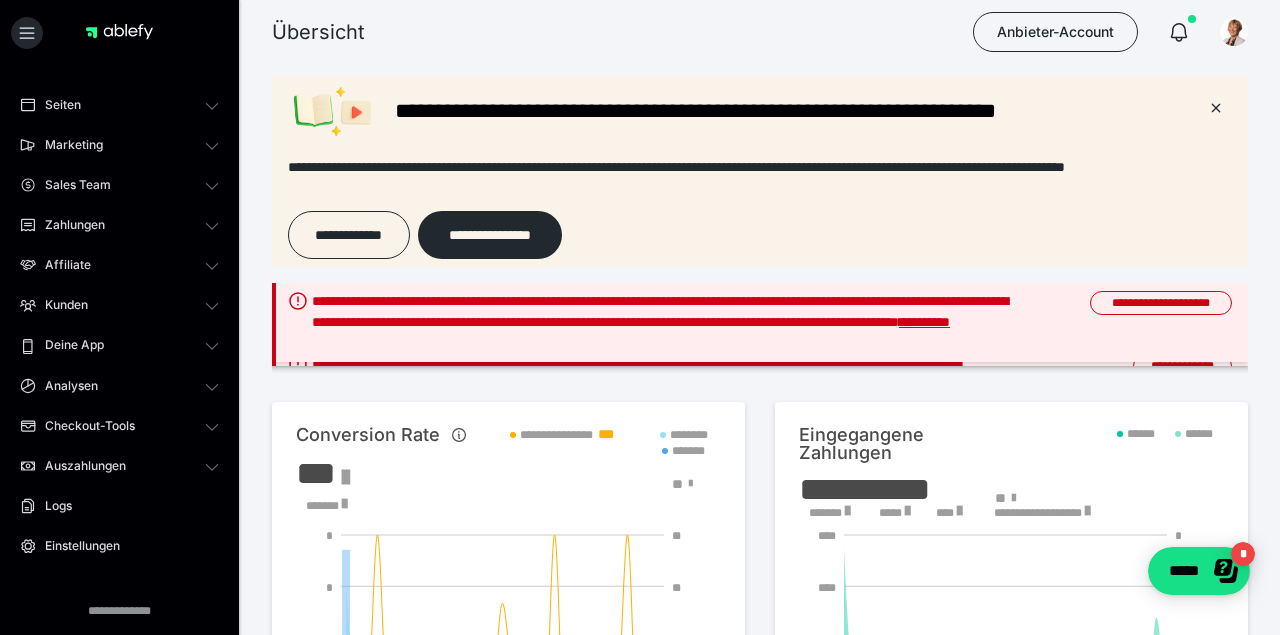 scroll, scrollTop: 73, scrollLeft: 0, axis: vertical 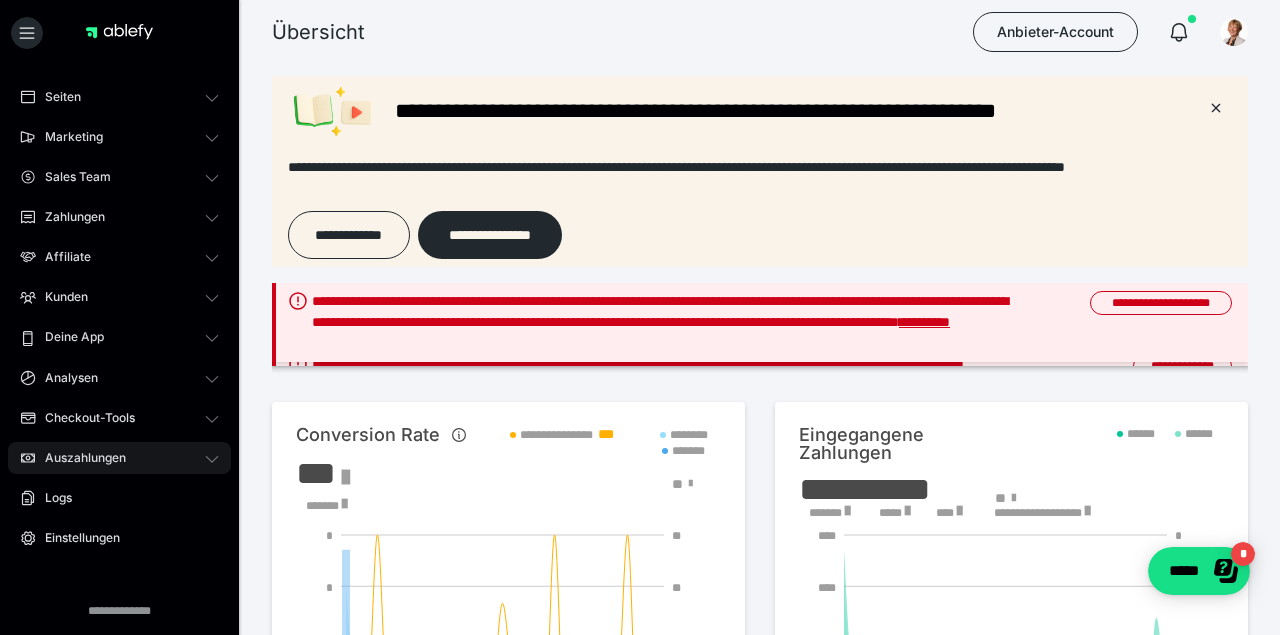 click on "Auszahlungen" at bounding box center [119, 458] 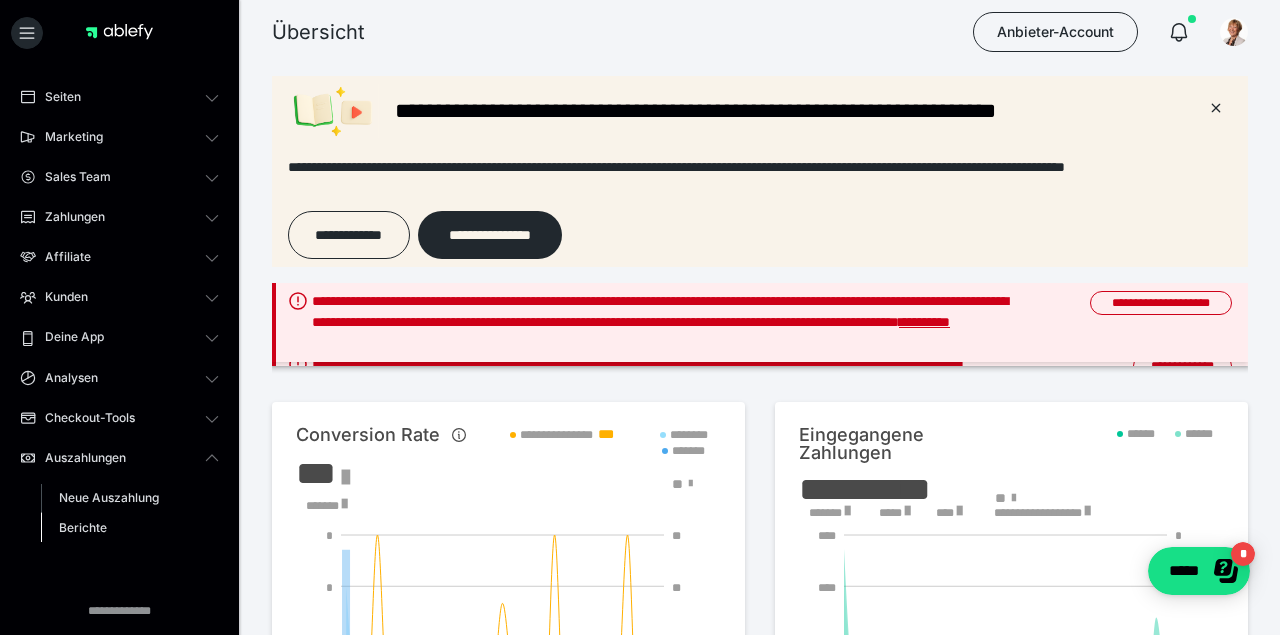 click on "Berichte" at bounding box center (83, 527) 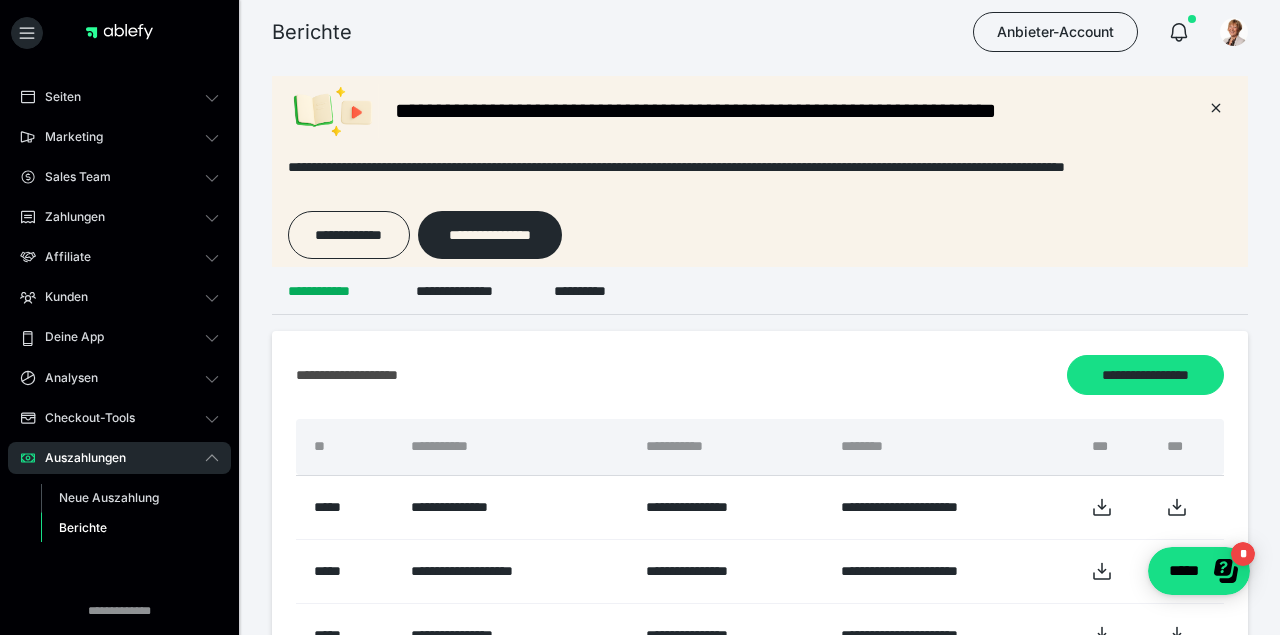 scroll, scrollTop: 0, scrollLeft: 0, axis: both 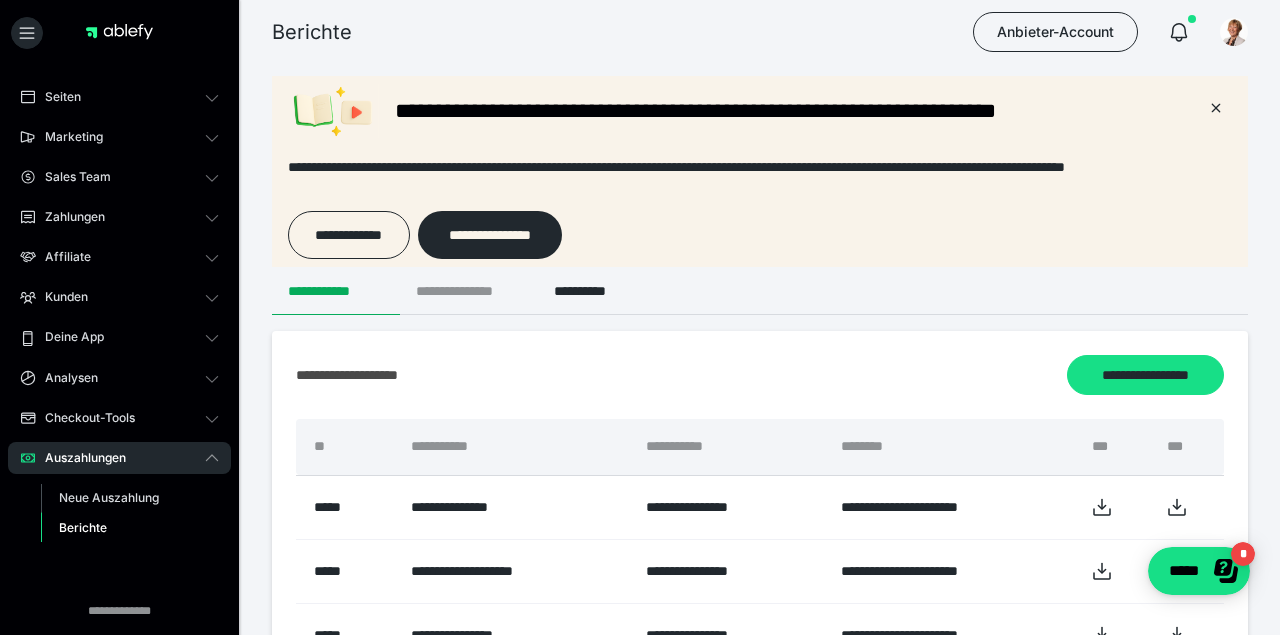 click on "**********" at bounding box center (469, 291) 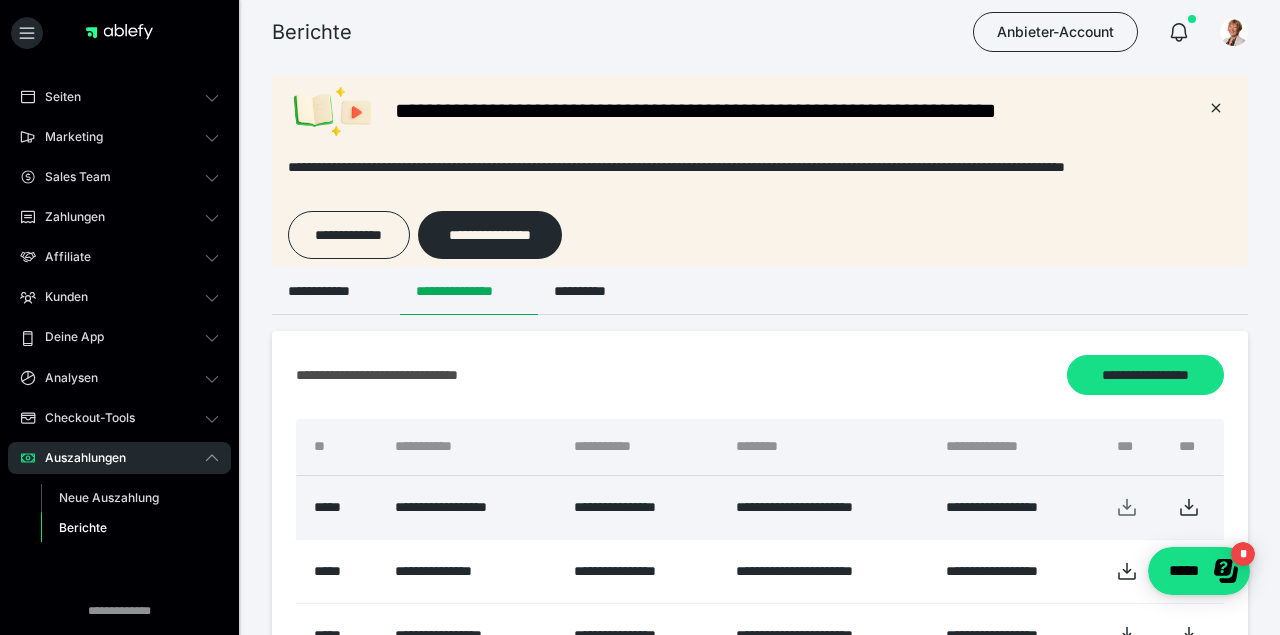 click 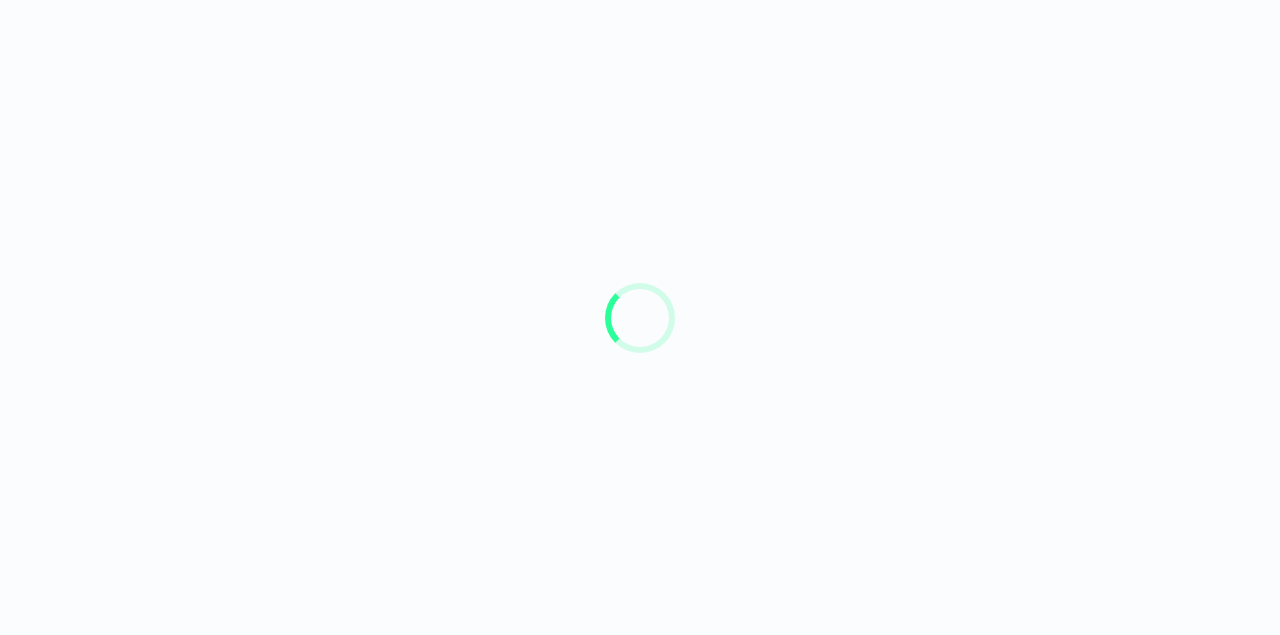 scroll, scrollTop: 0, scrollLeft: 0, axis: both 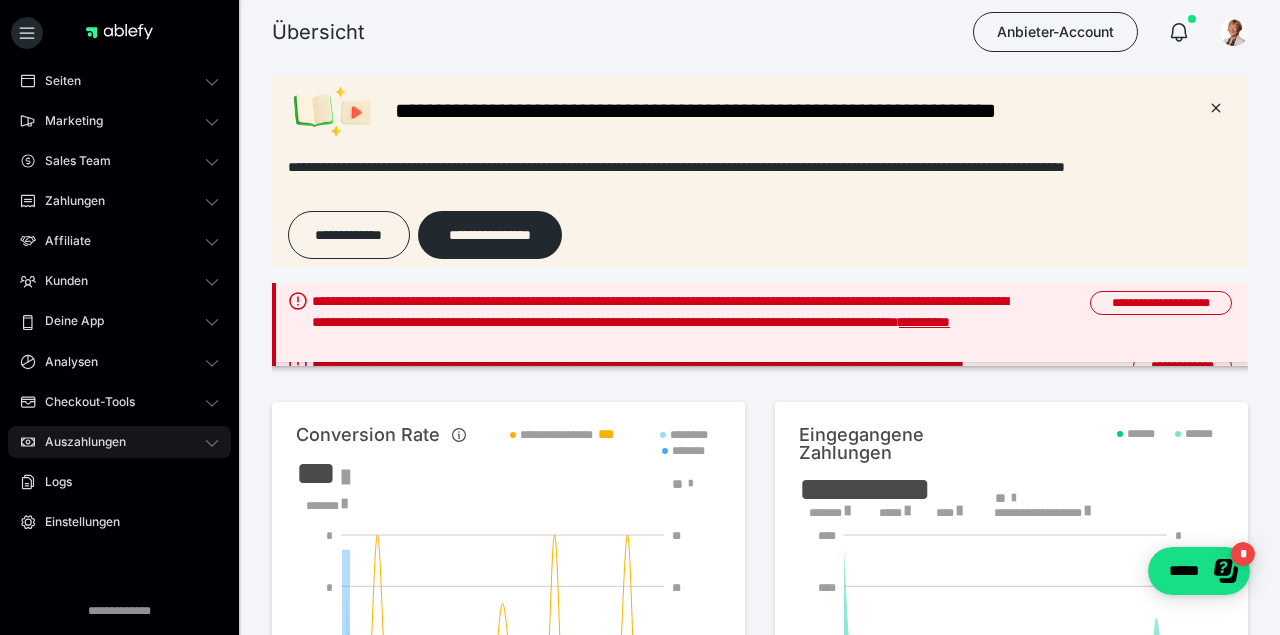 click 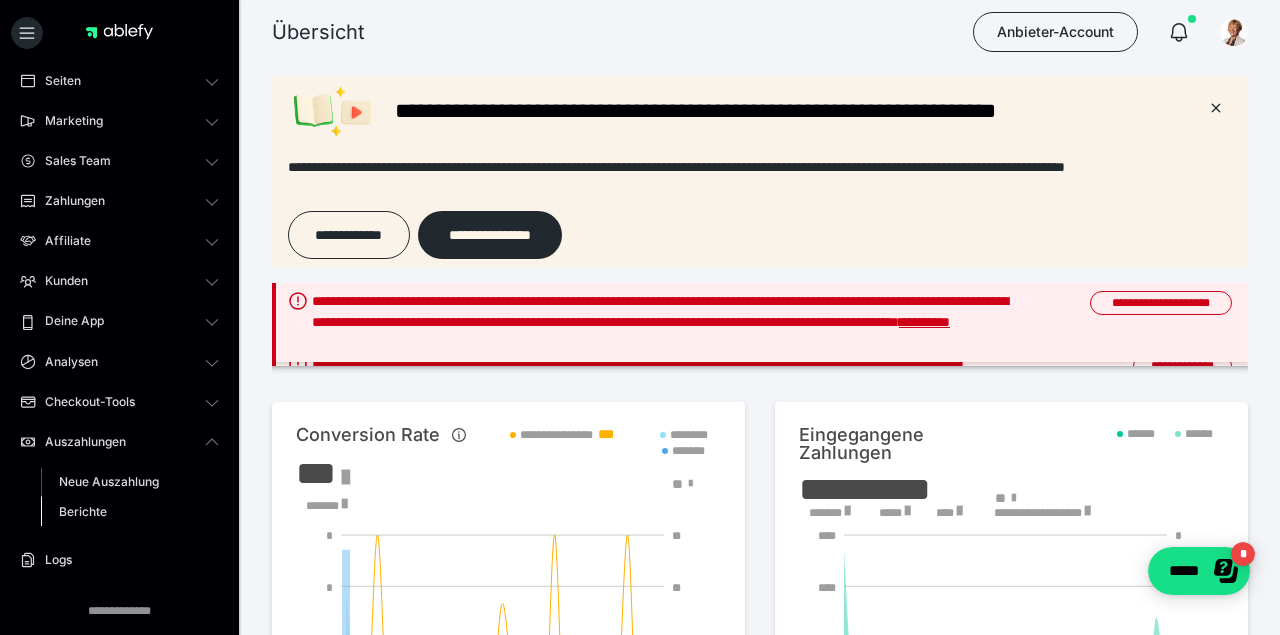 click on "Berichte" at bounding box center (83, 511) 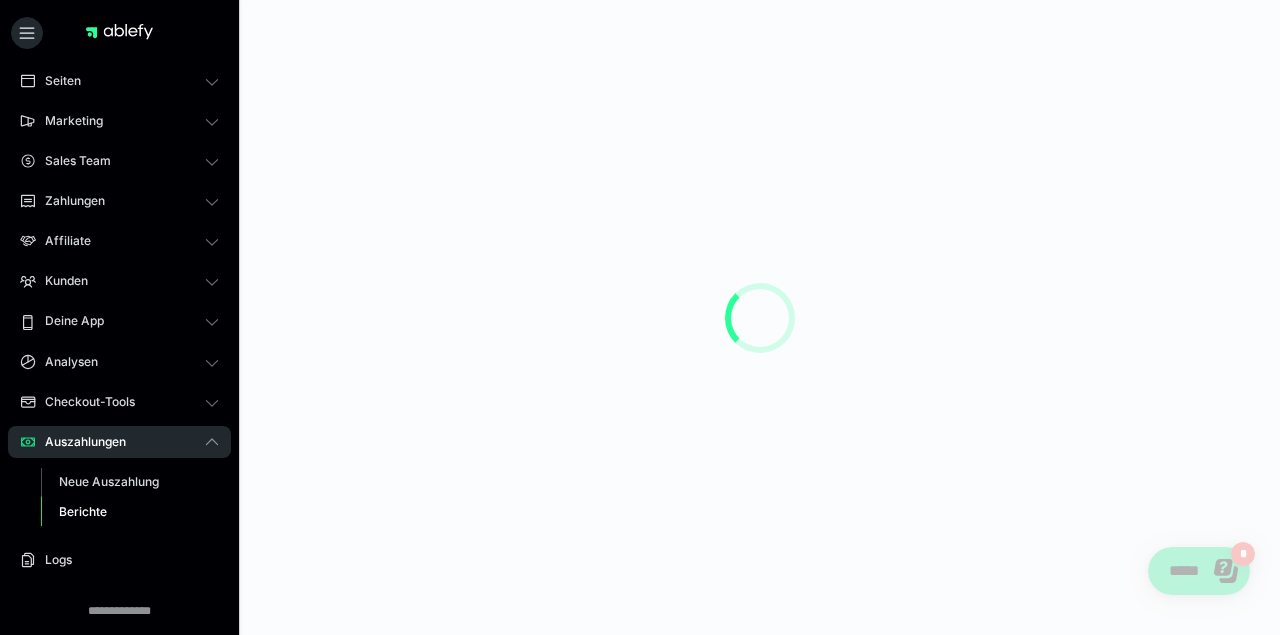 click on "Berichte" at bounding box center [83, 511] 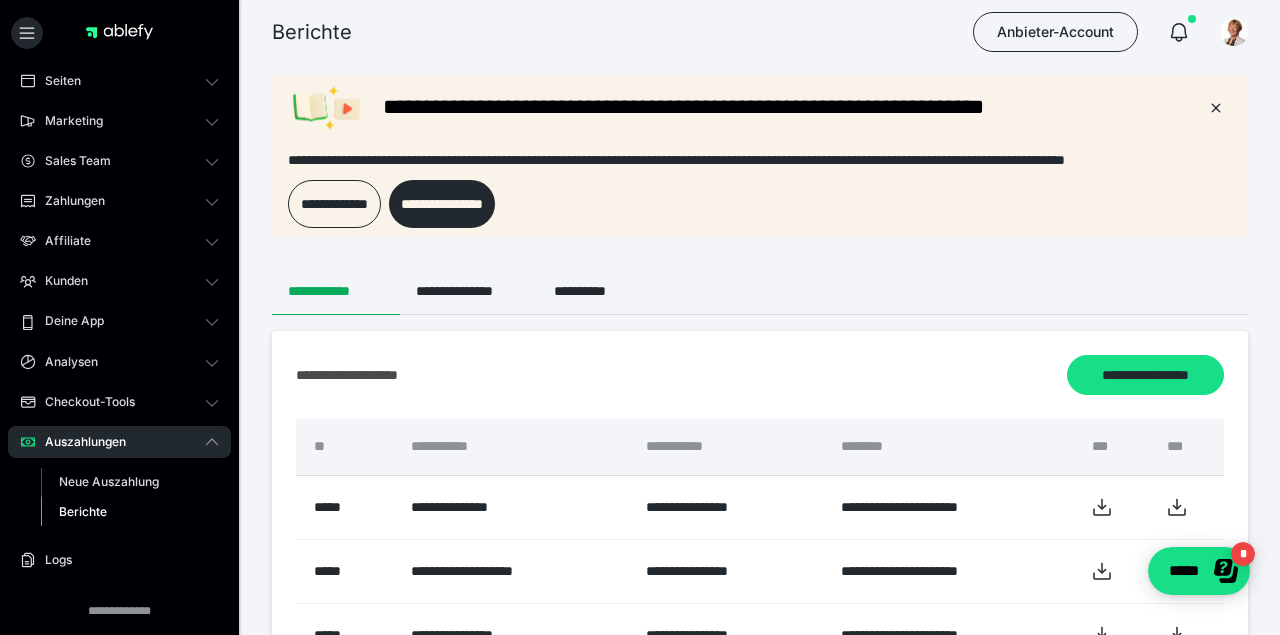 scroll, scrollTop: 0, scrollLeft: 0, axis: both 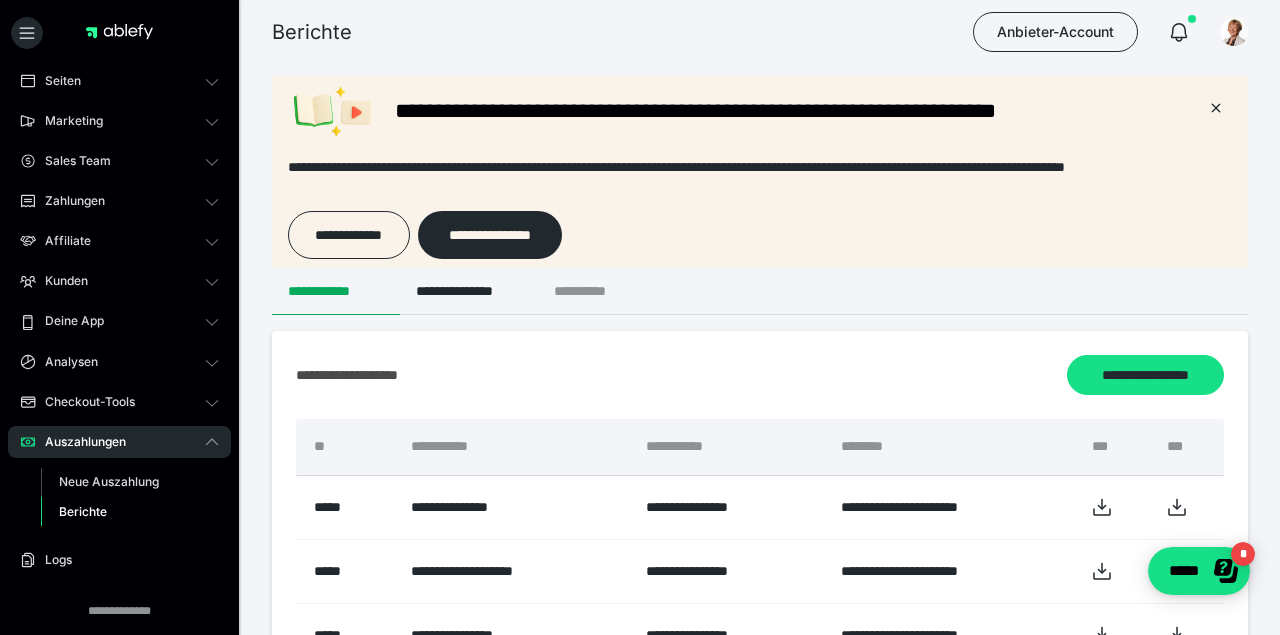 click on "**********" at bounding box center (596, 291) 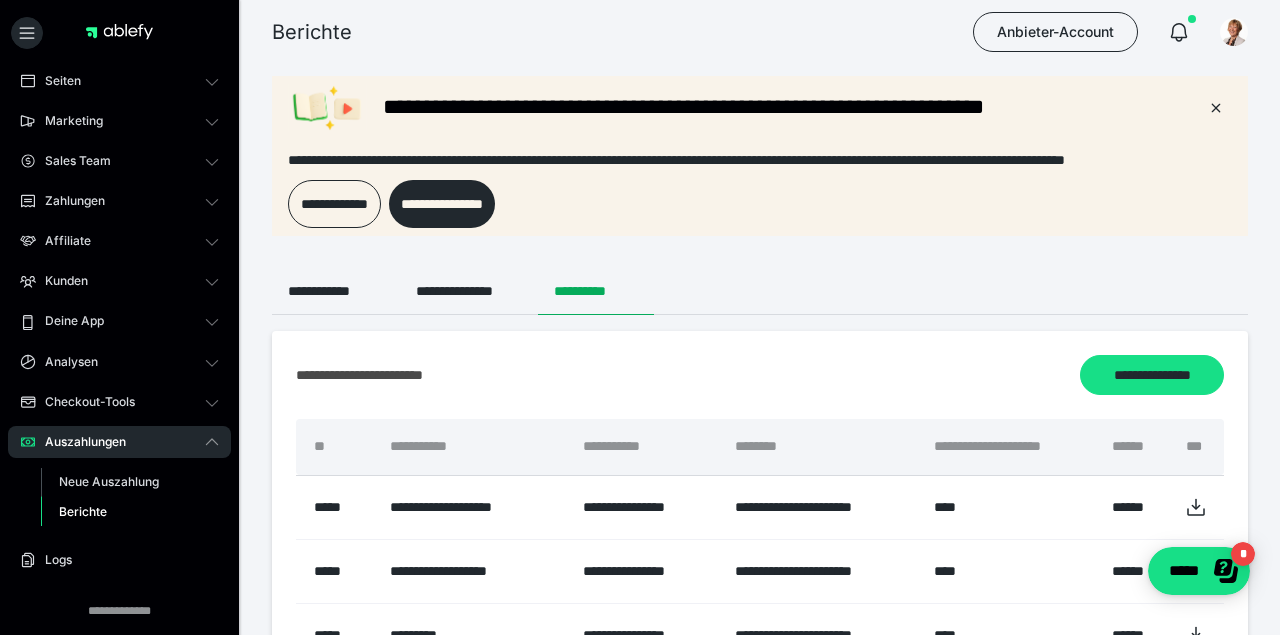 scroll, scrollTop: 0, scrollLeft: 0, axis: both 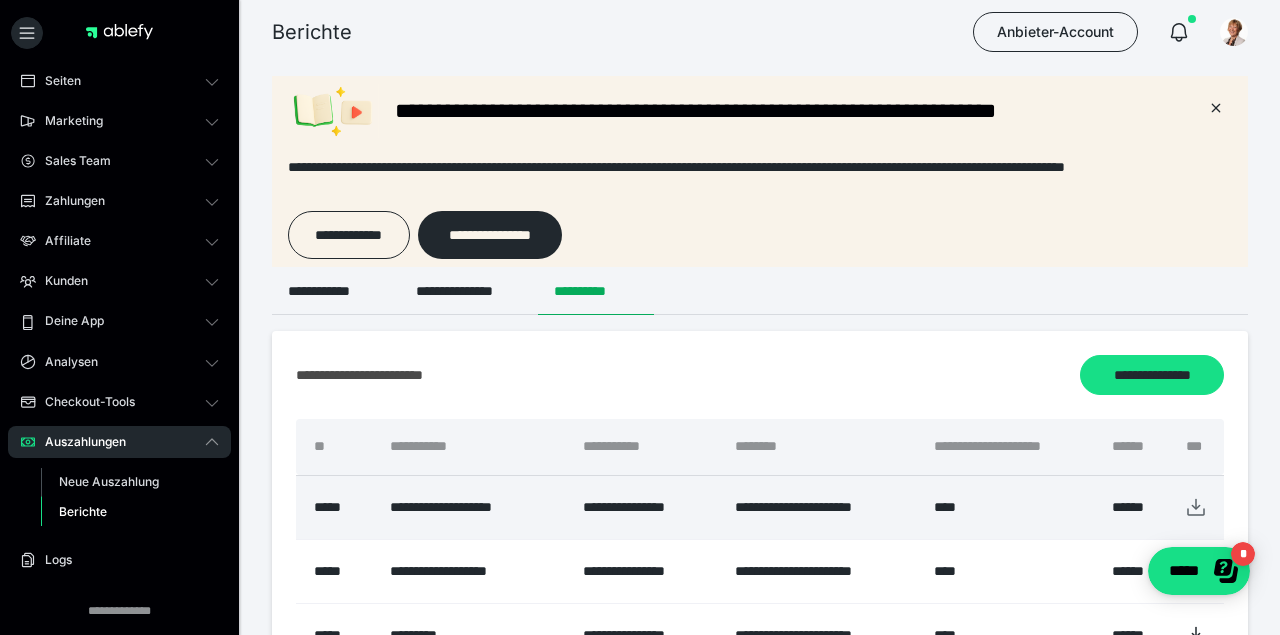 click 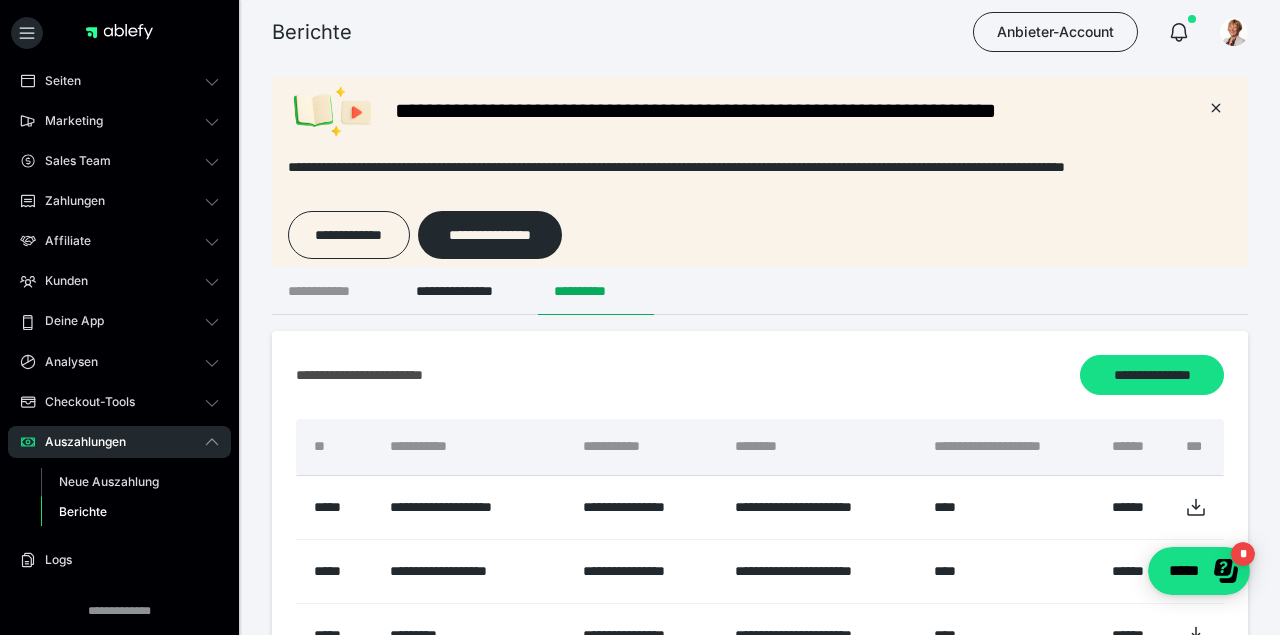 click on "**********" at bounding box center [336, 291] 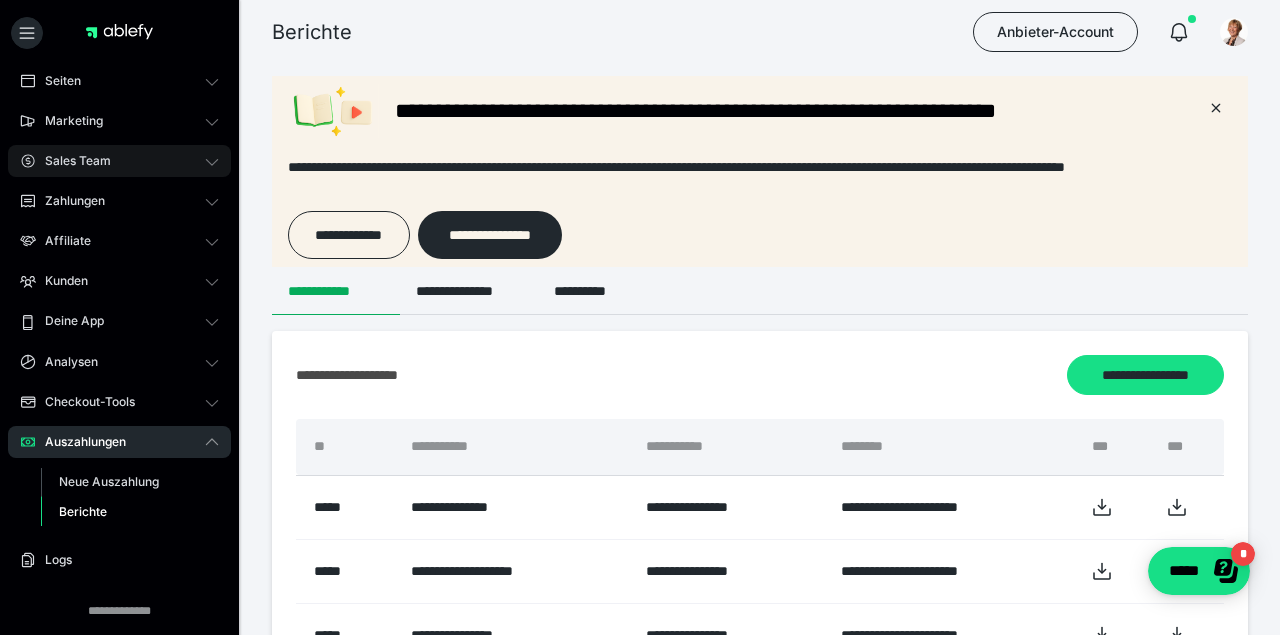 scroll, scrollTop: 0, scrollLeft: 0, axis: both 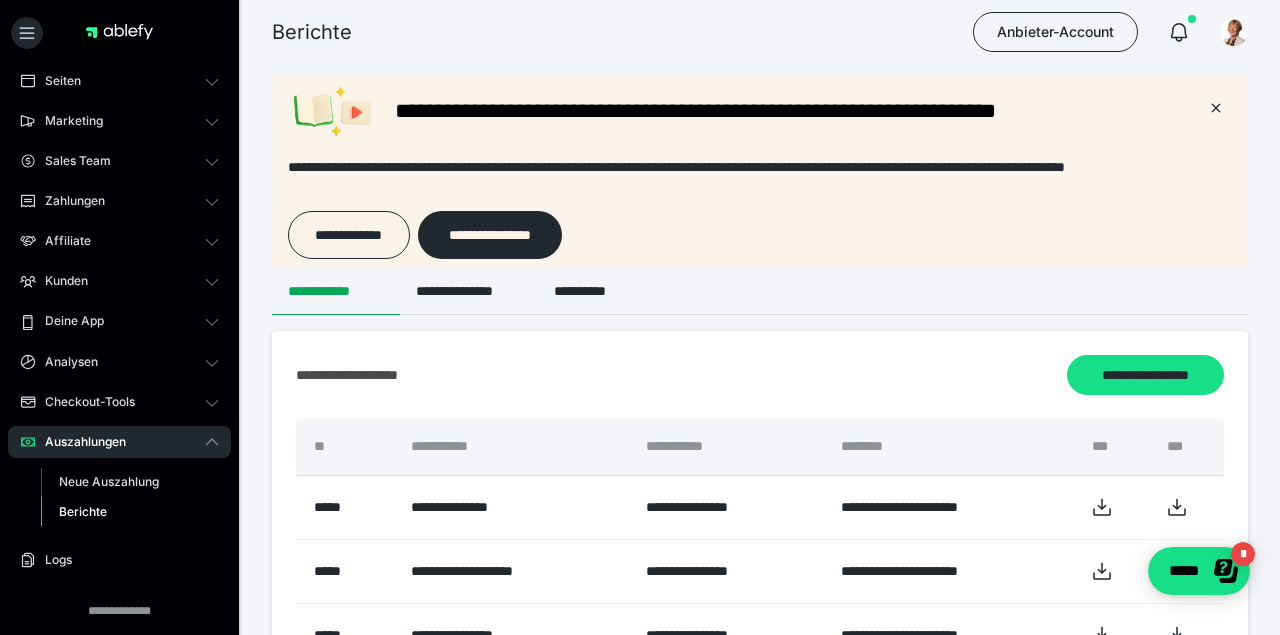 click on "Berichte" at bounding box center (83, 511) 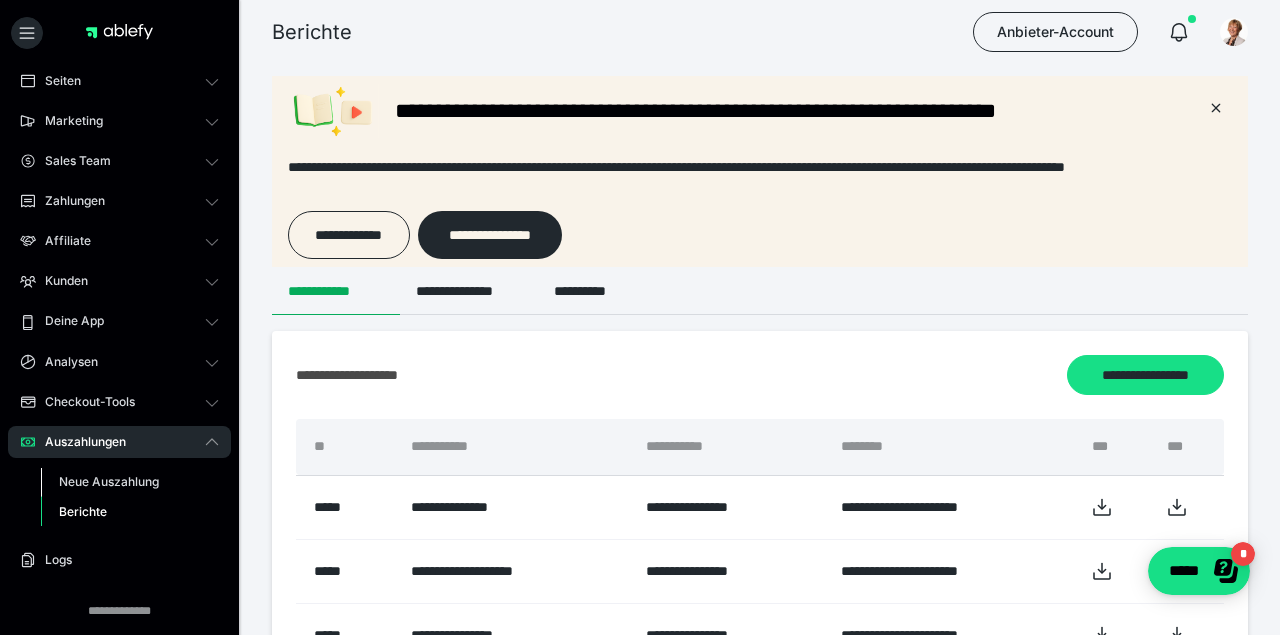 click on "Neue Auszahlung" at bounding box center [109, 481] 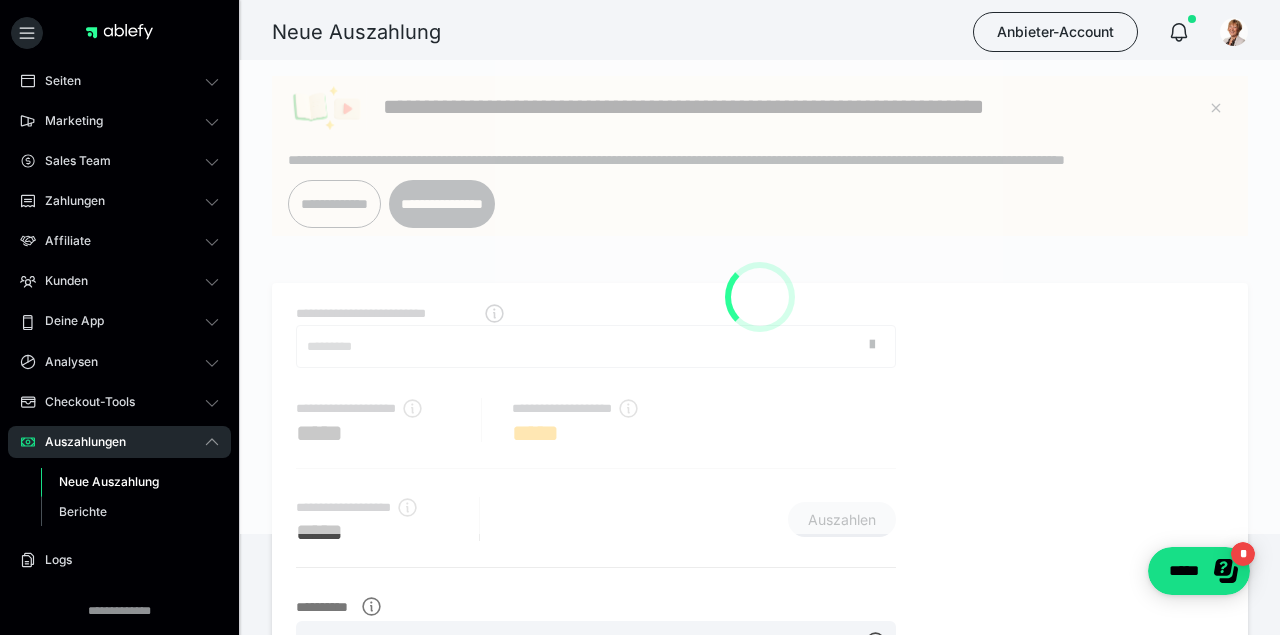 scroll, scrollTop: 0, scrollLeft: 0, axis: both 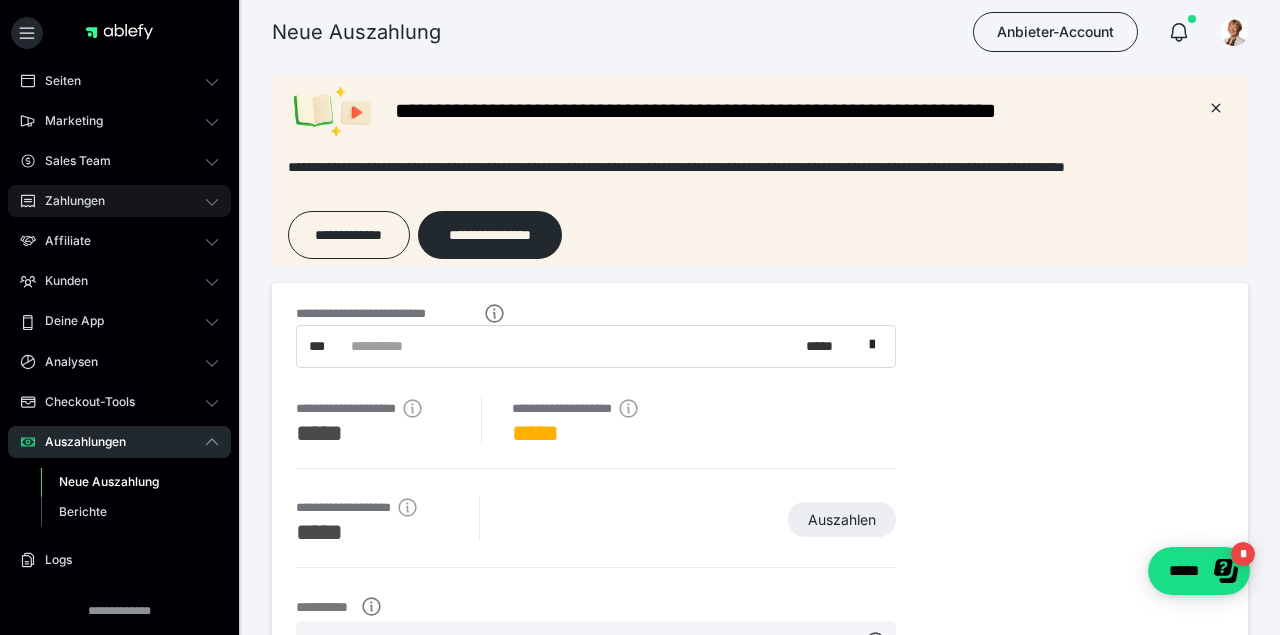 click 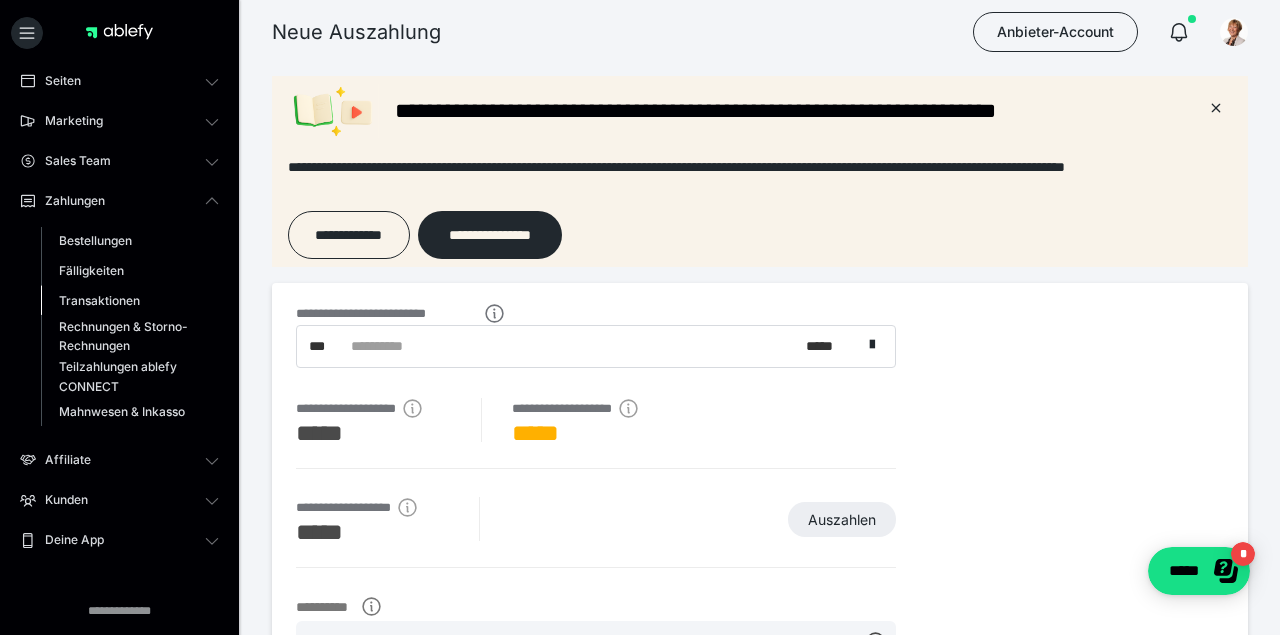 click on "Transaktionen" at bounding box center (99, 300) 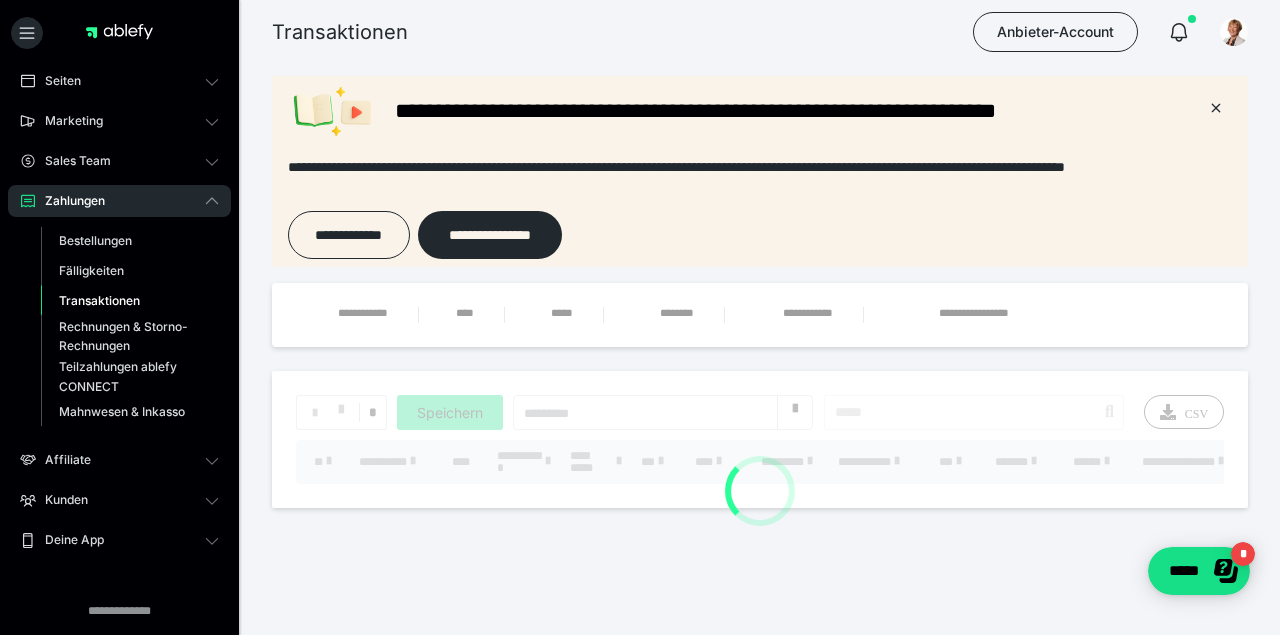 scroll, scrollTop: 0, scrollLeft: 0, axis: both 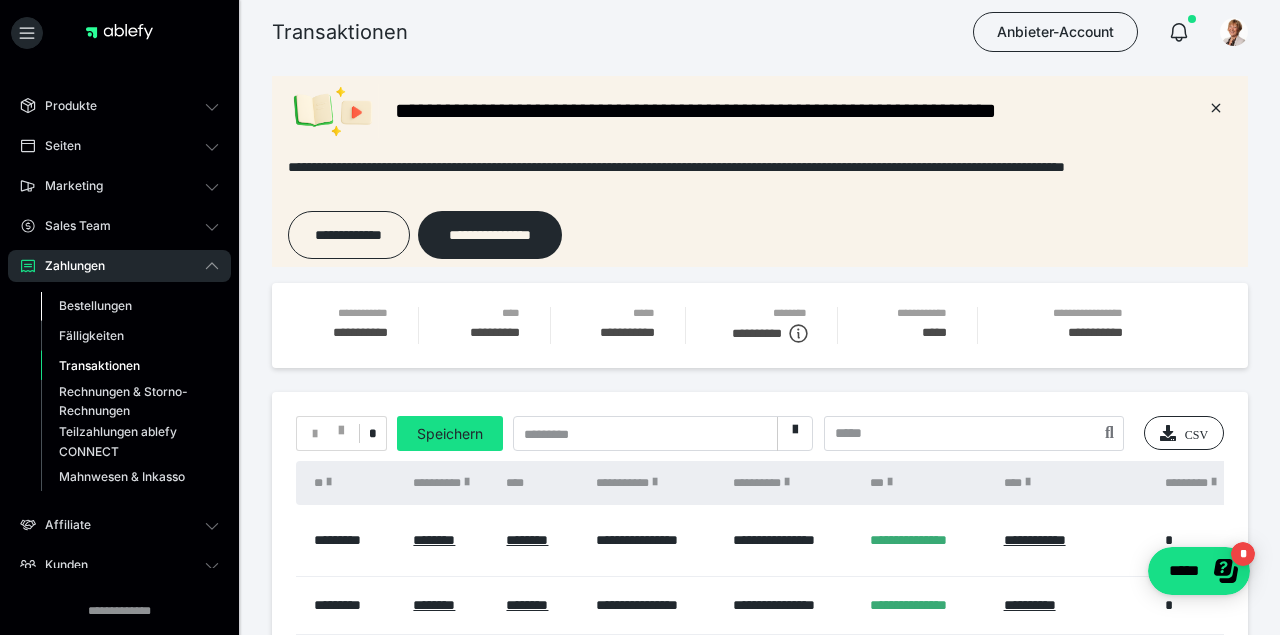 click on "Bestellungen" at bounding box center [95, 305] 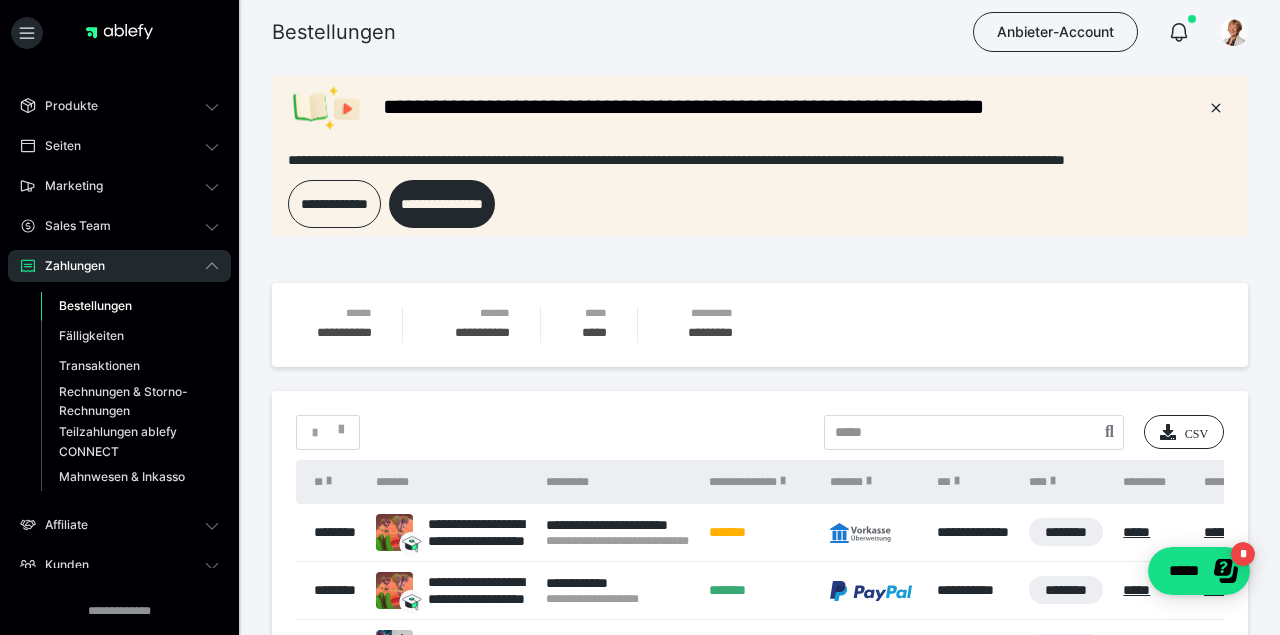 scroll, scrollTop: 0, scrollLeft: 0, axis: both 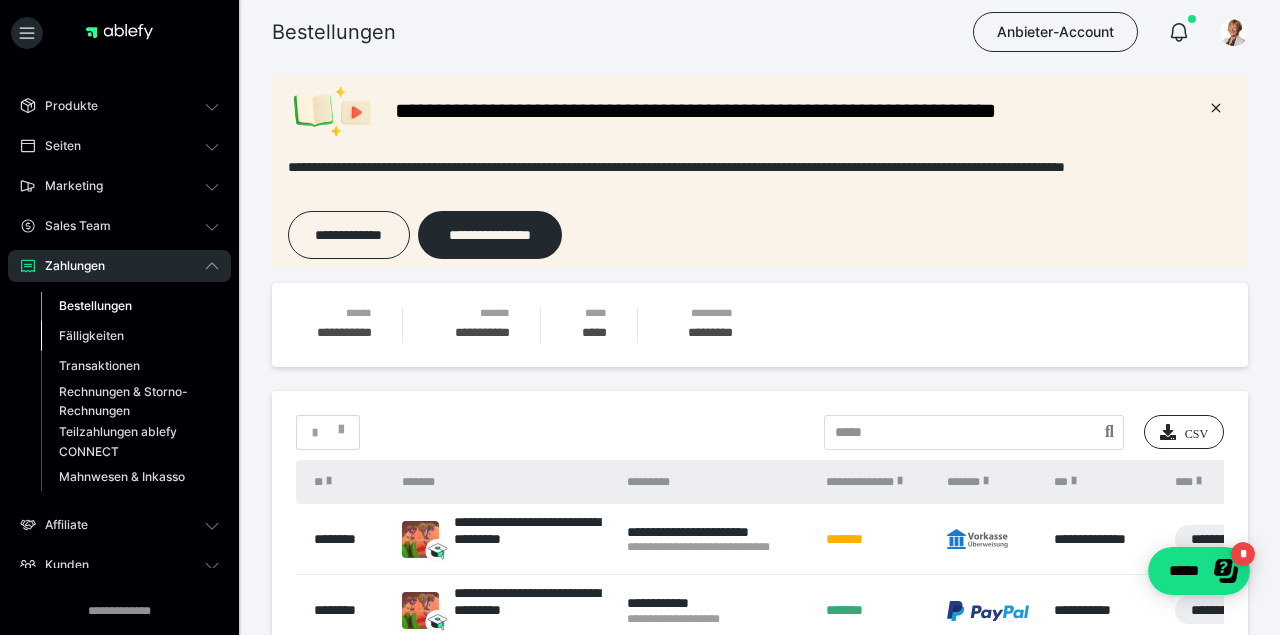 click on "Fälligkeiten" at bounding box center (91, 335) 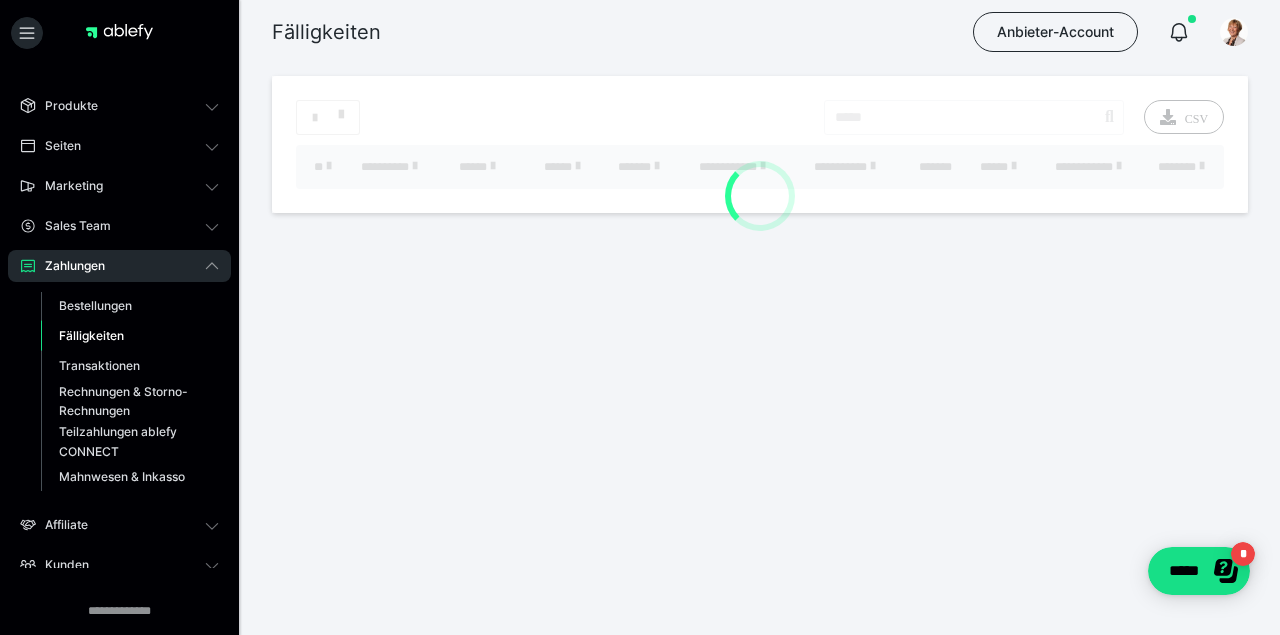 scroll, scrollTop: 0, scrollLeft: 0, axis: both 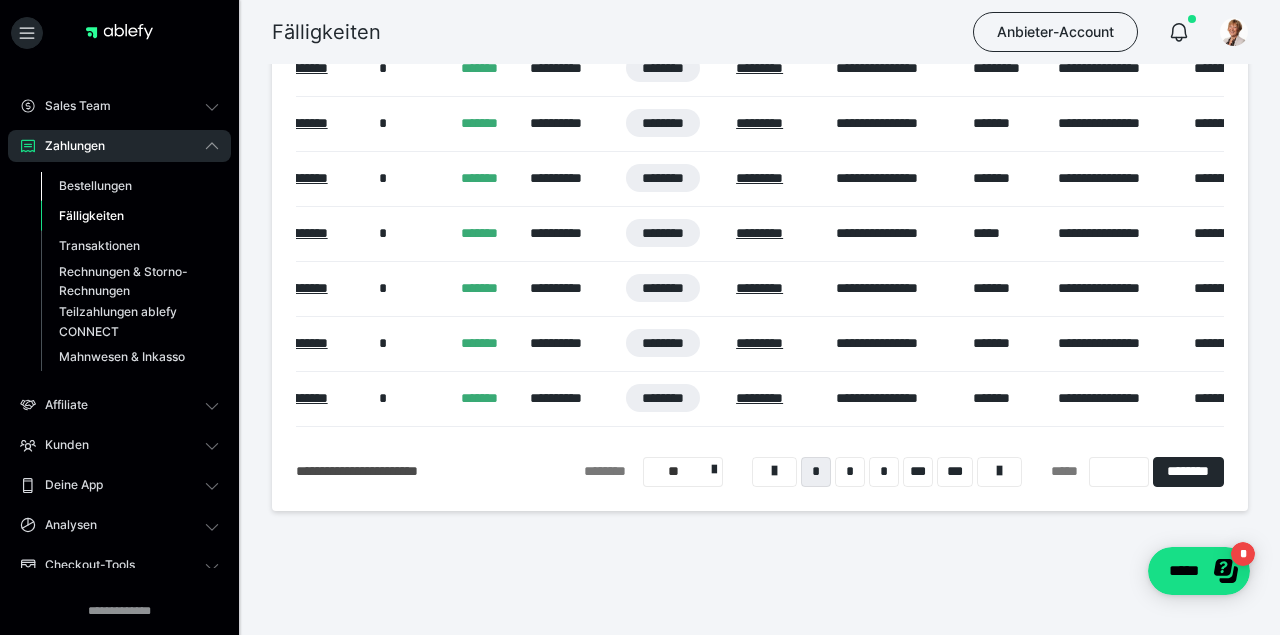 click on "Bestellungen" at bounding box center [130, 186] 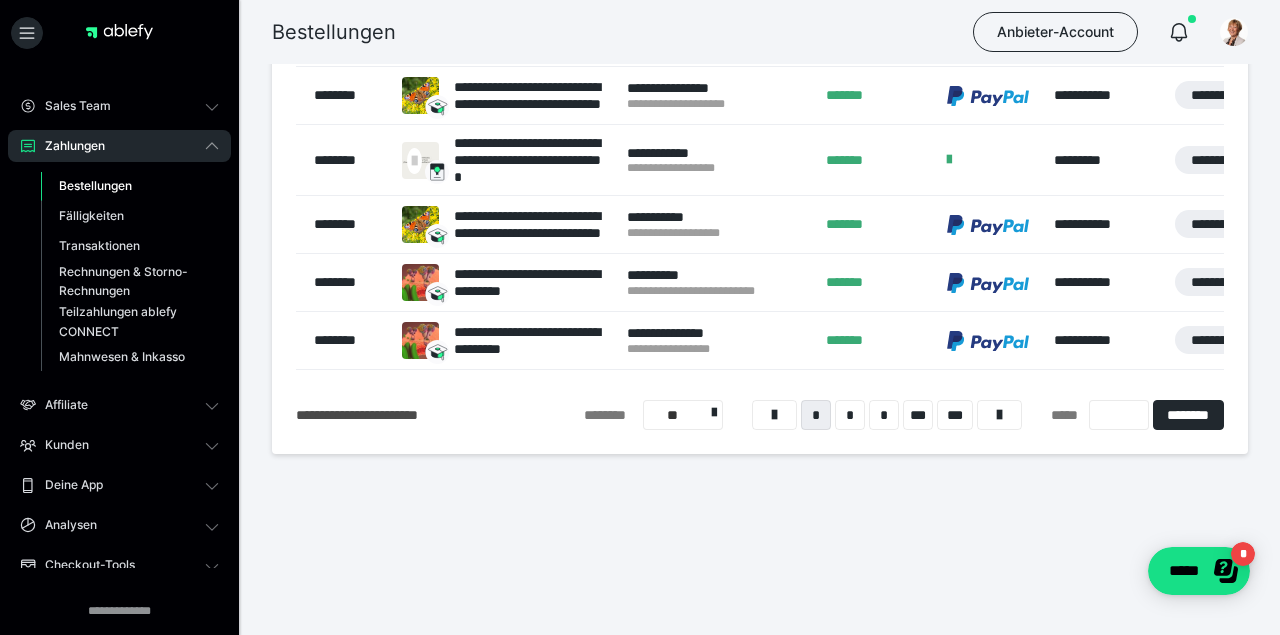 scroll, scrollTop: 0, scrollLeft: 0, axis: both 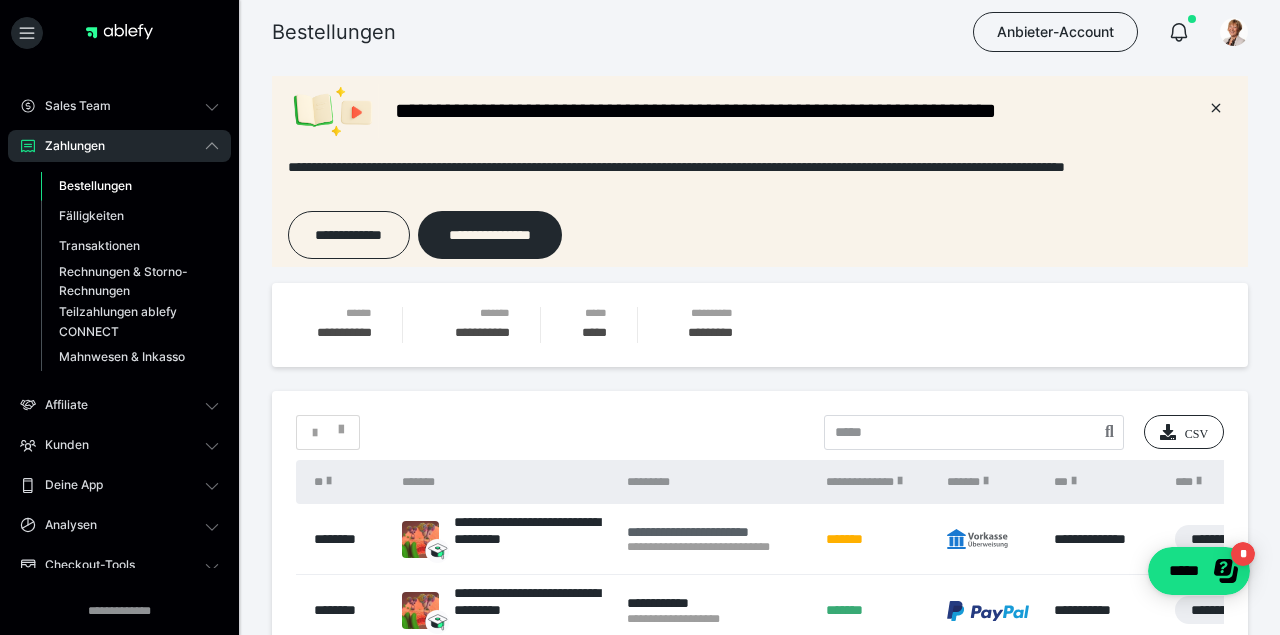 click on "**********" at bounding box center [716, 532] 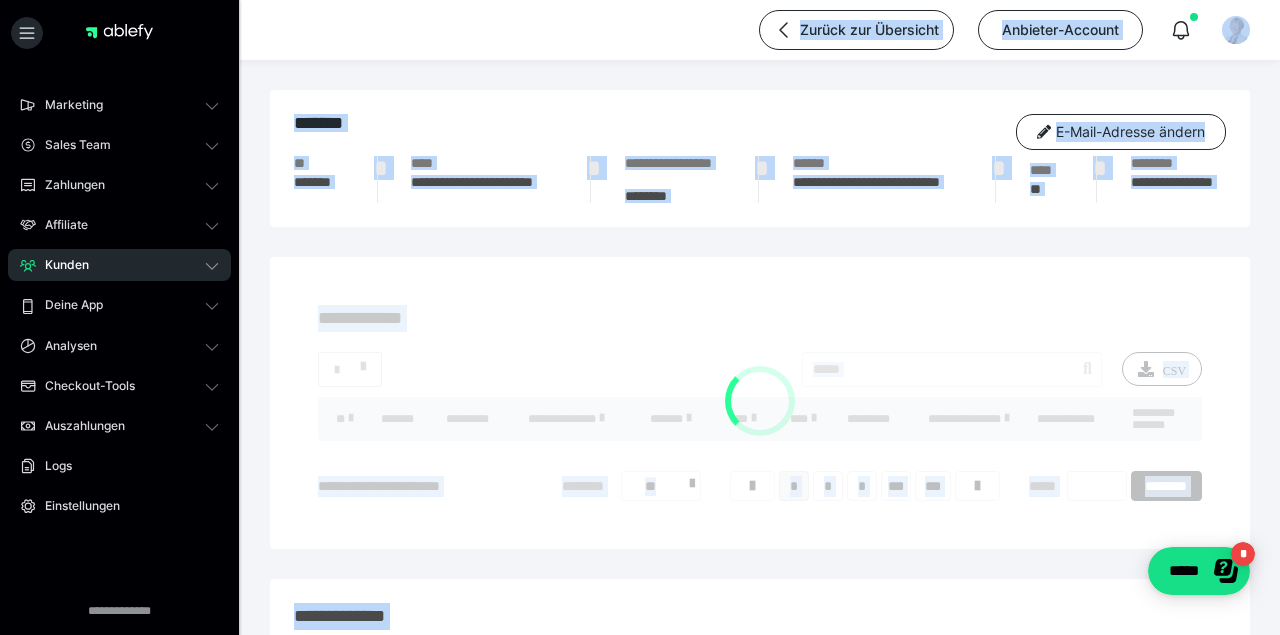 scroll, scrollTop: 105, scrollLeft: 0, axis: vertical 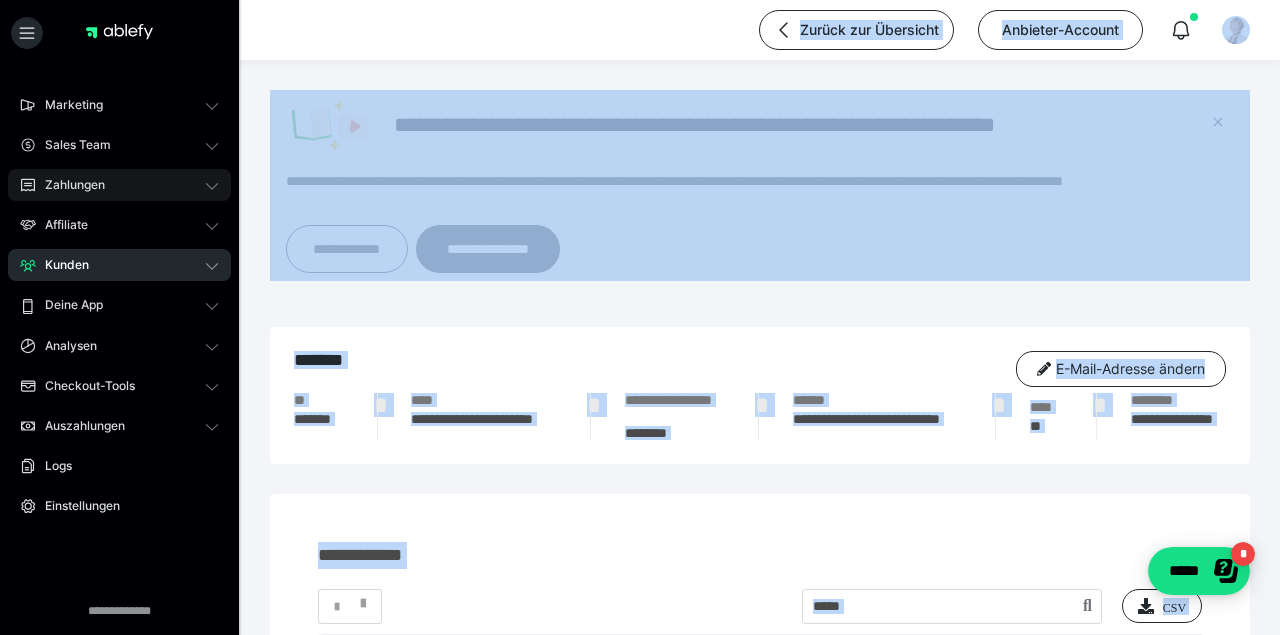 click on "Zahlungen" at bounding box center (68, 185) 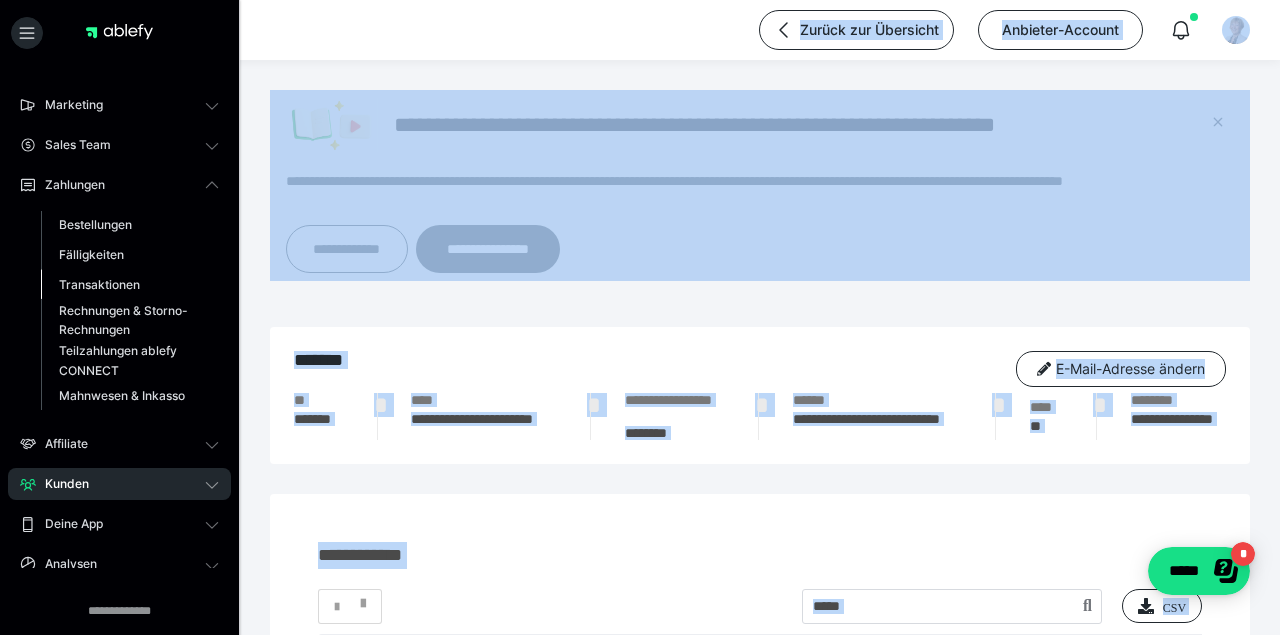 click on "Transaktionen" at bounding box center [99, 284] 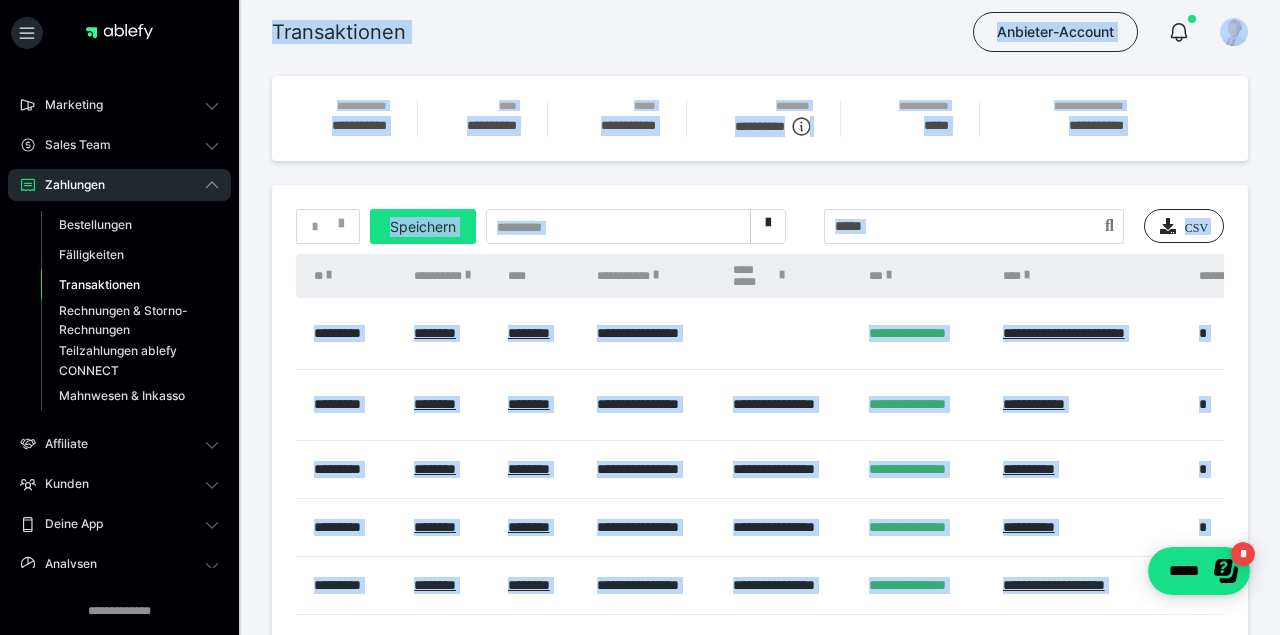 scroll, scrollTop: 0, scrollLeft: 0, axis: both 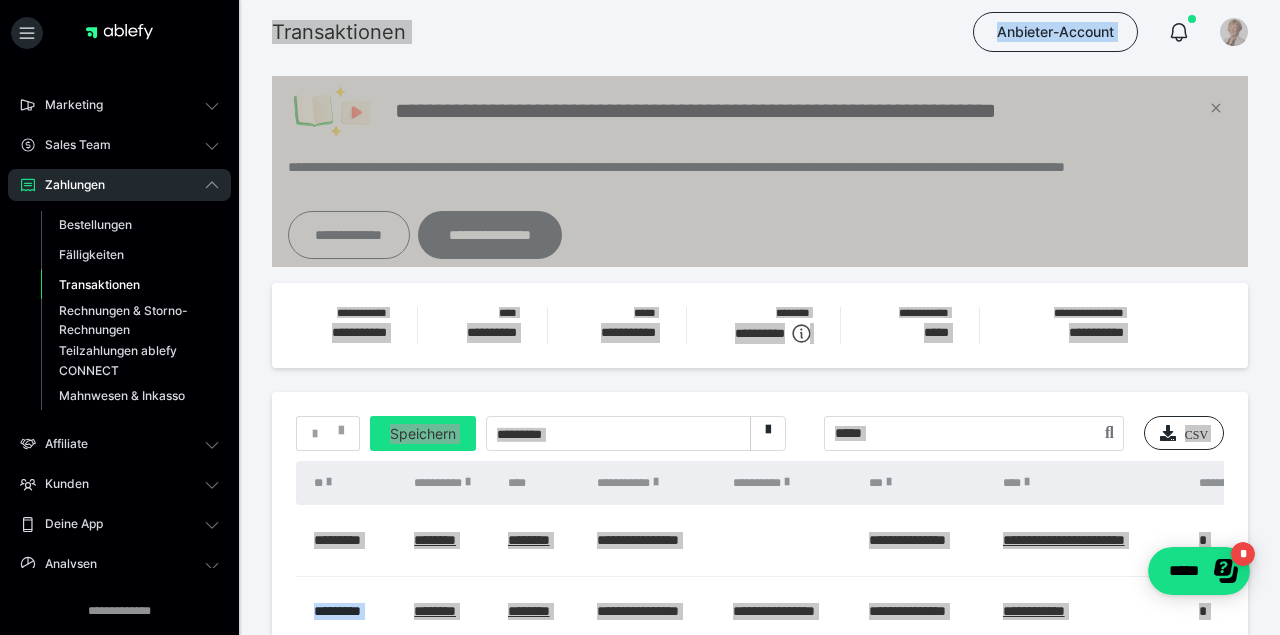click on "**********" at bounding box center [736, 171] 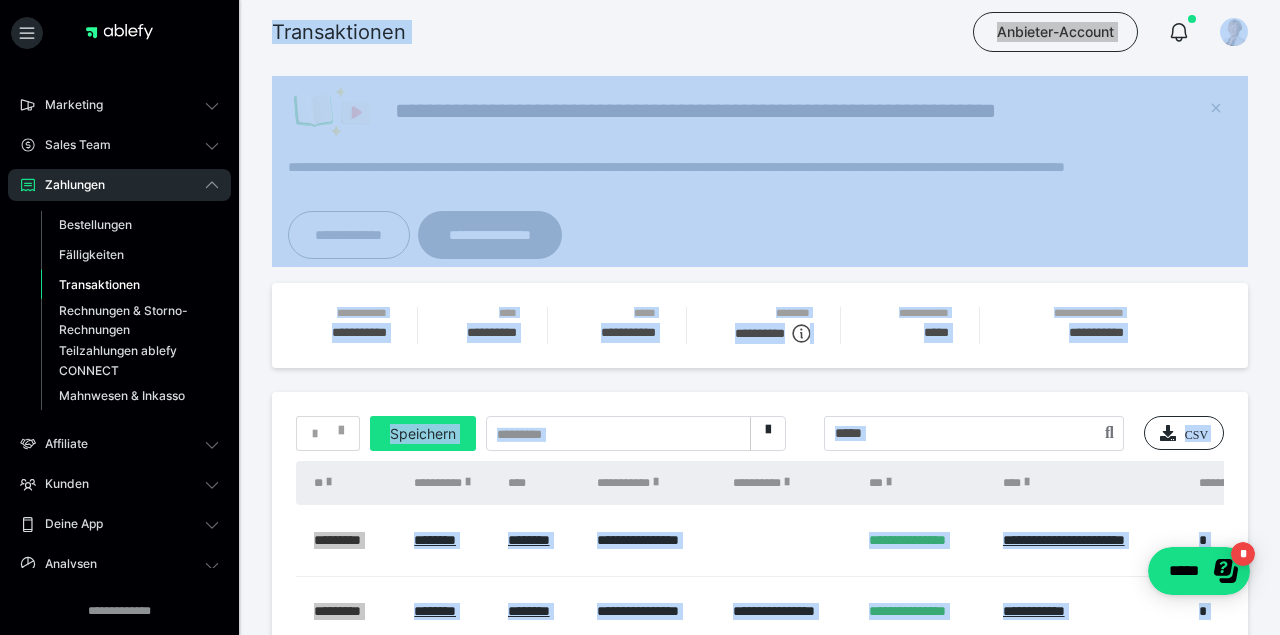 click at bounding box center (791, 540) 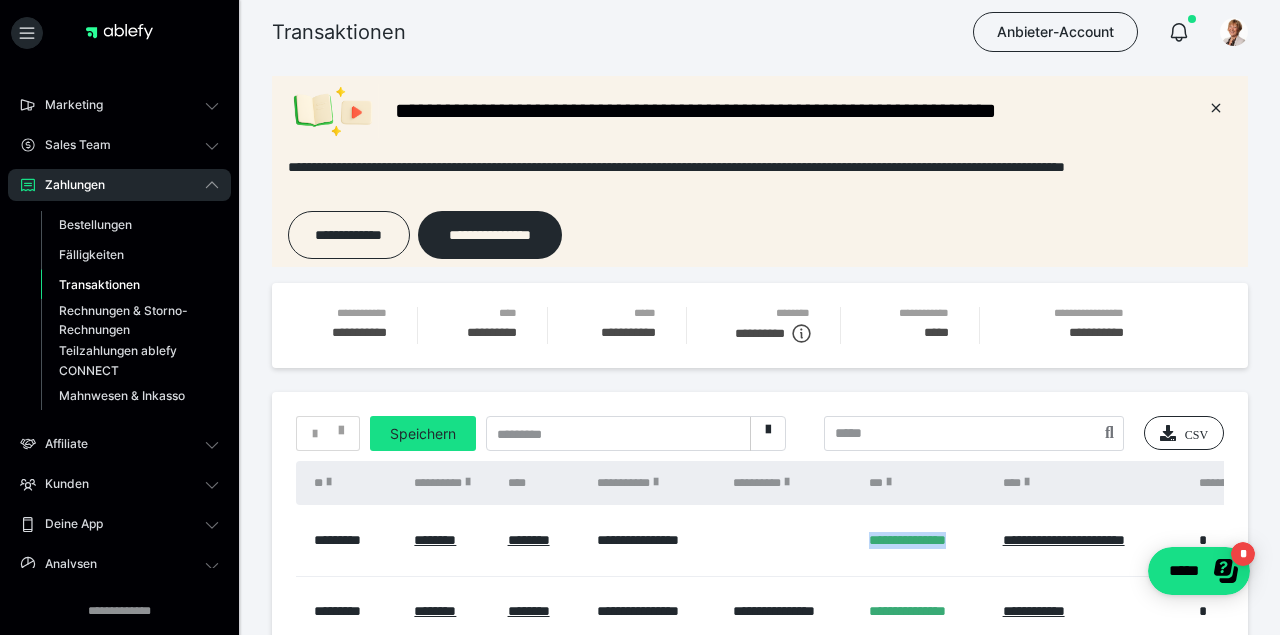 click at bounding box center [791, 540] 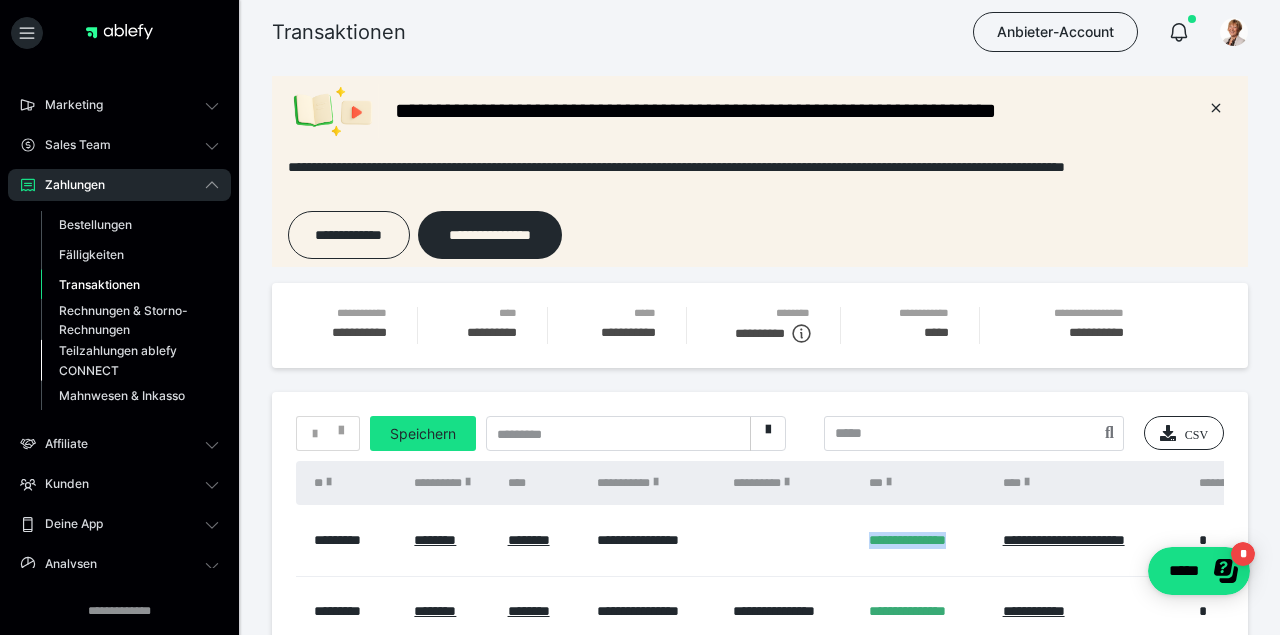 click on "Teilzahlungen ablefy CONNECT" at bounding box center [126, 360] 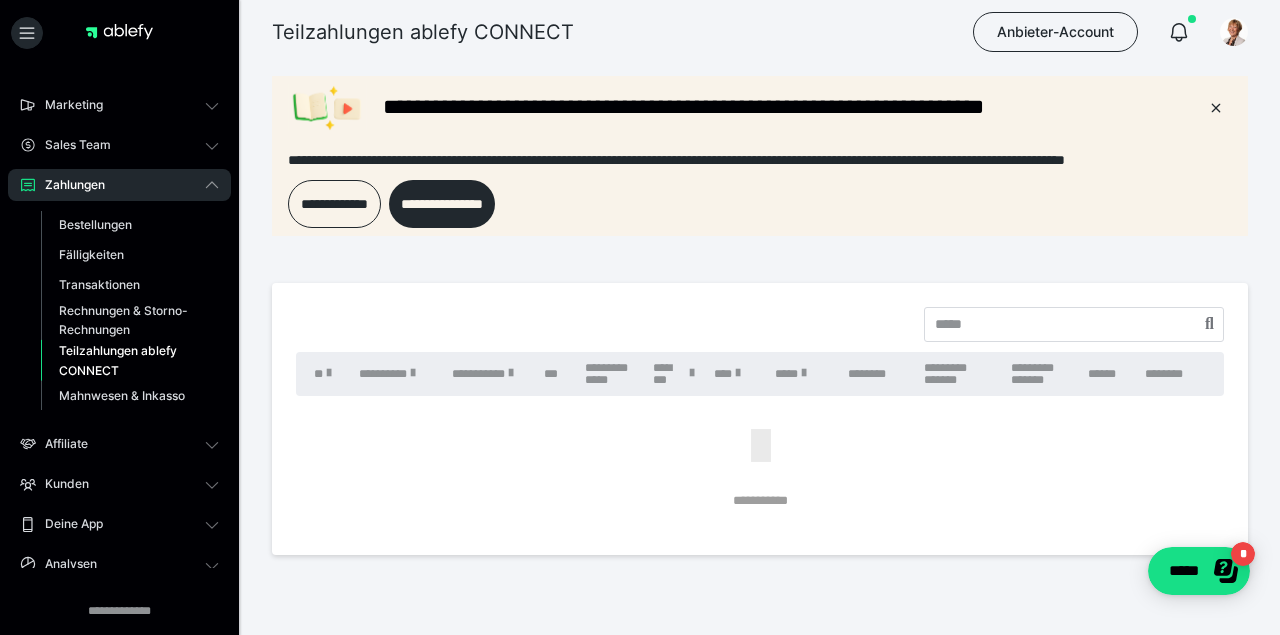 scroll, scrollTop: 0, scrollLeft: 0, axis: both 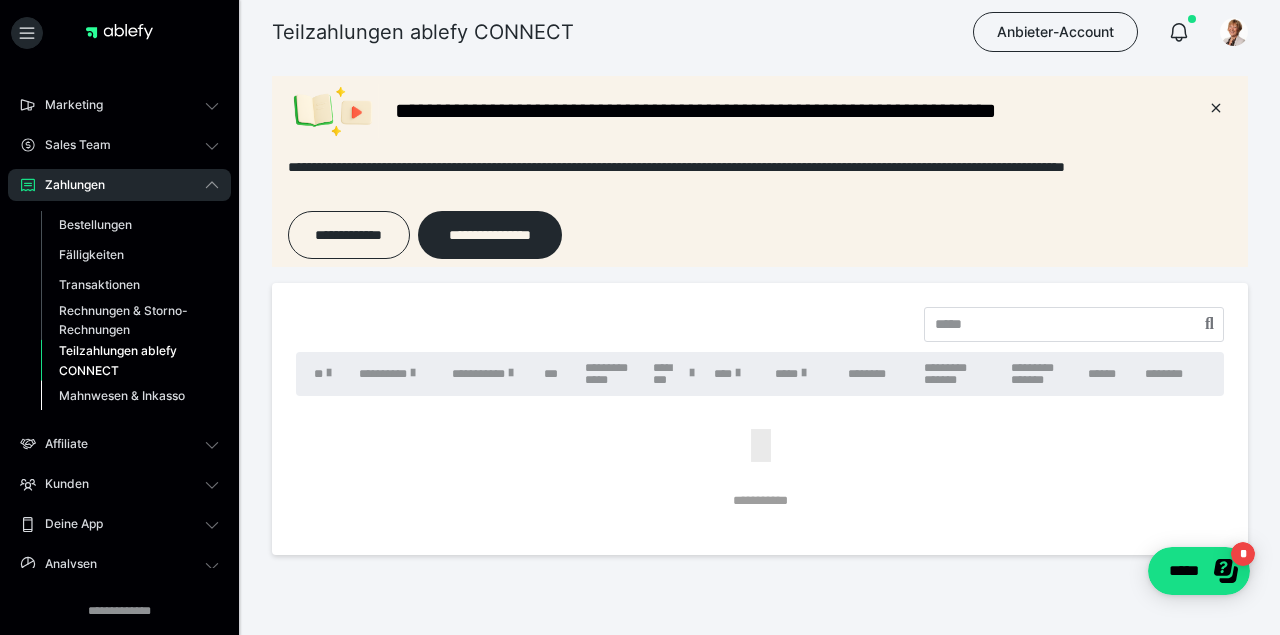click on "Mahnwesen & Inkasso" at bounding box center [122, 395] 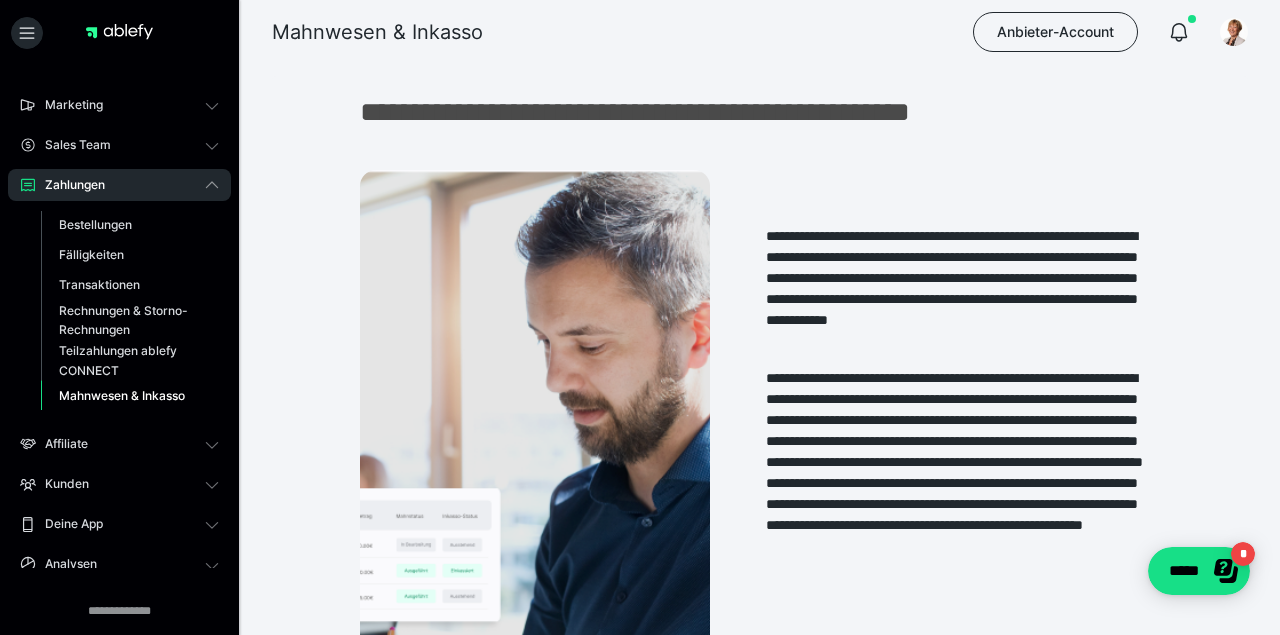 scroll, scrollTop: 0, scrollLeft: 0, axis: both 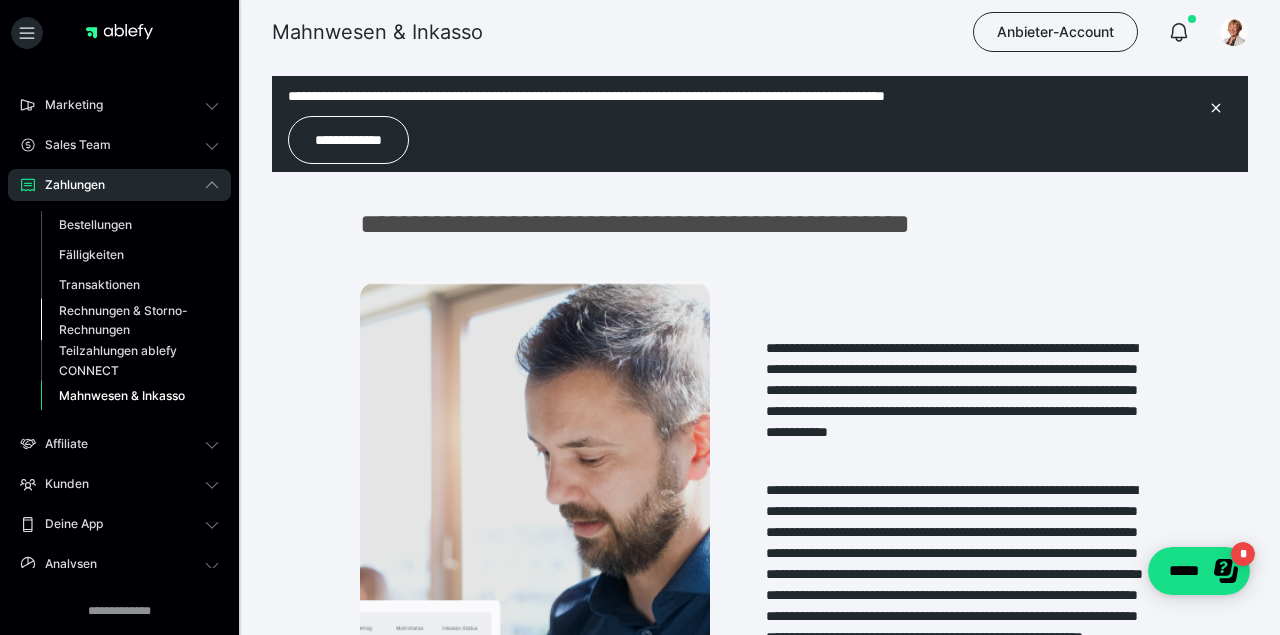 click on "Rechnungen & Storno-Rechnungen" at bounding box center [126, 320] 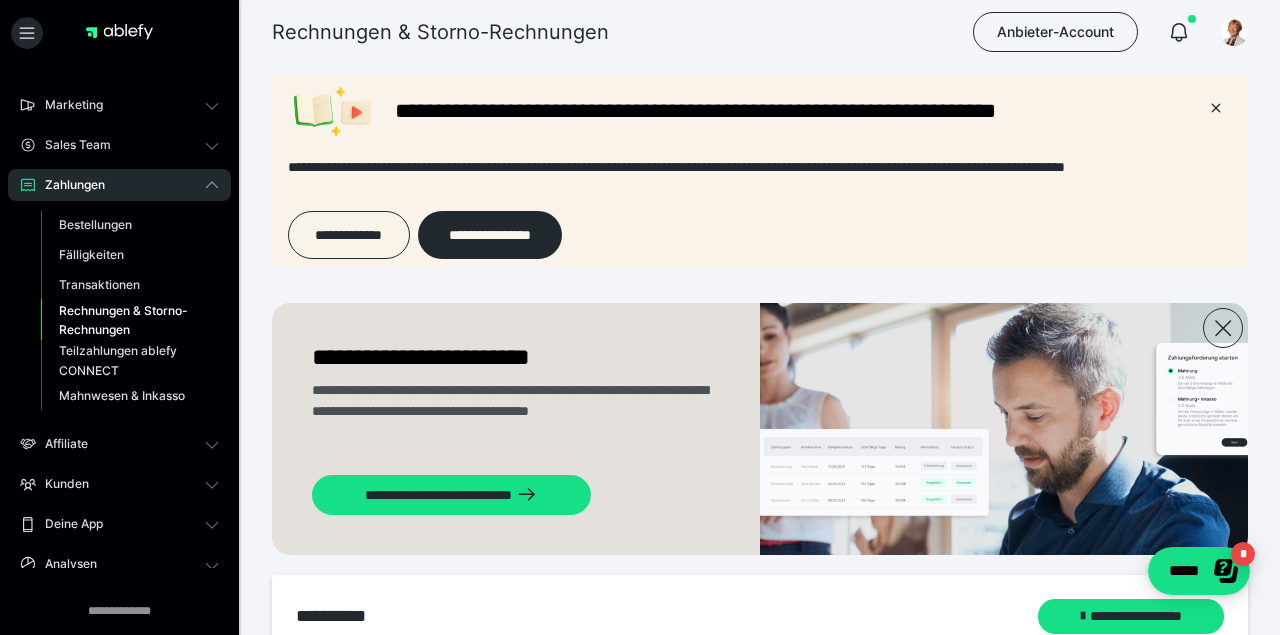 scroll, scrollTop: 0, scrollLeft: 0, axis: both 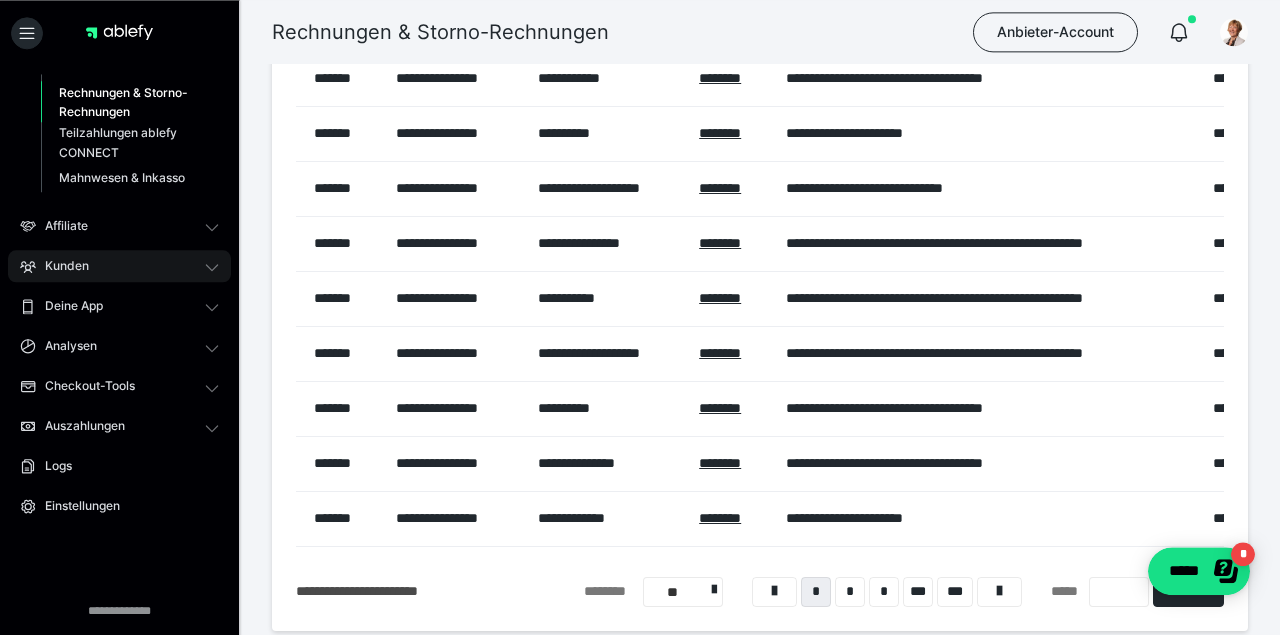 click on "Kunden" at bounding box center [119, 266] 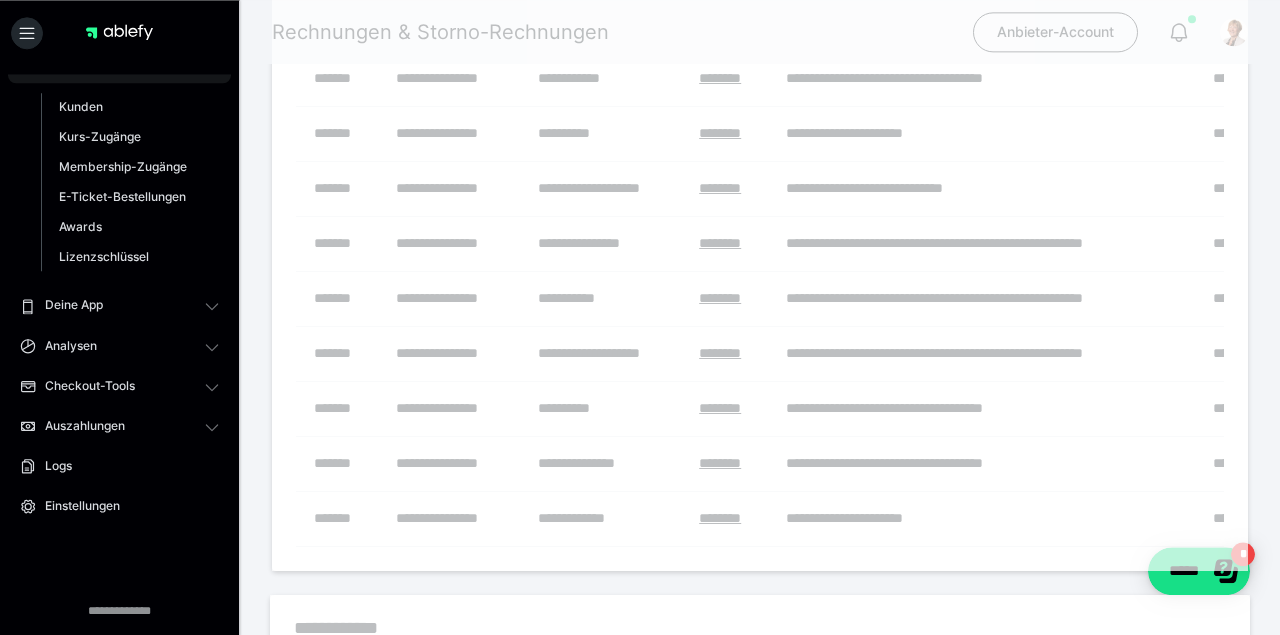 scroll, scrollTop: 303, scrollLeft: 0, axis: vertical 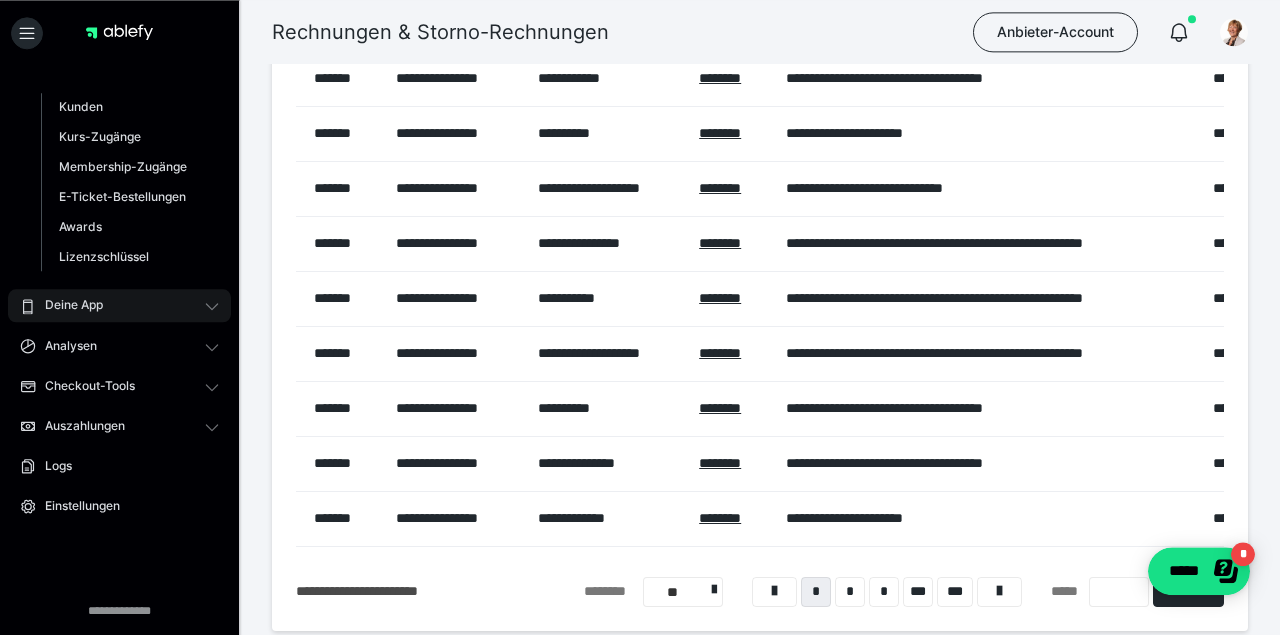 click 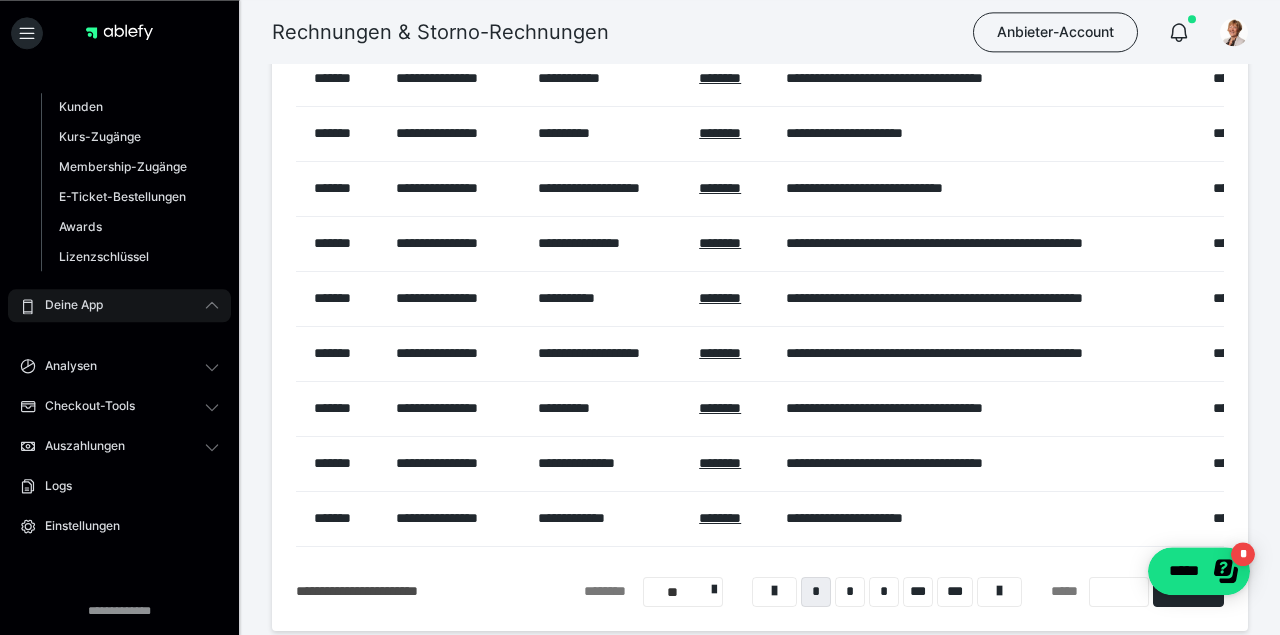 scroll, scrollTop: 125, scrollLeft: 0, axis: vertical 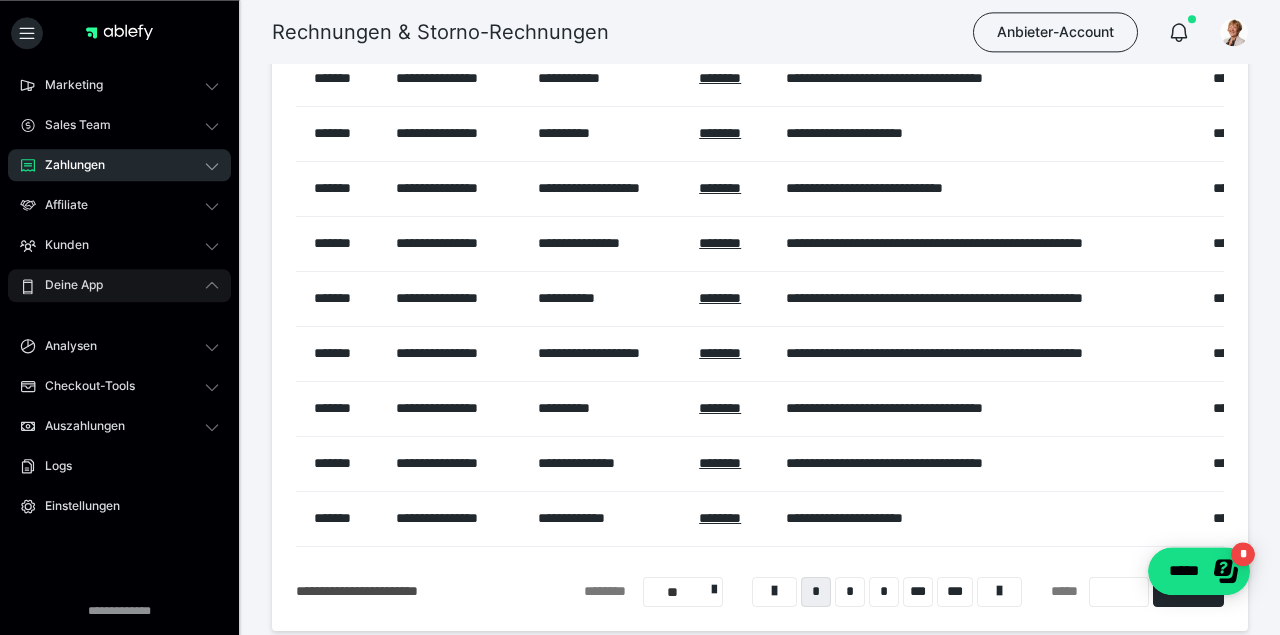 click on "Deine App" at bounding box center [67, 285] 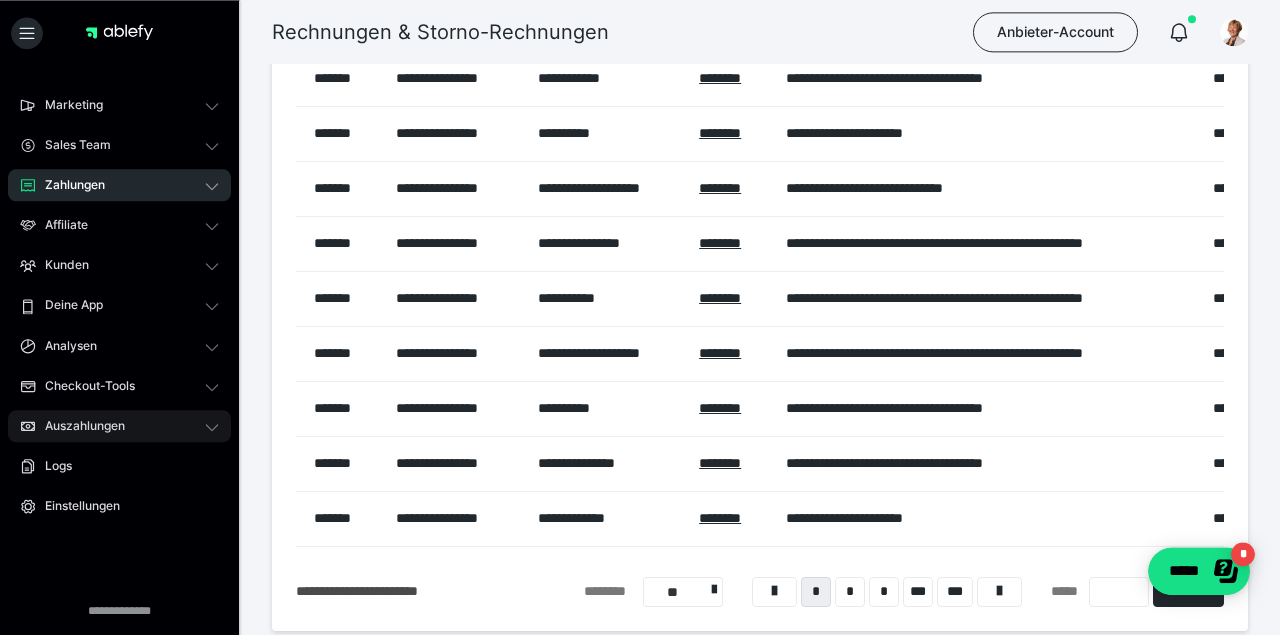 click on "Auszahlungen" at bounding box center [78, 426] 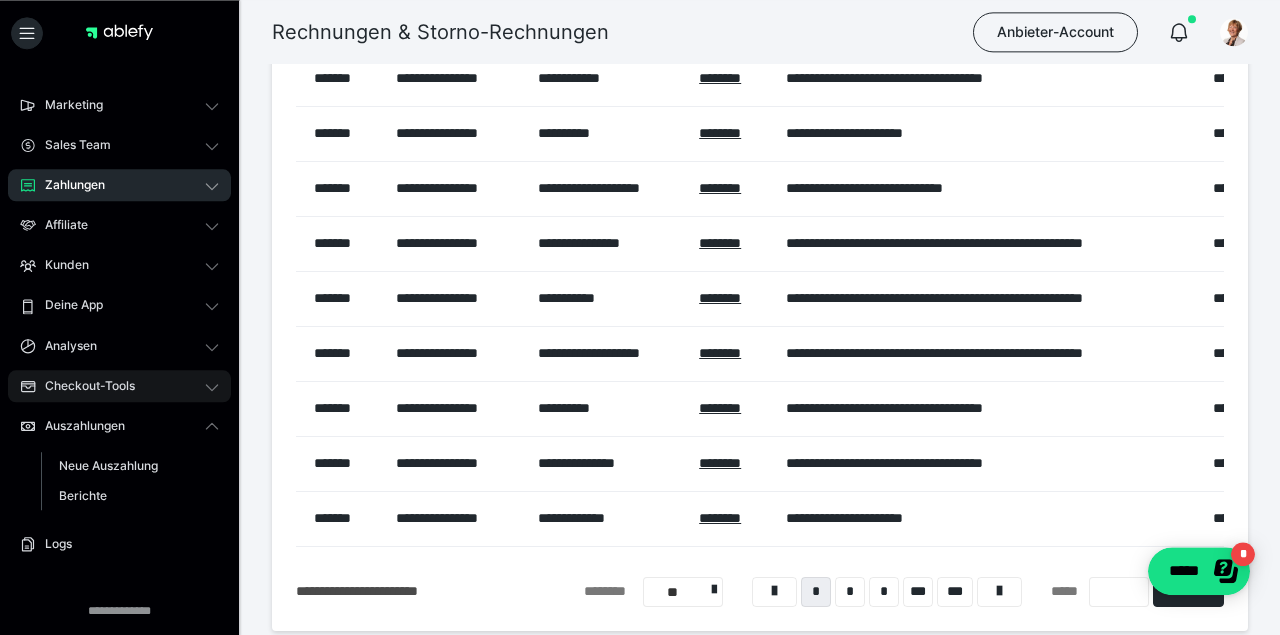 click on "Checkout-Tools" at bounding box center [119, 386] 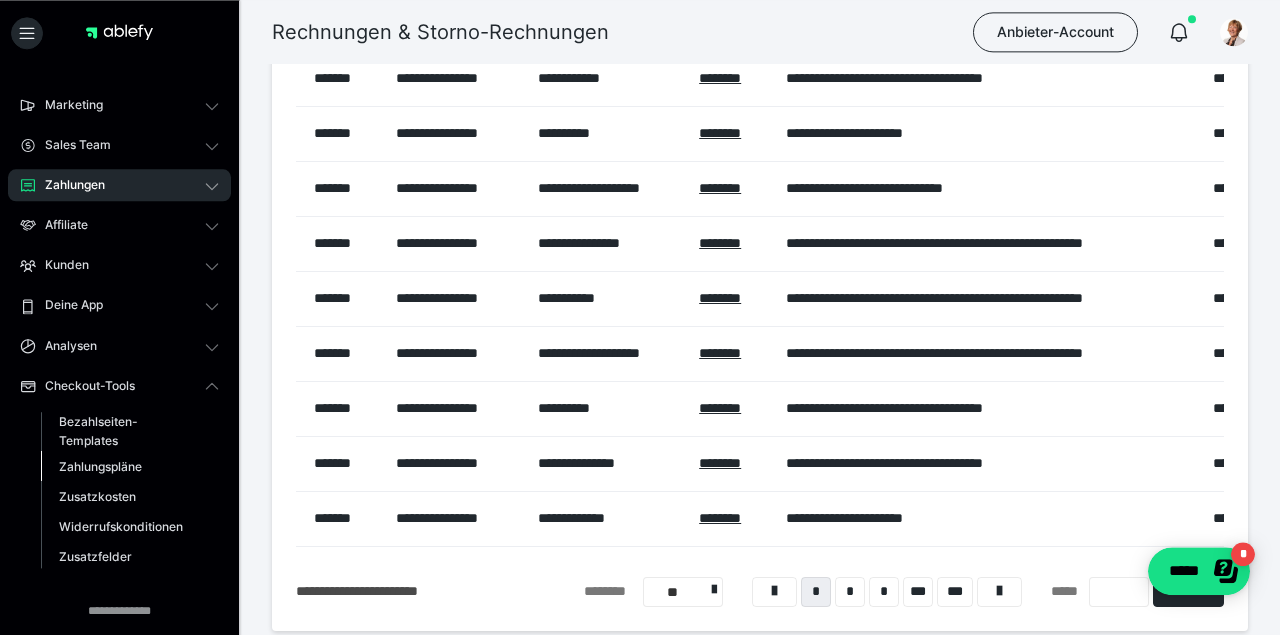 click on "Zahlungspläne" at bounding box center (100, 466) 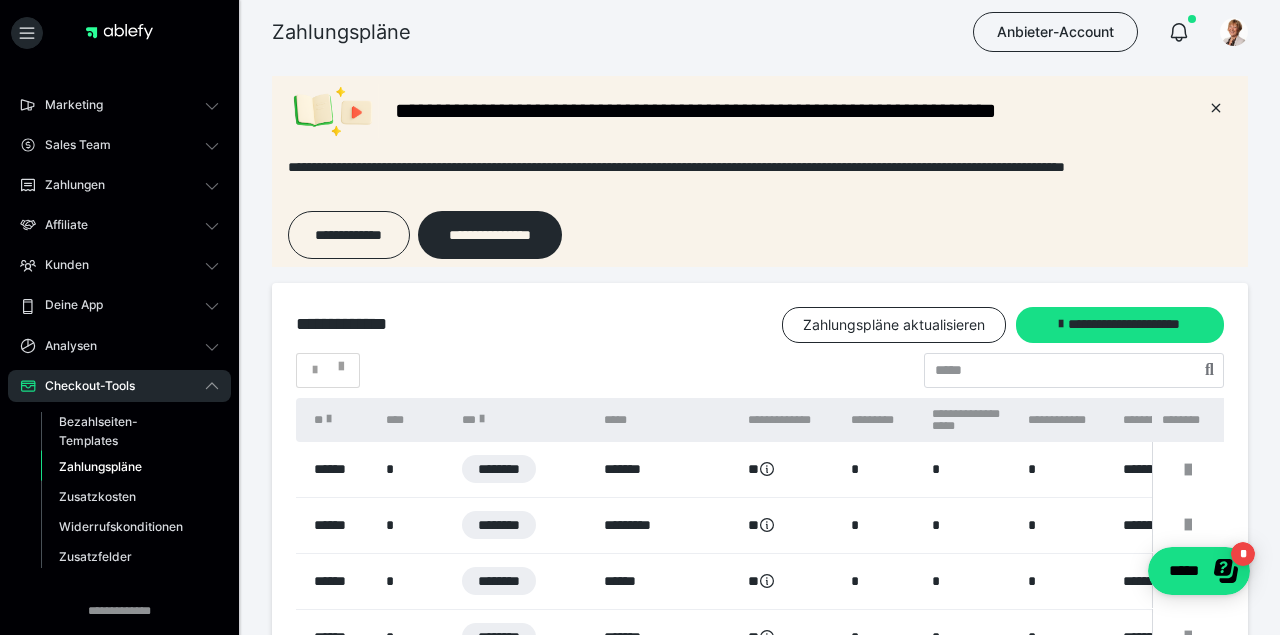 scroll, scrollTop: 0, scrollLeft: 0, axis: both 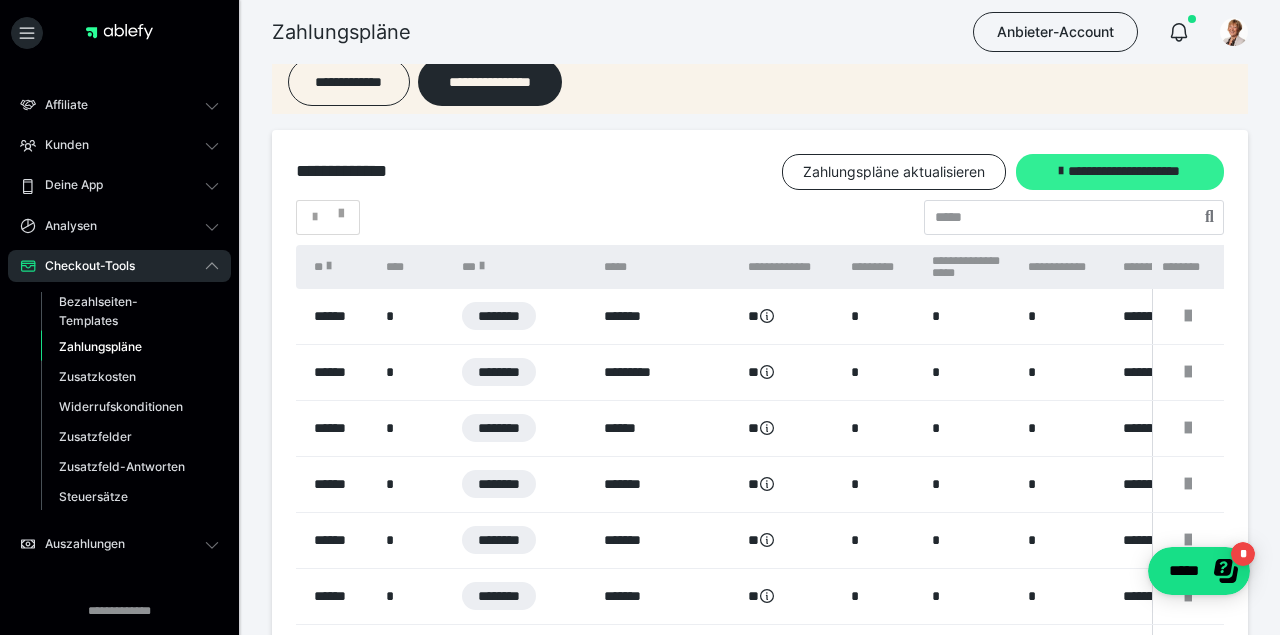click on "**********" at bounding box center (1120, 172) 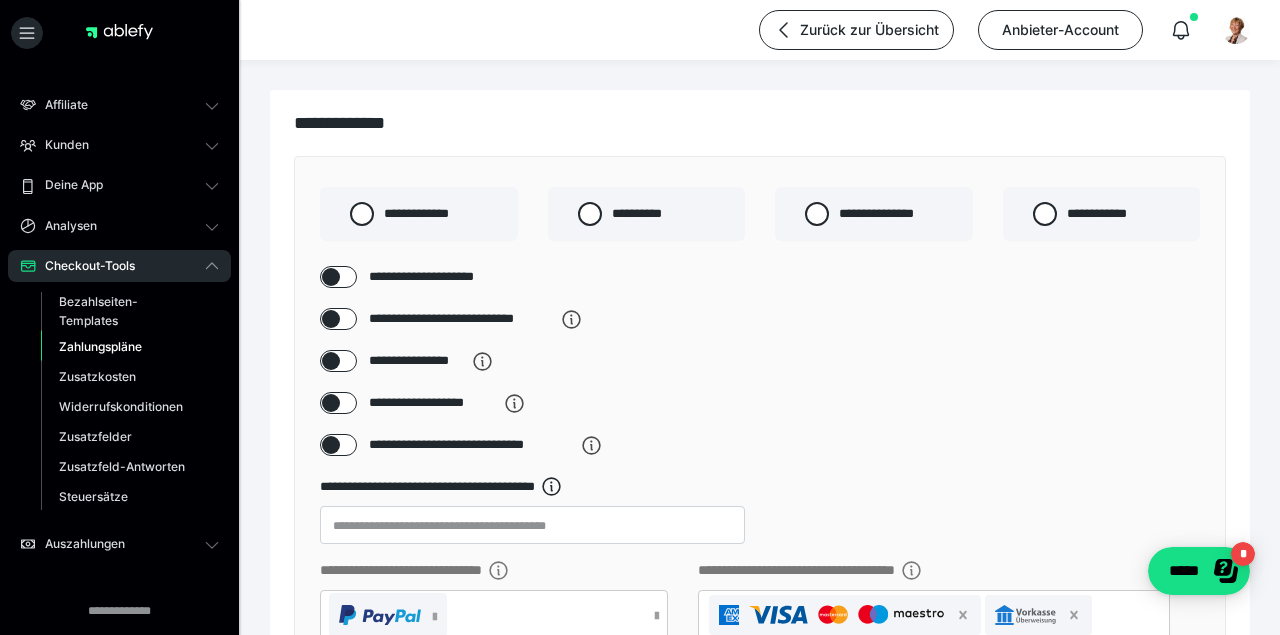 scroll, scrollTop: 0, scrollLeft: 0, axis: both 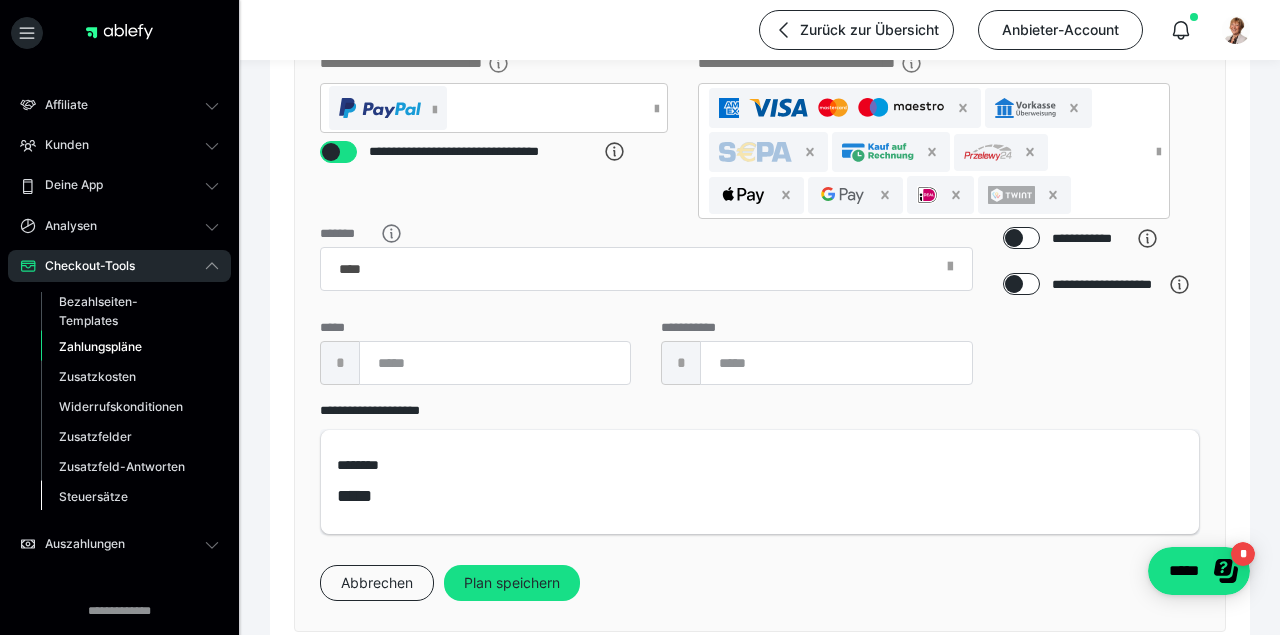 click on "Steuersätze" at bounding box center [93, 496] 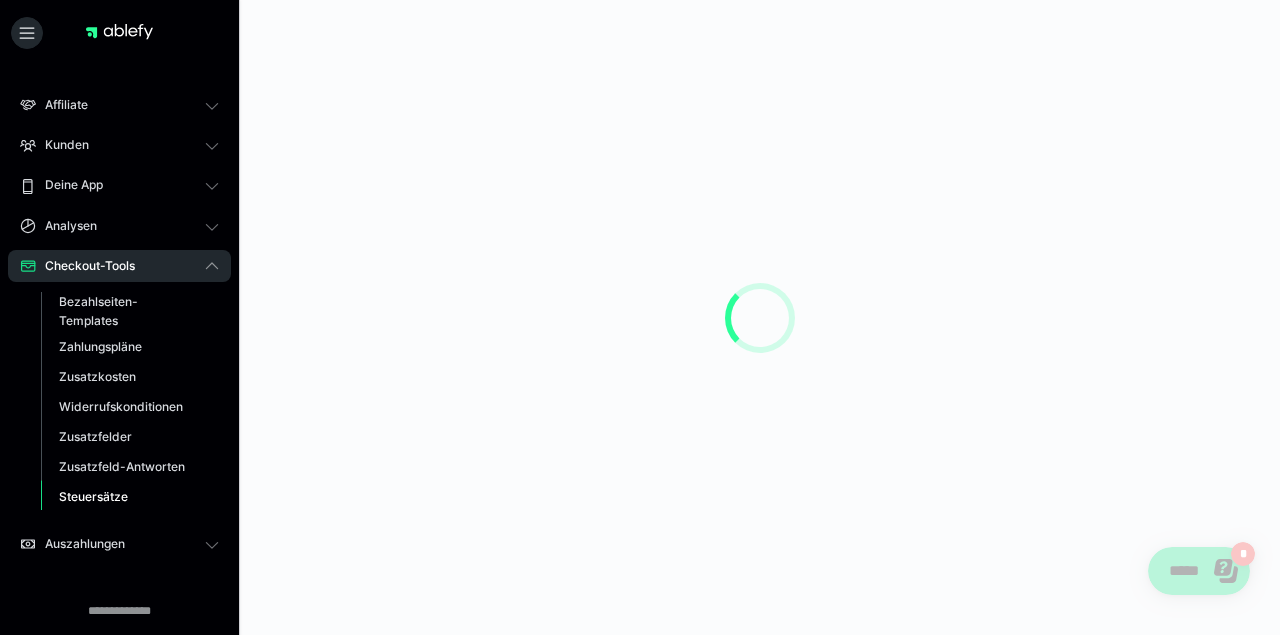 scroll, scrollTop: 0, scrollLeft: 0, axis: both 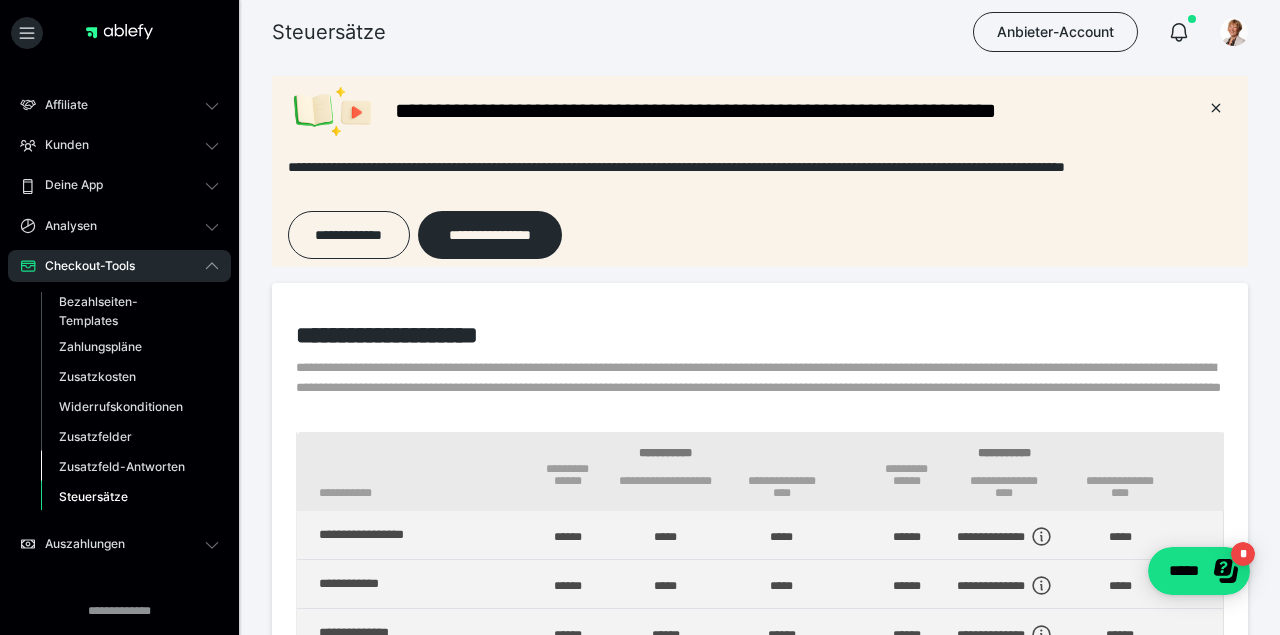 click on "Zusatzfeld-Antworten" at bounding box center (122, 466) 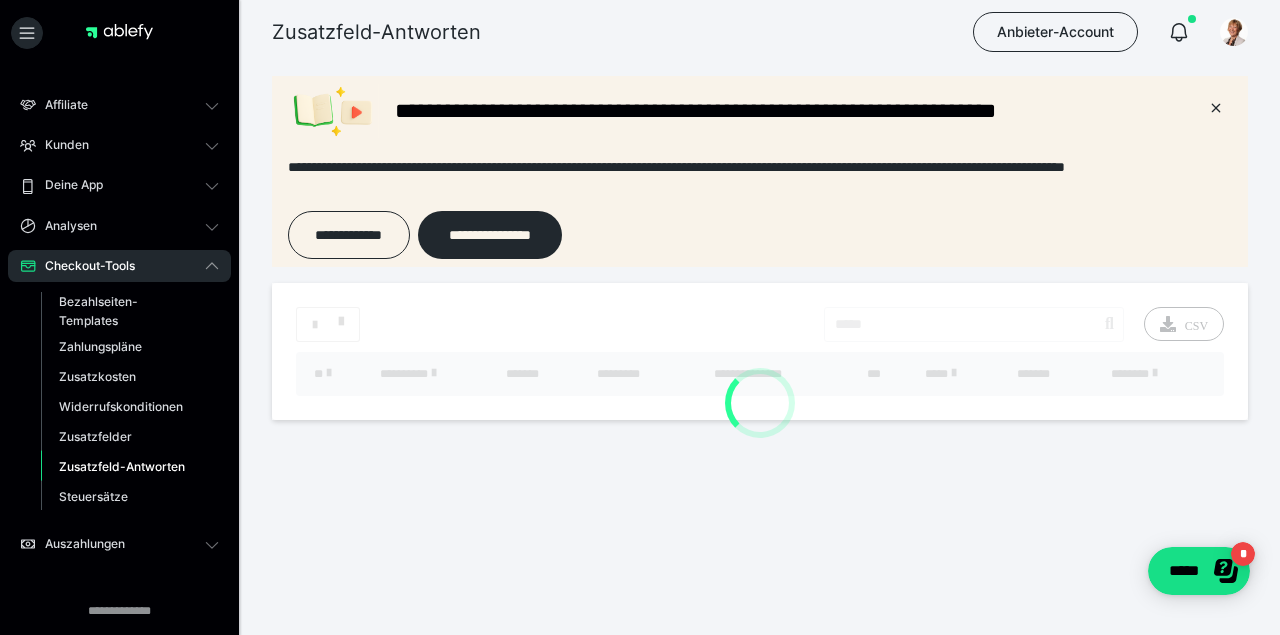 scroll, scrollTop: 0, scrollLeft: 0, axis: both 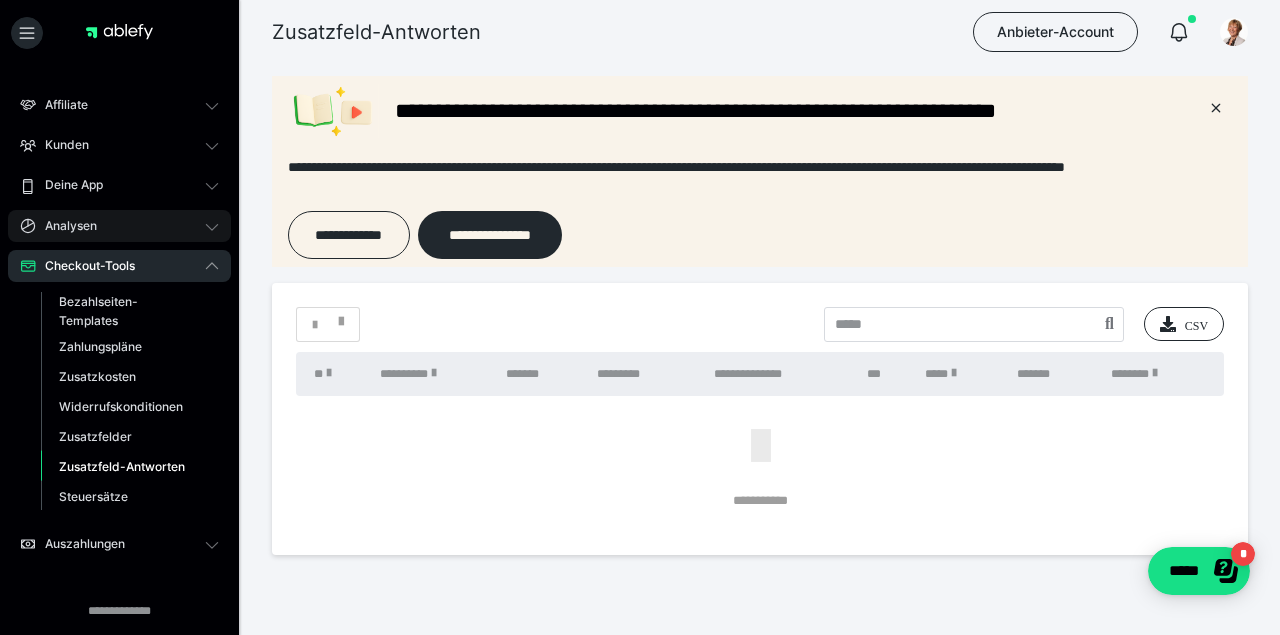 click on "Analysen" at bounding box center (64, 226) 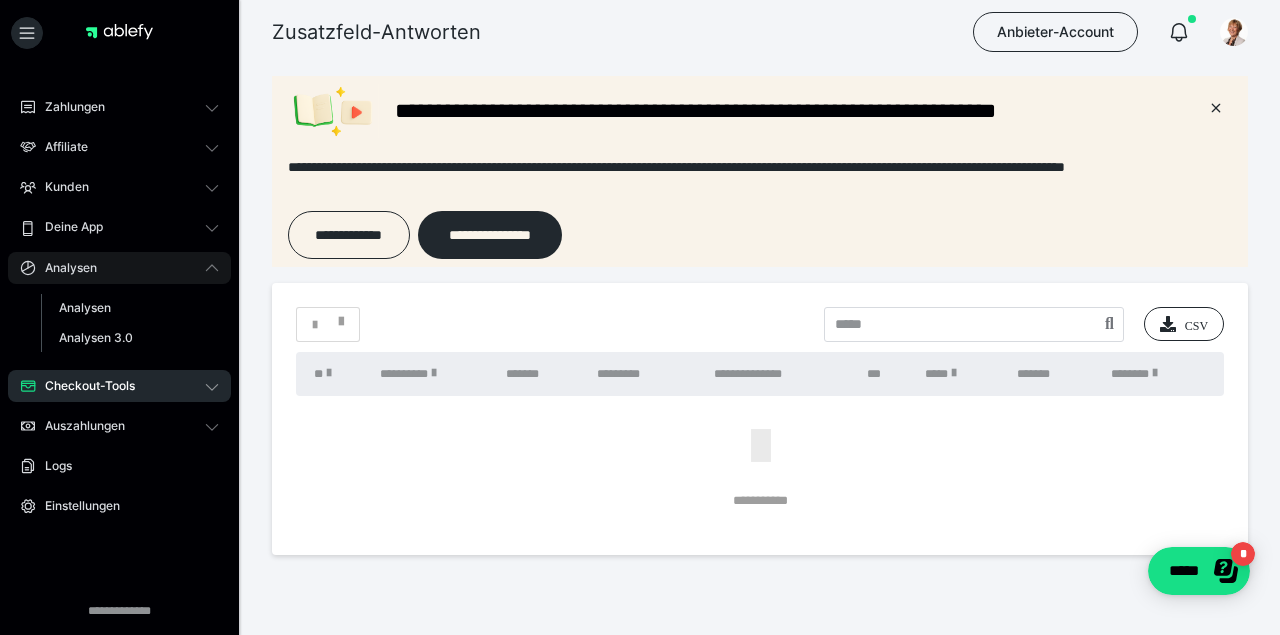 scroll, scrollTop: 183, scrollLeft: 0, axis: vertical 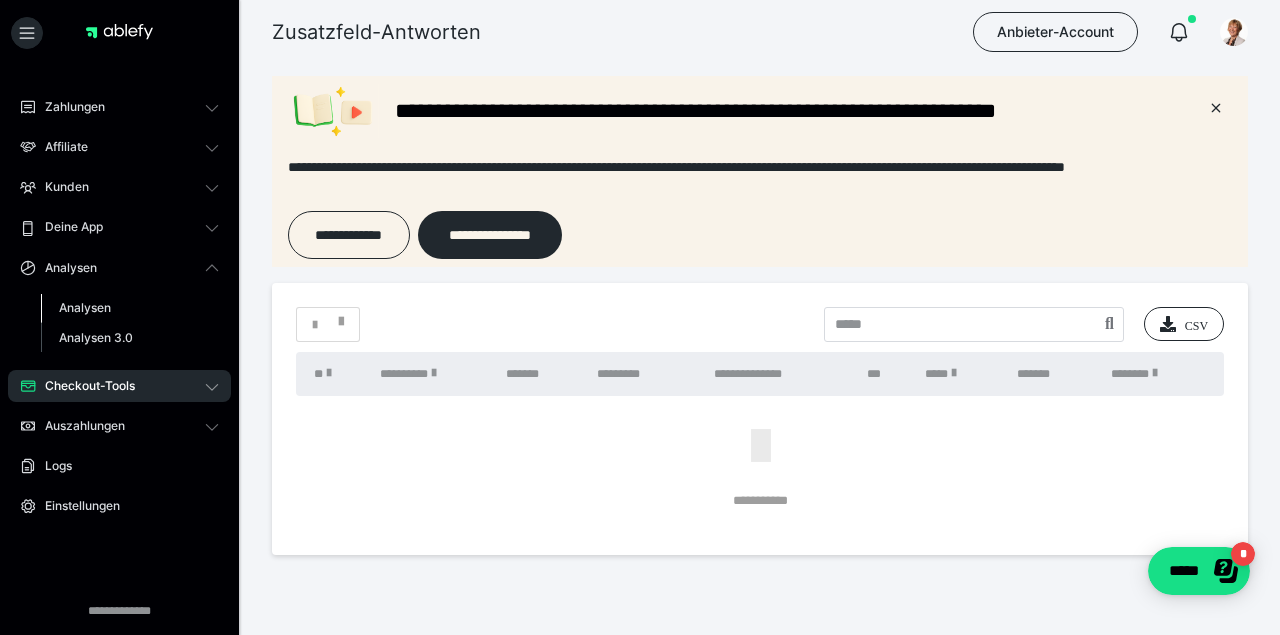 click on "Analysen" at bounding box center [85, 307] 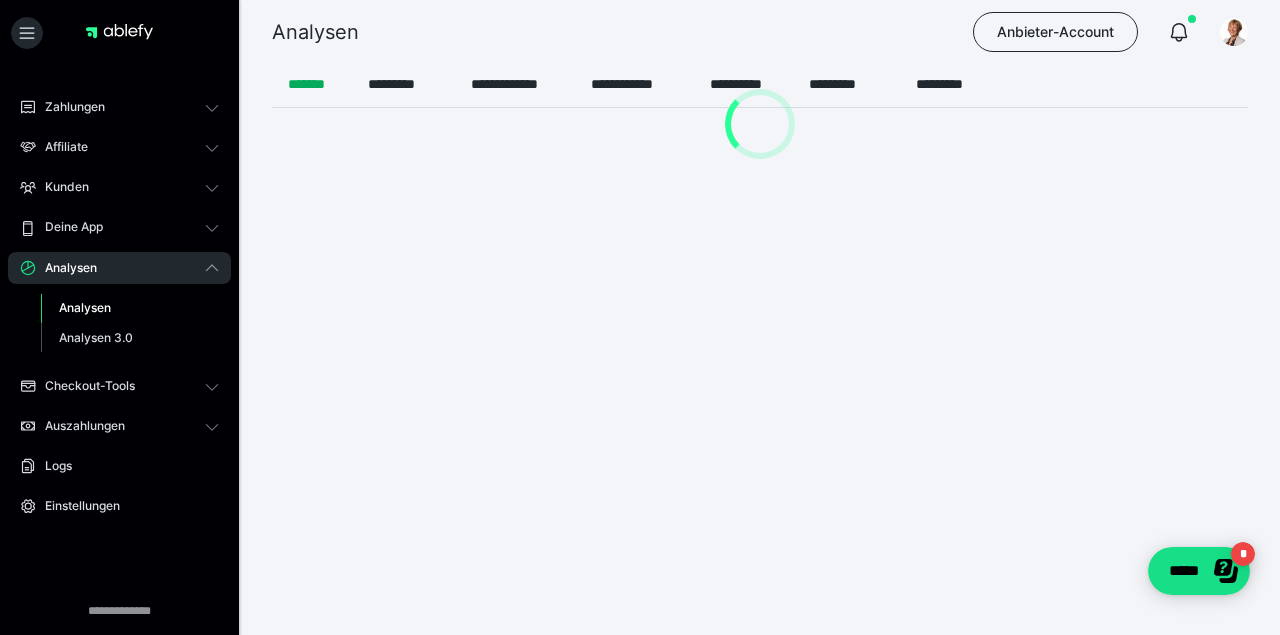 scroll, scrollTop: 0, scrollLeft: 0, axis: both 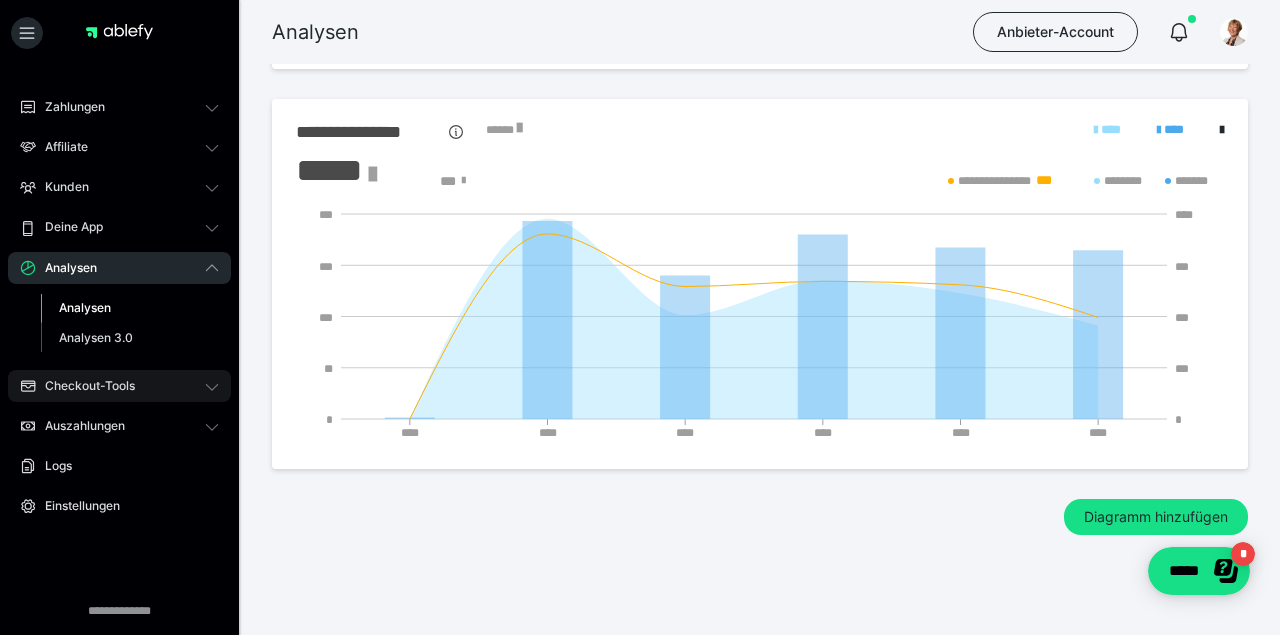 click 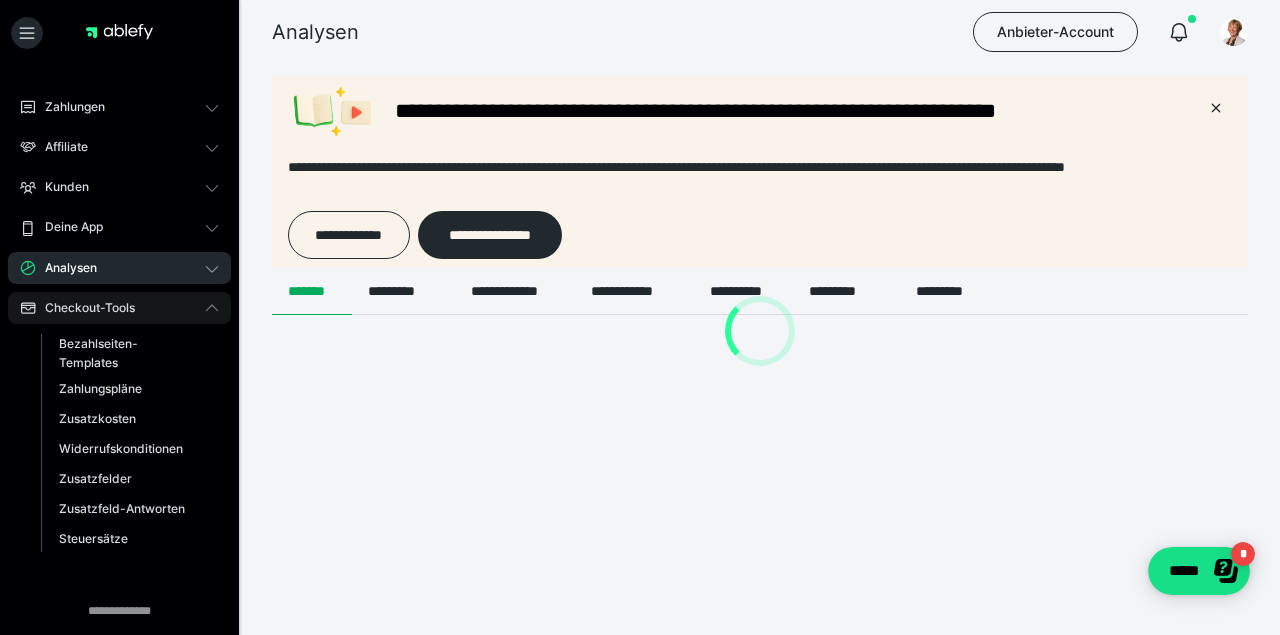 scroll, scrollTop: 0, scrollLeft: 0, axis: both 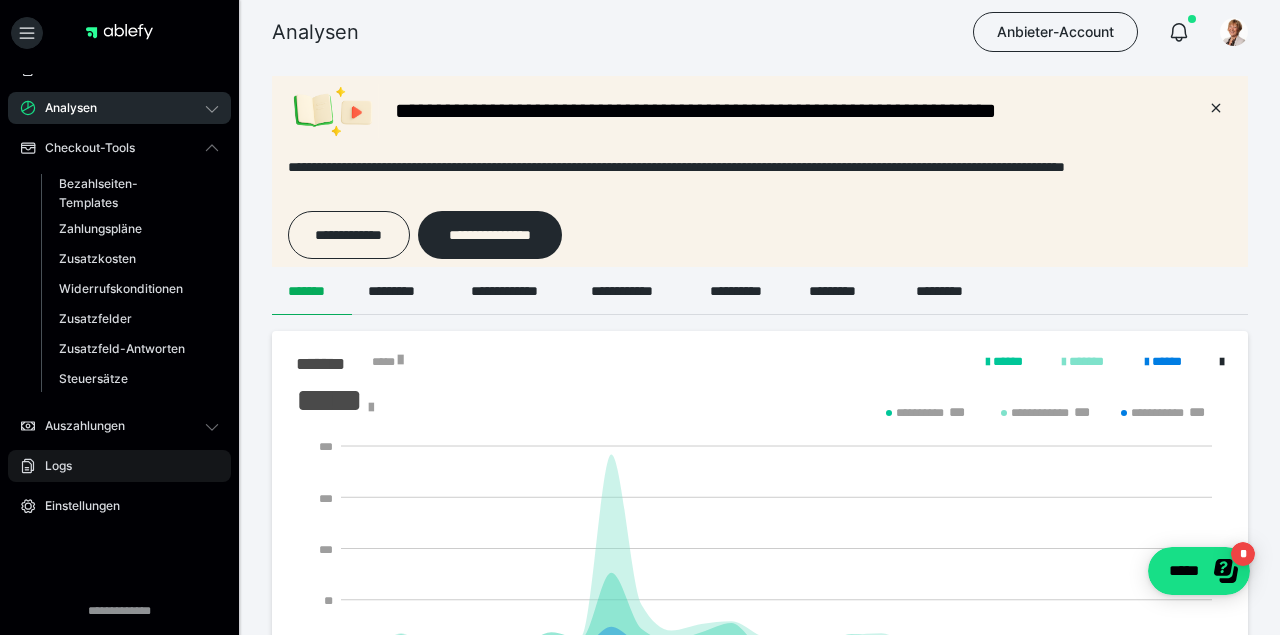 click on "Logs" at bounding box center [119, 466] 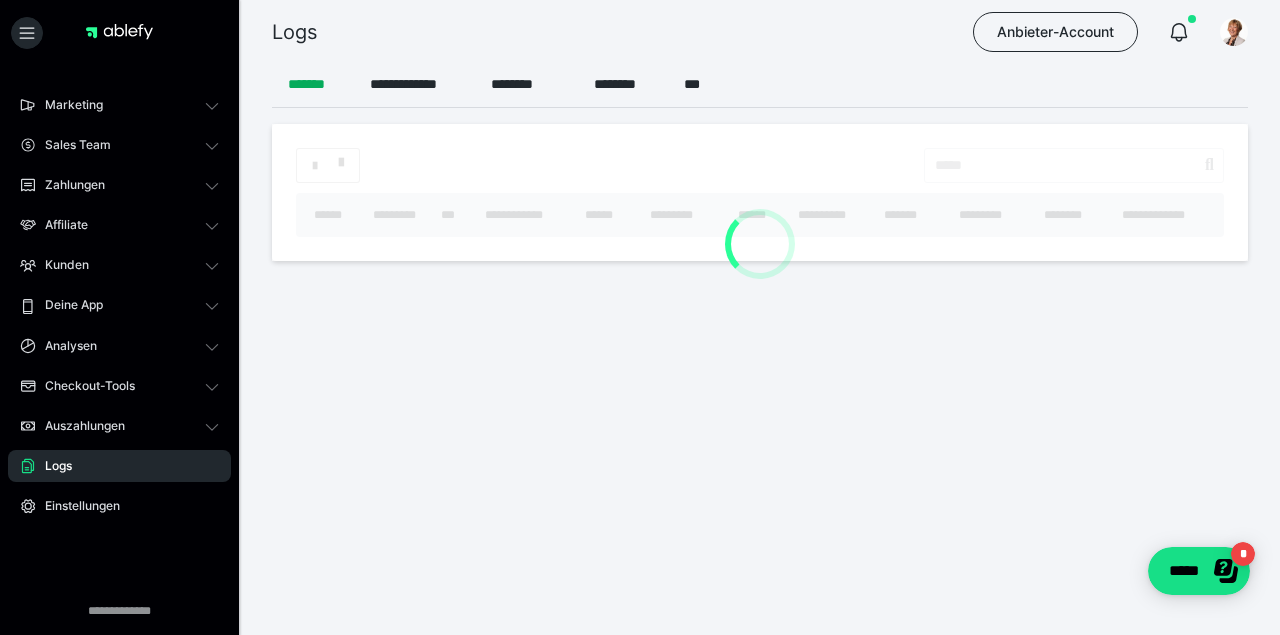 scroll, scrollTop: 105, scrollLeft: 0, axis: vertical 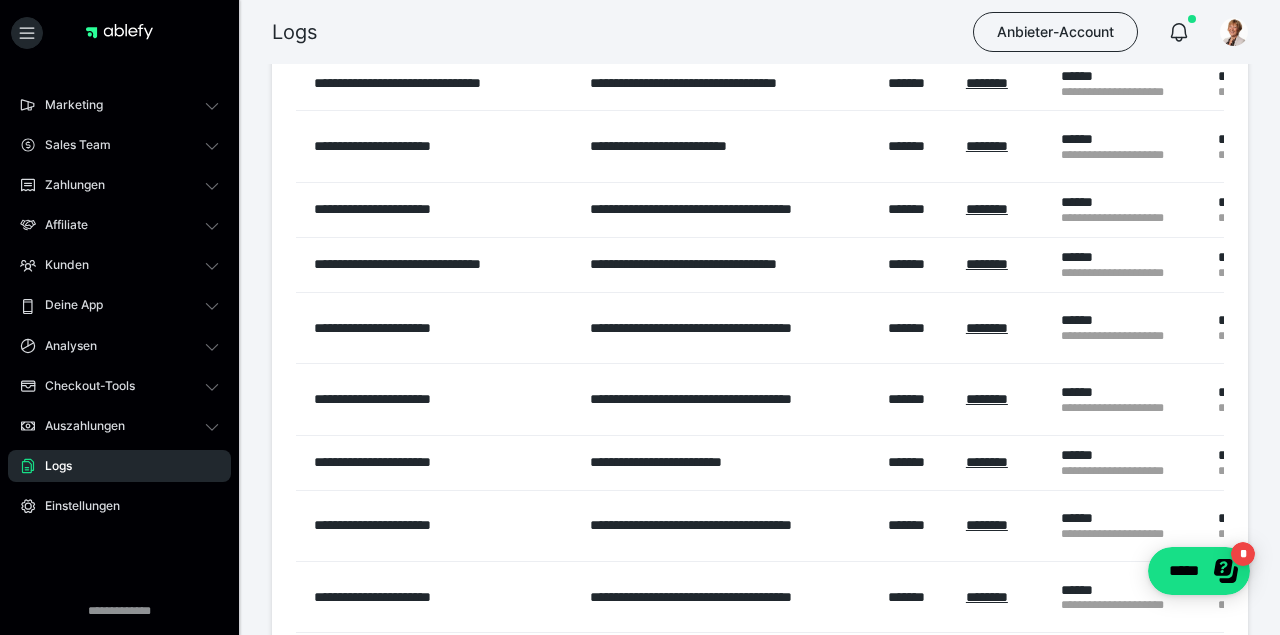 click on "**********" at bounding box center (729, 462) 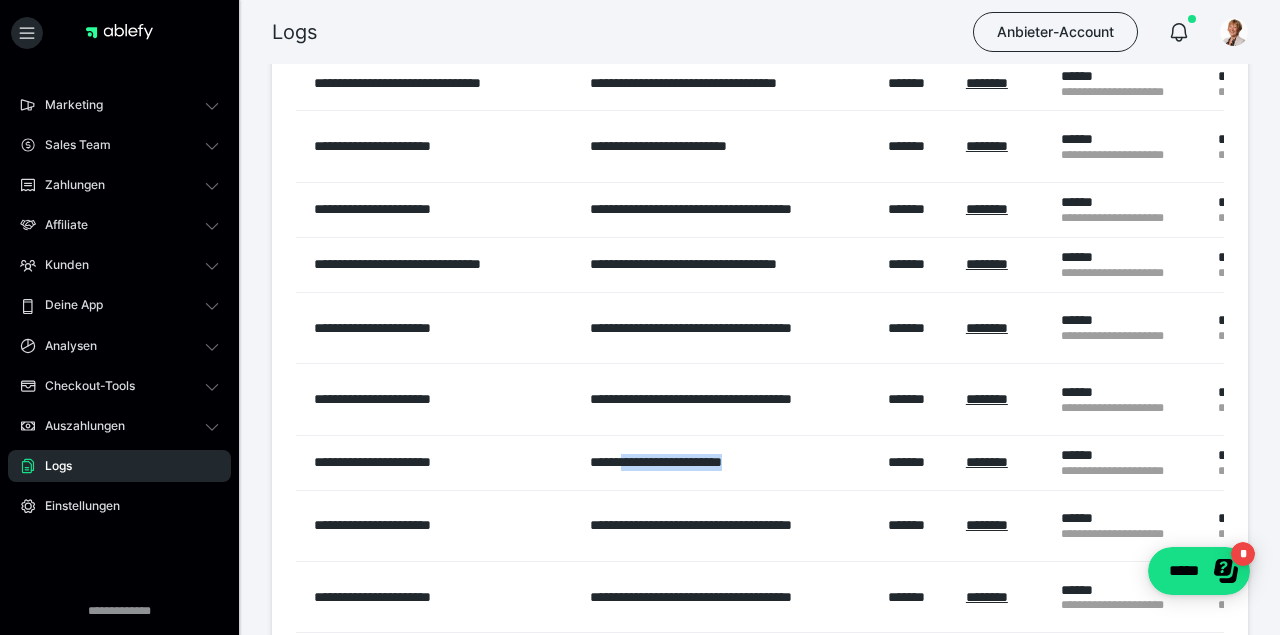 click on "**********" at bounding box center (729, 462) 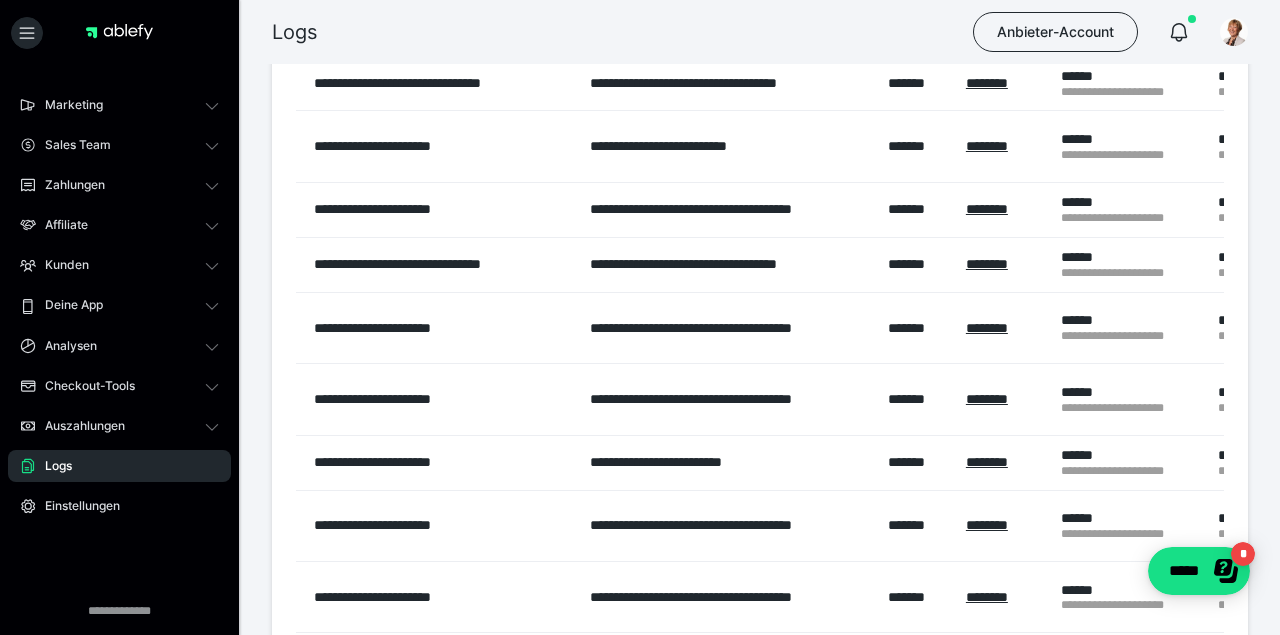 click on "**********" at bounding box center [438, 462] 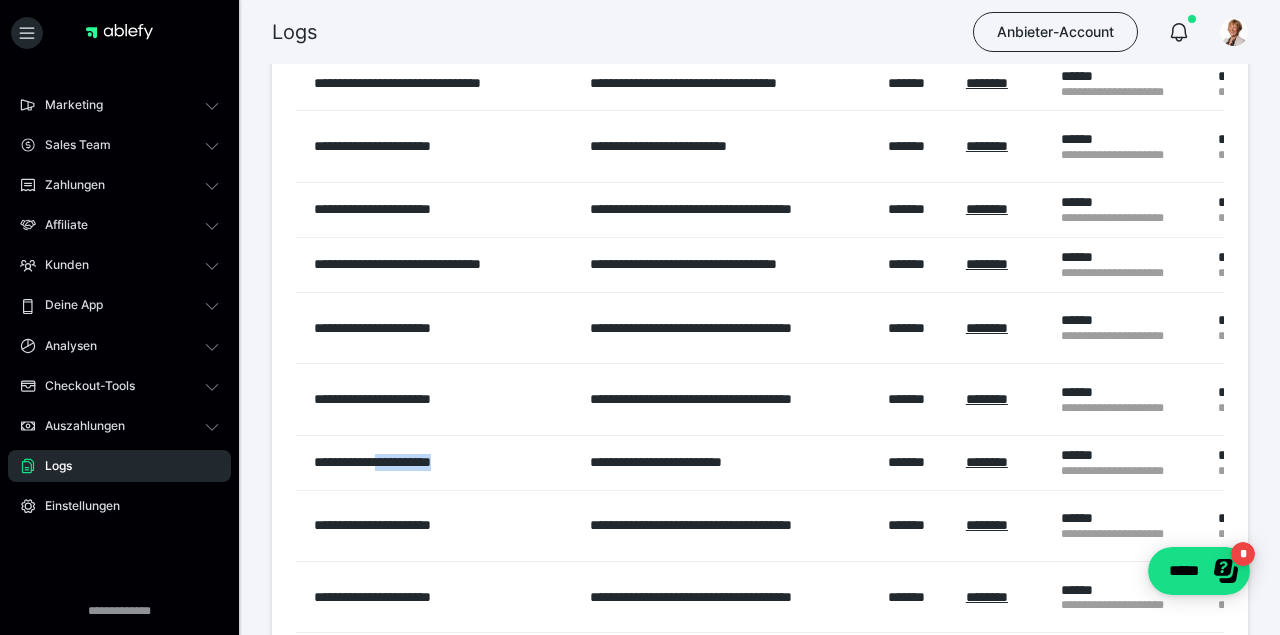 click on "**********" at bounding box center [438, 462] 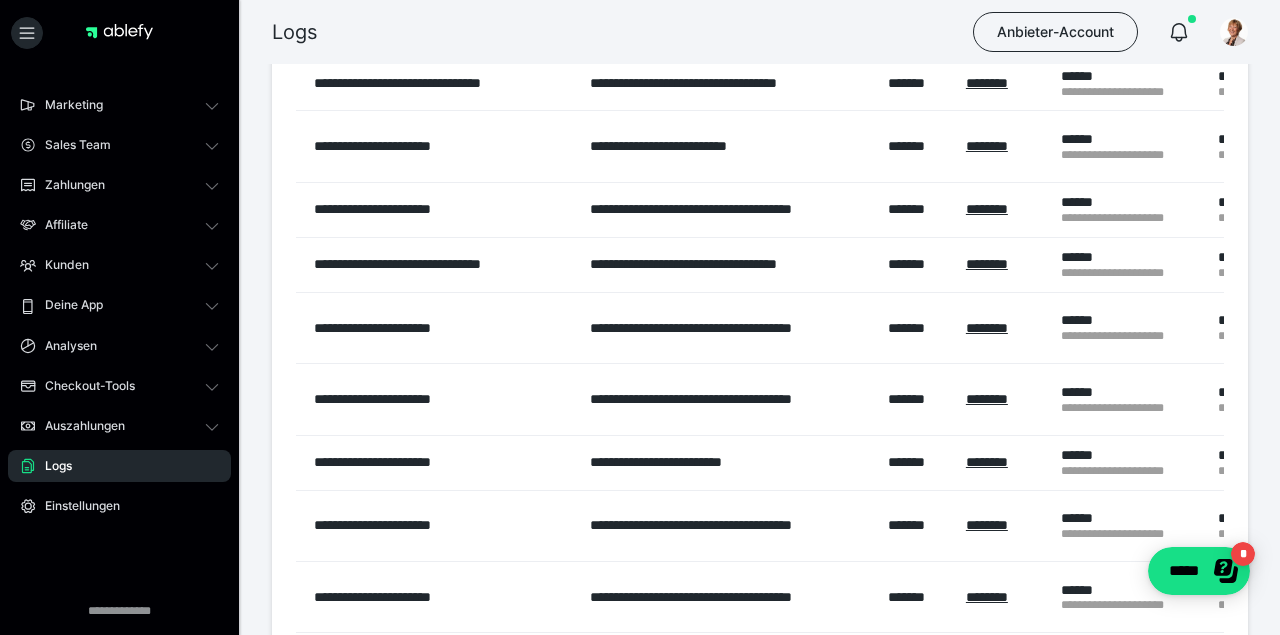 click on "**********" at bounding box center [438, 462] 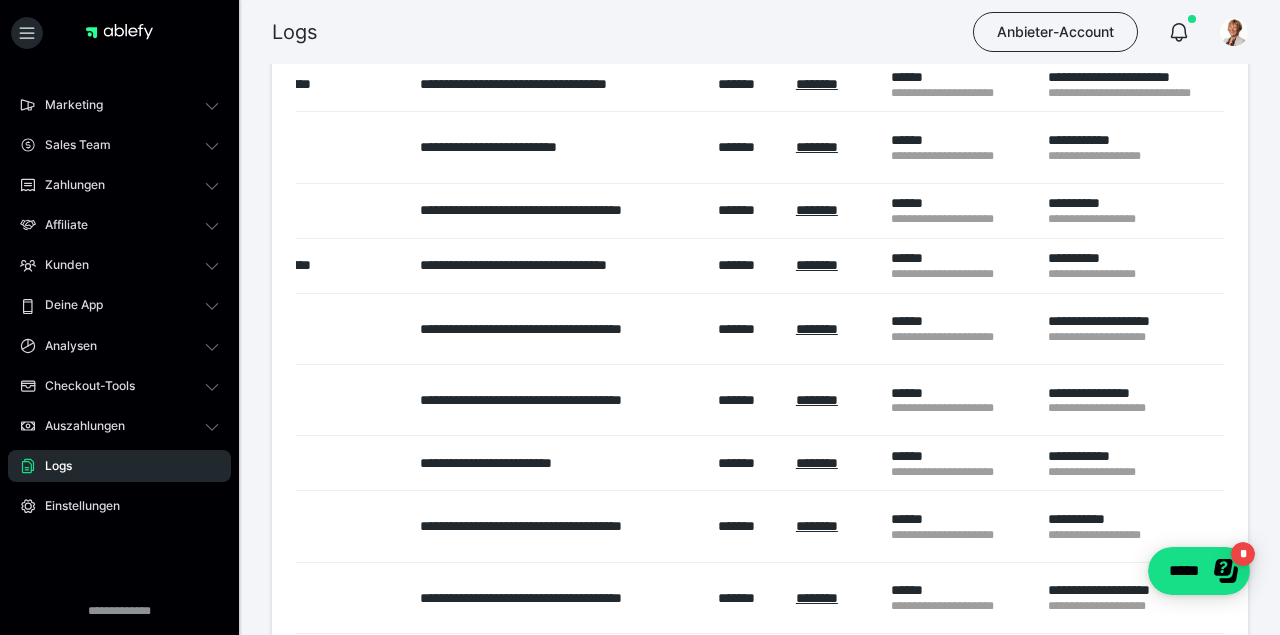 scroll, scrollTop: 0, scrollLeft: 213, axis: horizontal 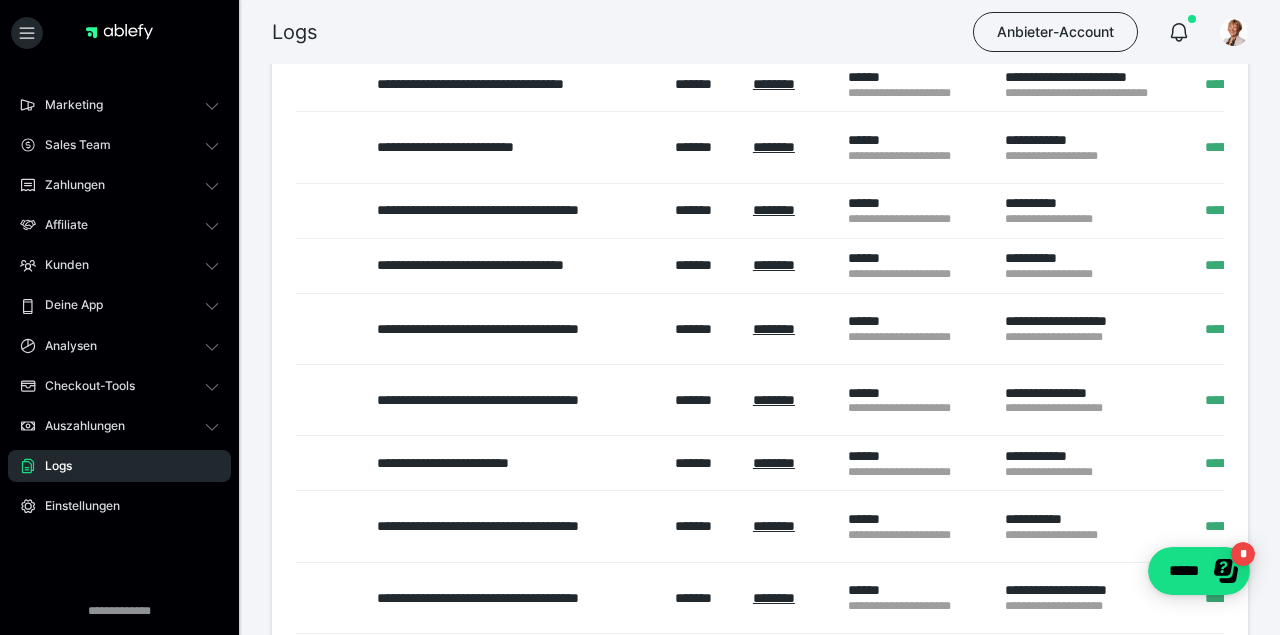 click on "**********" at bounding box center (516, 463) 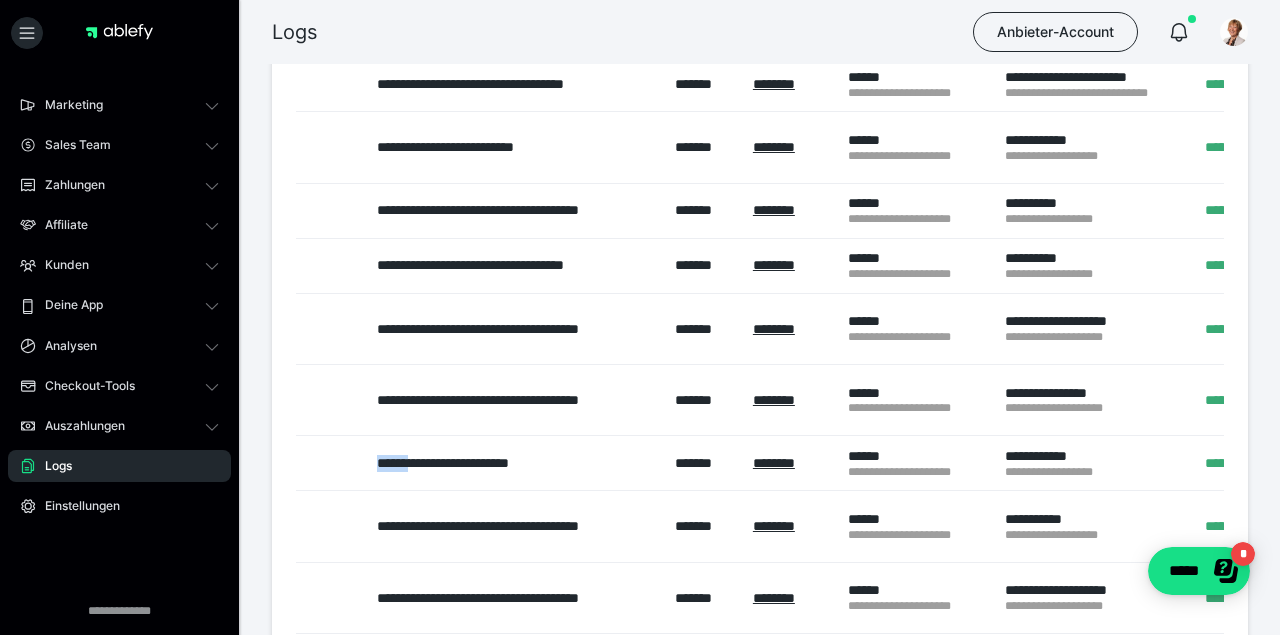 click on "**********" at bounding box center [516, 463] 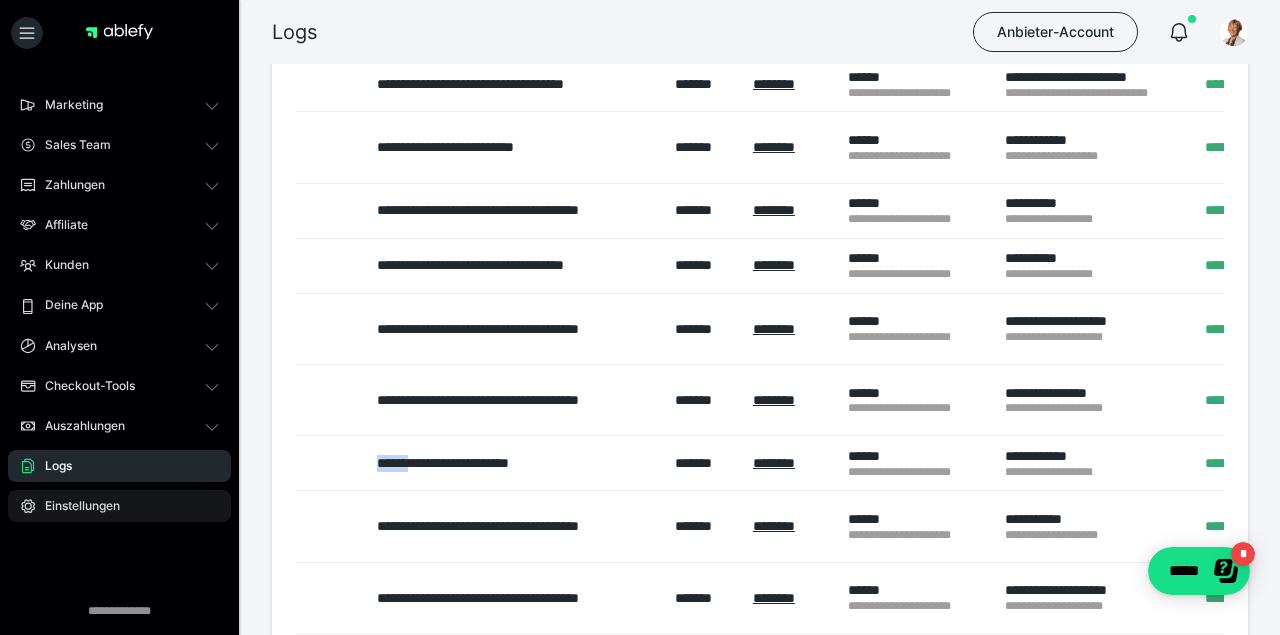 click on "Einstellungen" at bounding box center (75, 506) 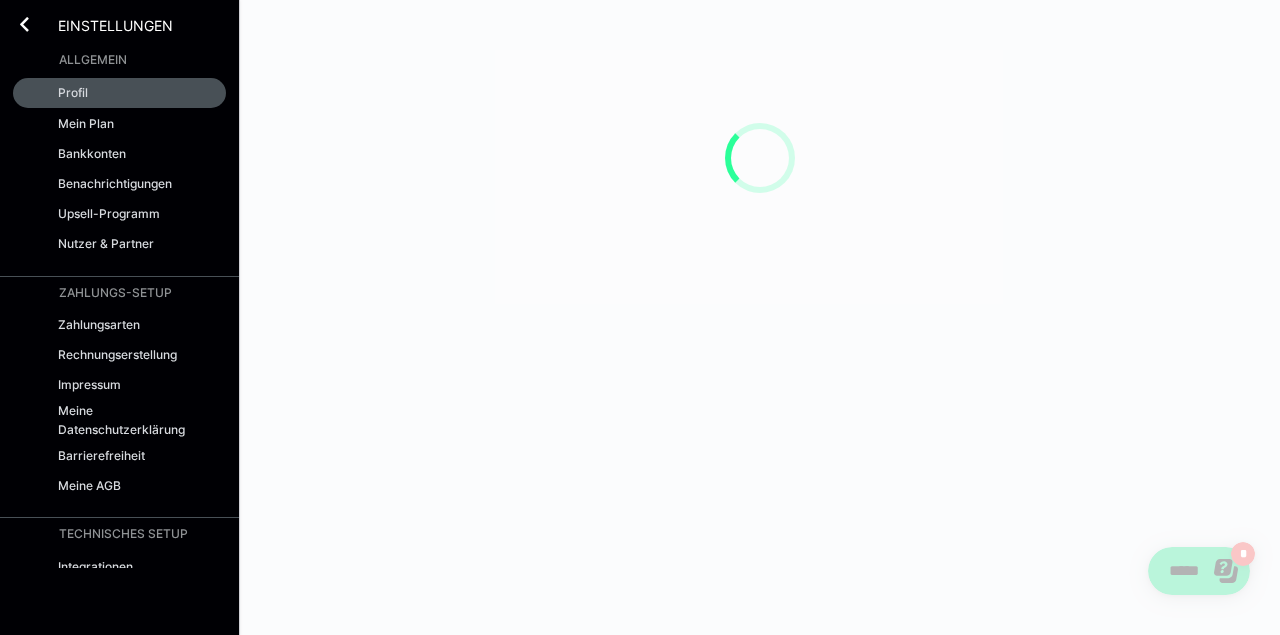 scroll, scrollTop: 0, scrollLeft: 0, axis: both 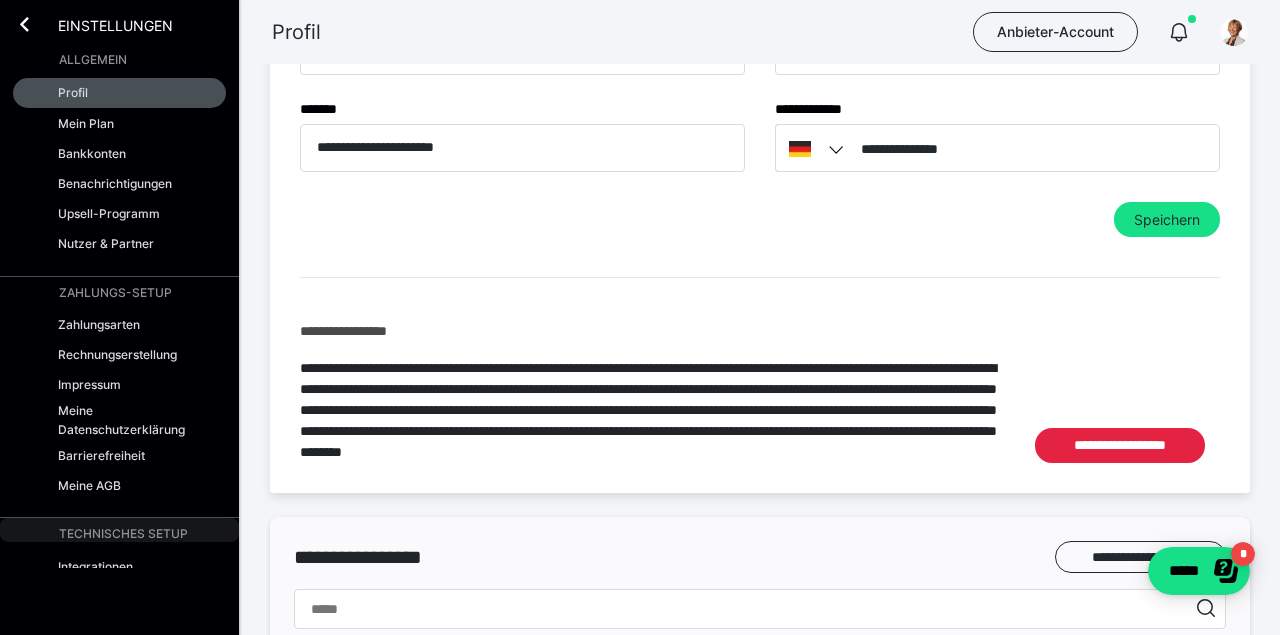click on "TECHNISCHES SETUP" at bounding box center (119, 530) 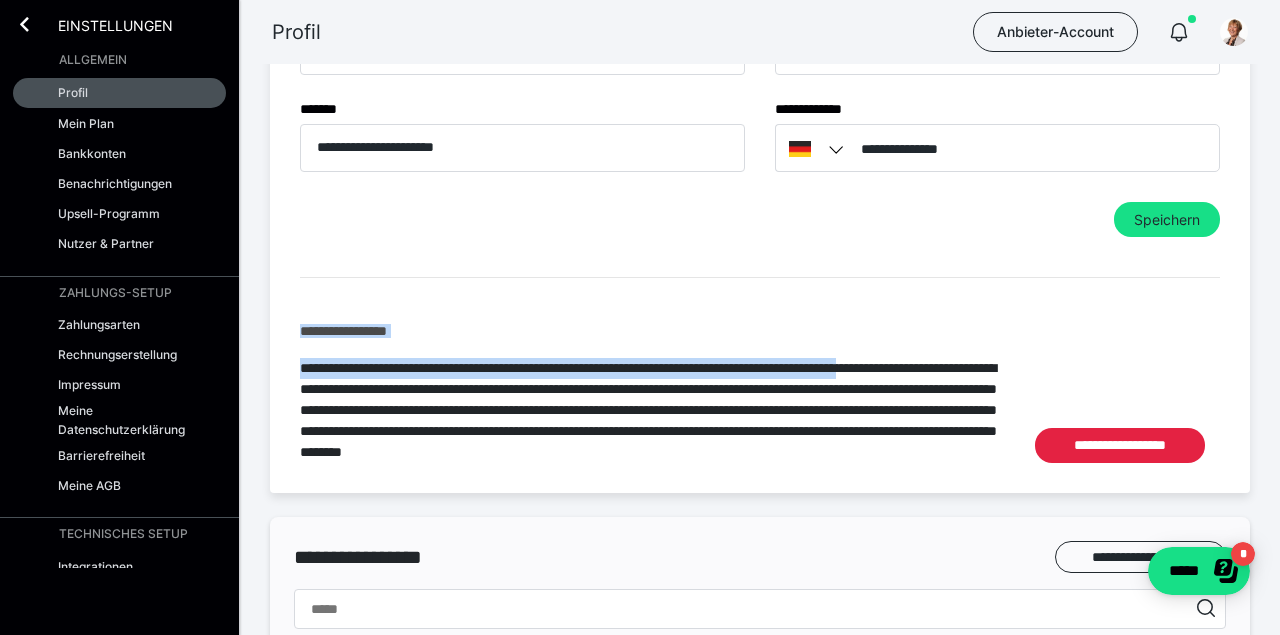 drag, startPoint x: 259, startPoint y: 295, endPoint x: 257, endPoint y: 397, distance: 102.01961 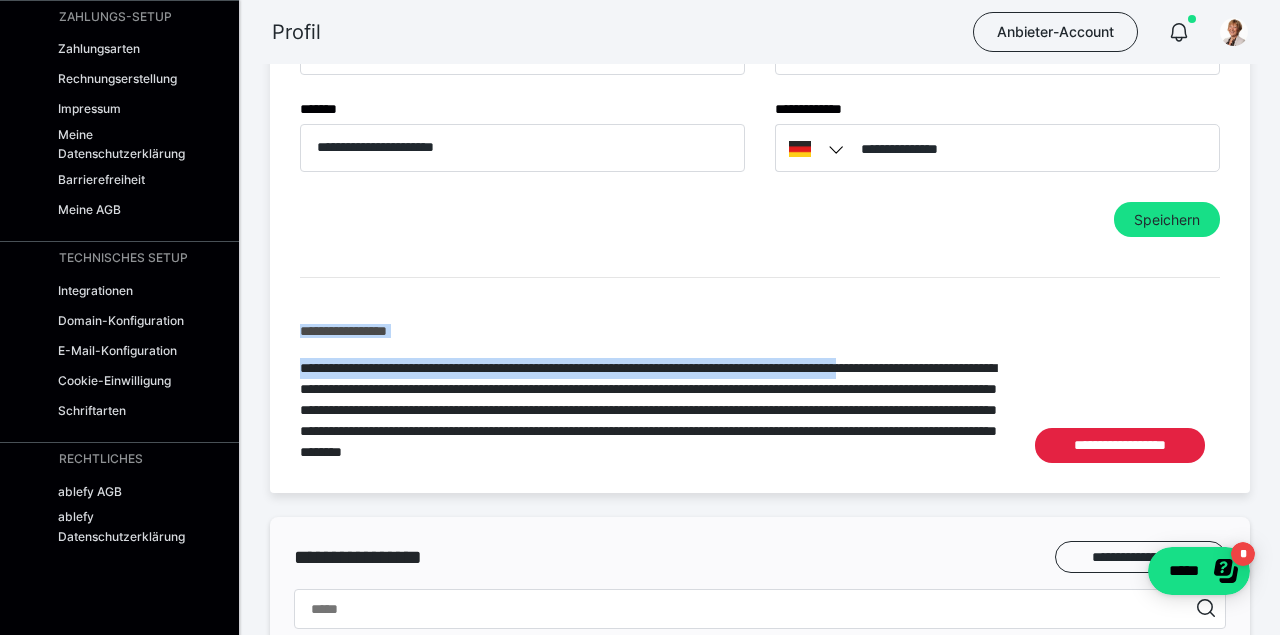scroll, scrollTop: 296, scrollLeft: 0, axis: vertical 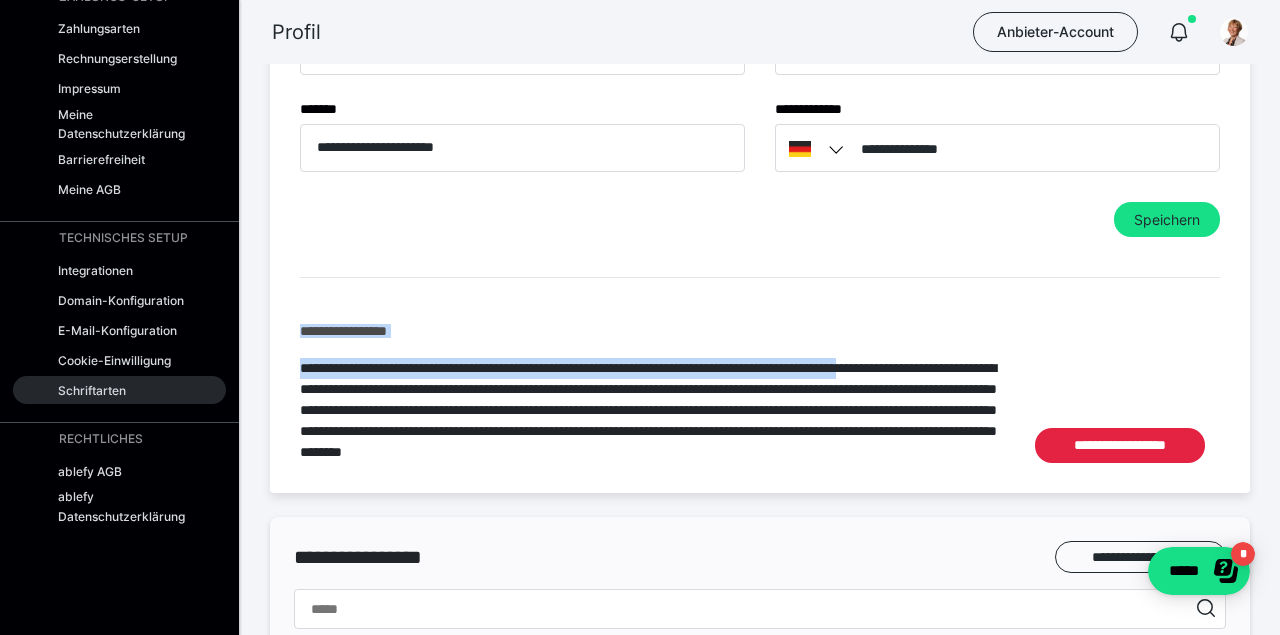 click on "Schriftarten" at bounding box center (92, 390) 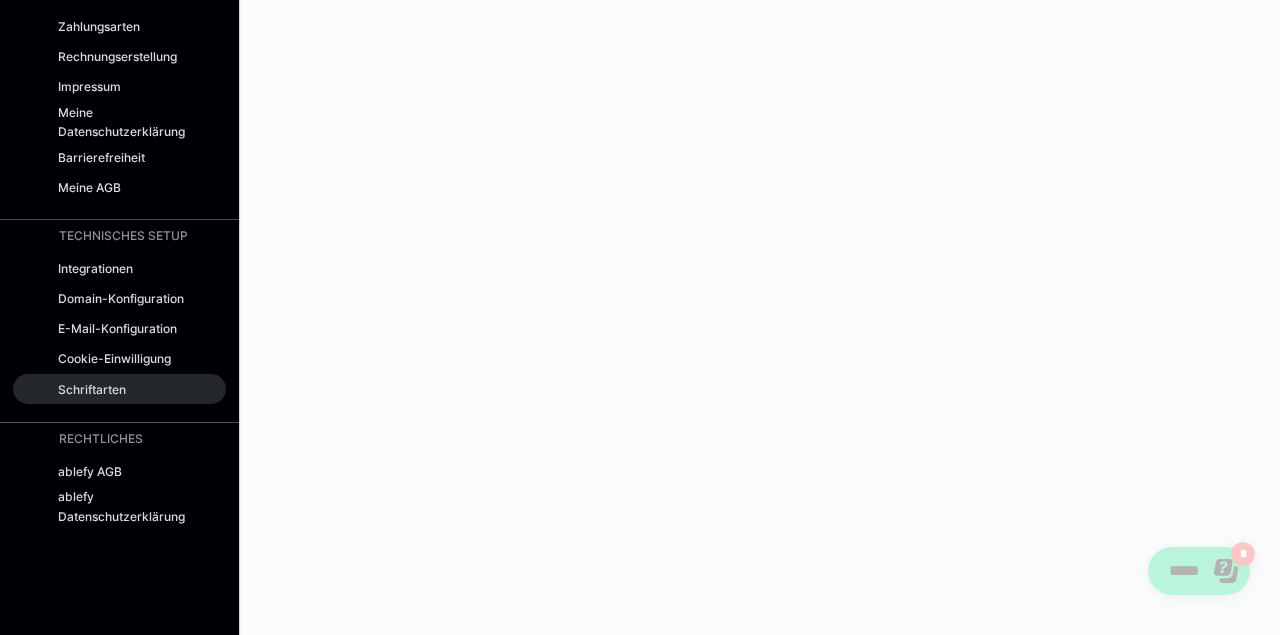 scroll, scrollTop: 0, scrollLeft: 0, axis: both 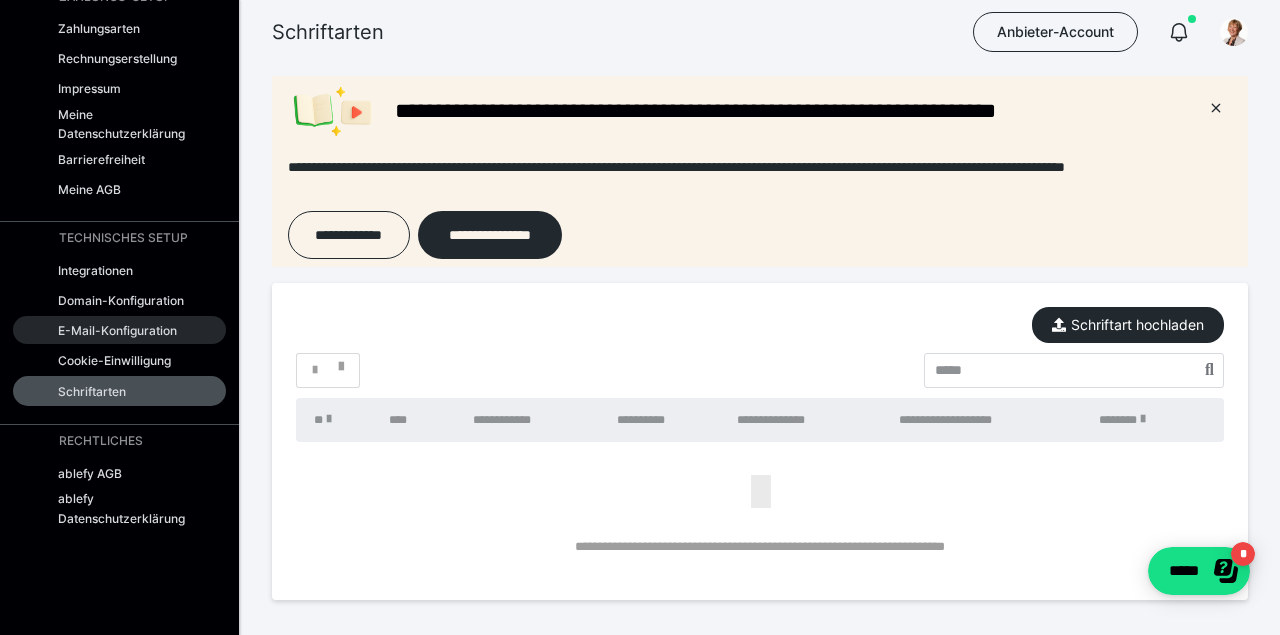 click on "E-Mail-Konfiguration" at bounding box center [117, 330] 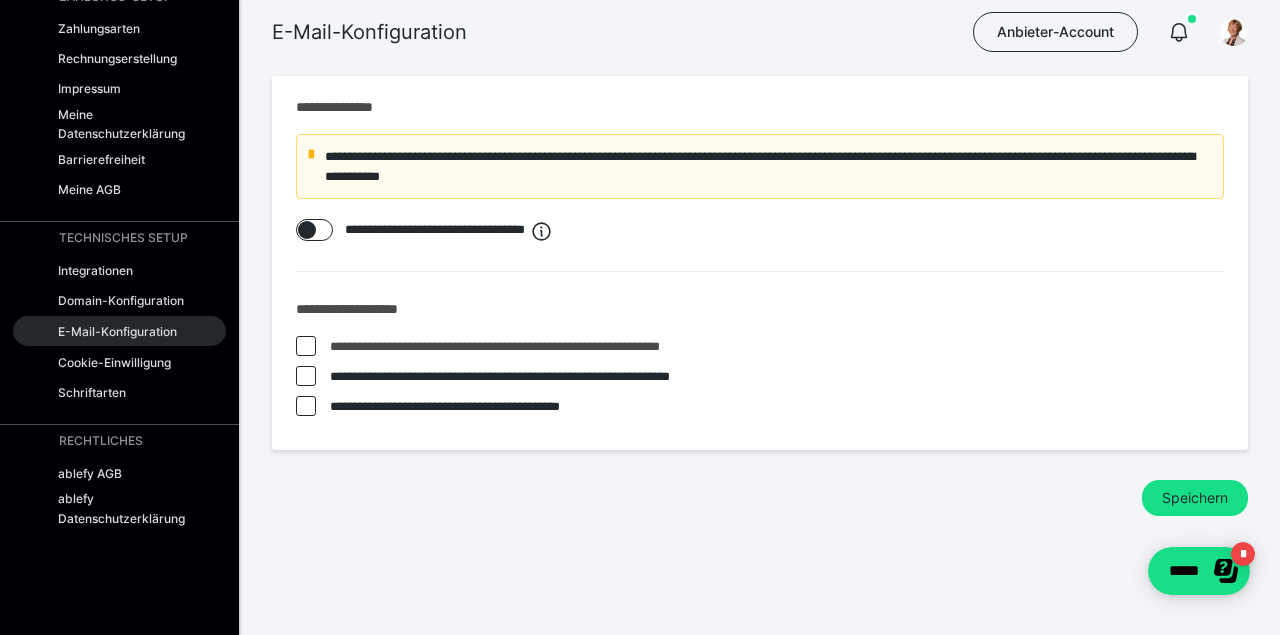 scroll, scrollTop: 0, scrollLeft: 0, axis: both 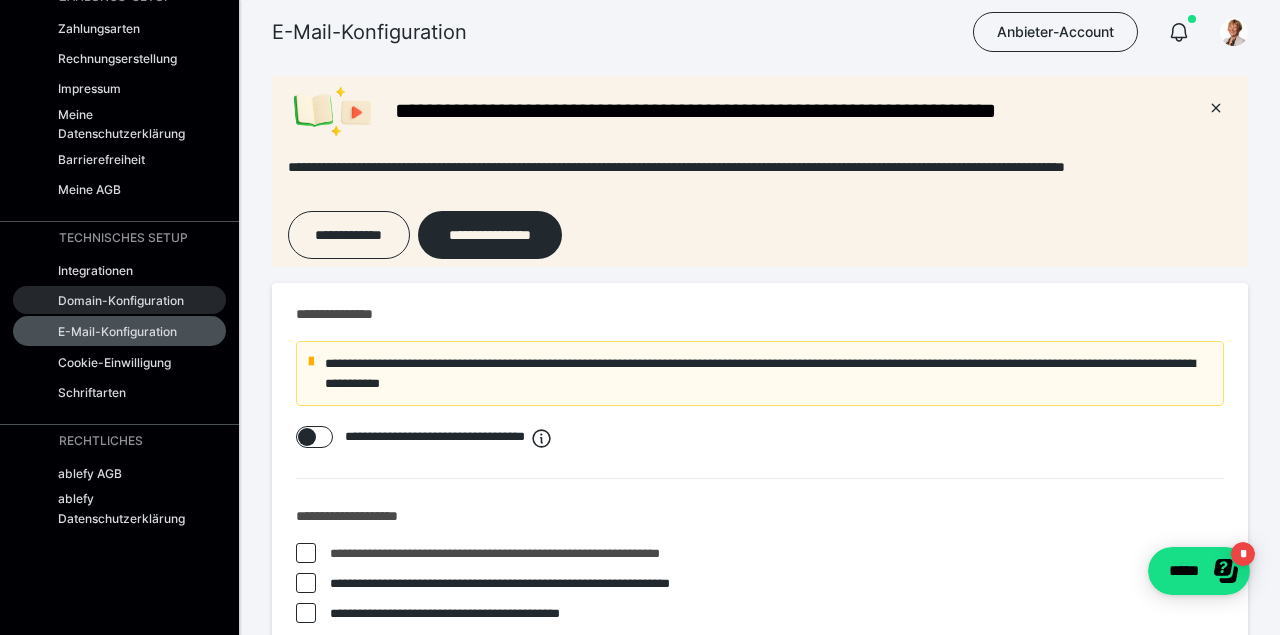 click on "Domain-Konfiguration" at bounding box center (121, 300) 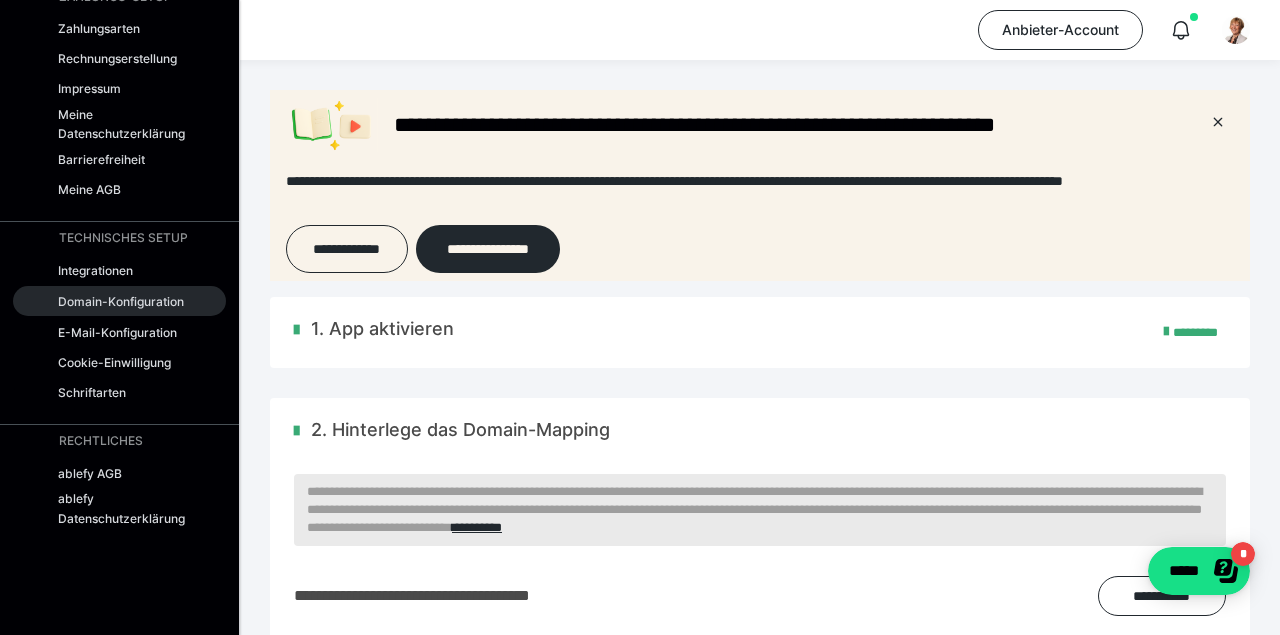 scroll, scrollTop: 0, scrollLeft: 0, axis: both 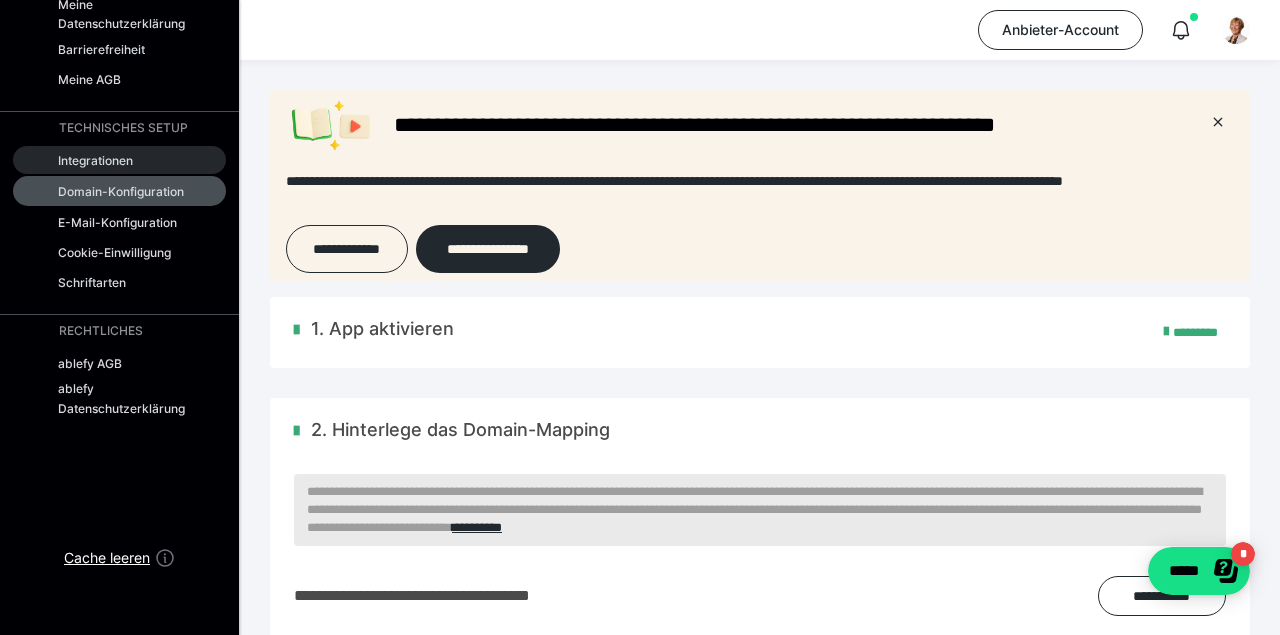 click on "Integrationen" at bounding box center (95, 160) 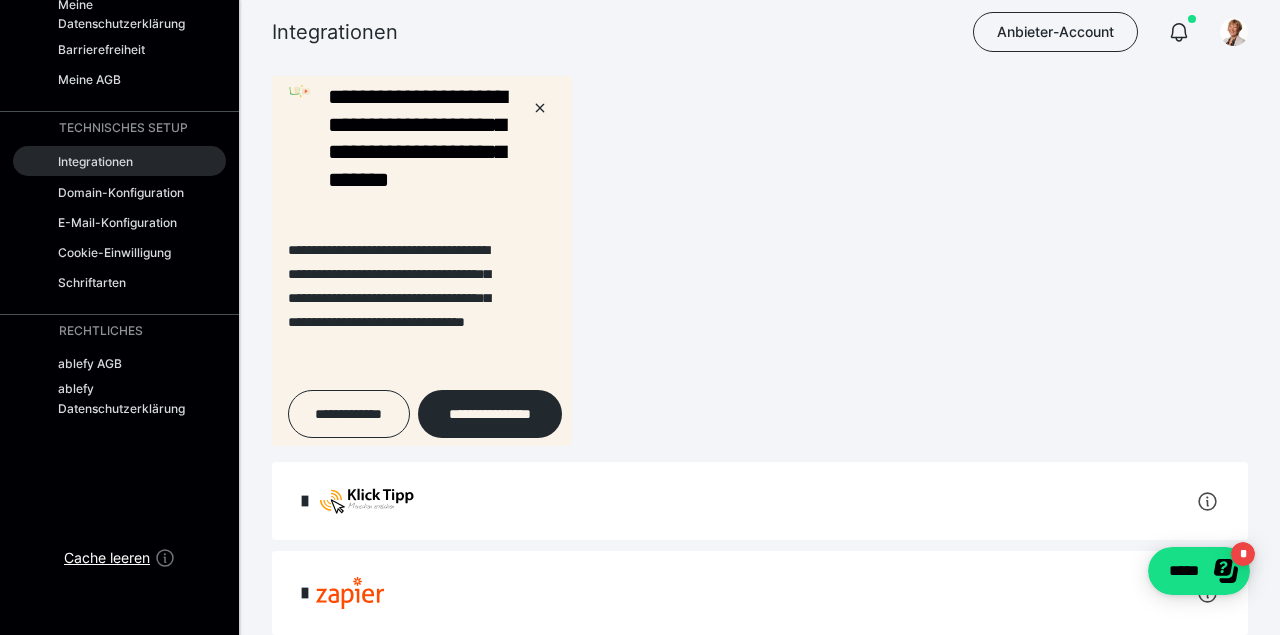 scroll, scrollTop: 0, scrollLeft: 0, axis: both 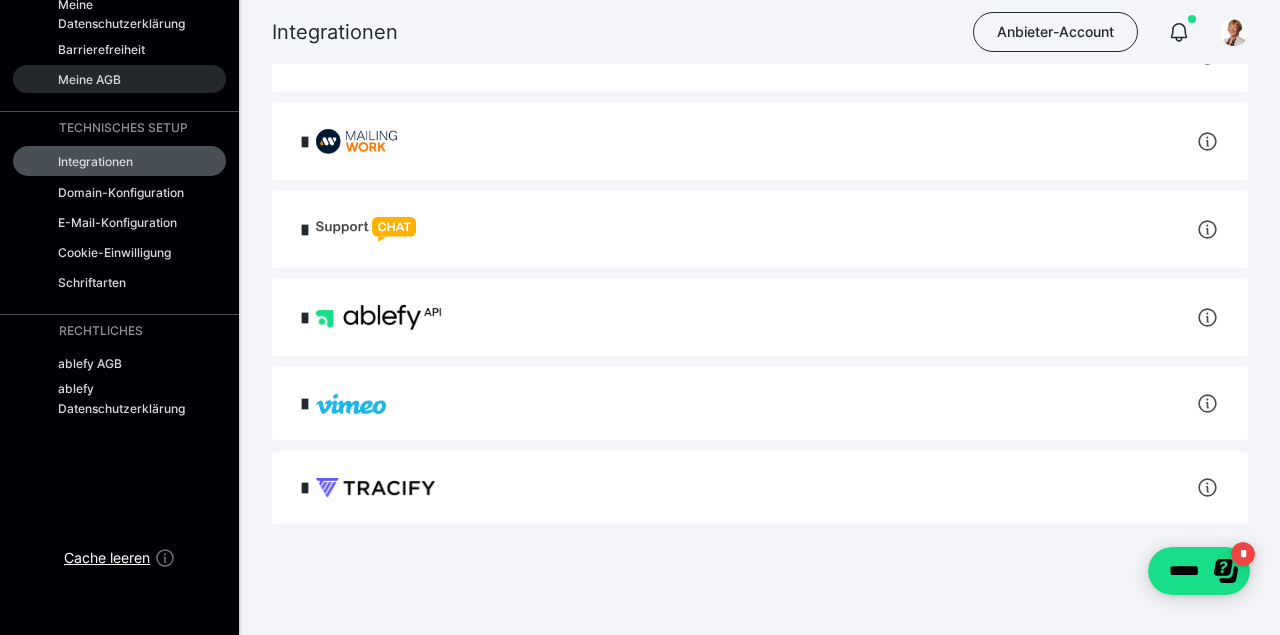 click on "Meine AGB" at bounding box center (89, 79) 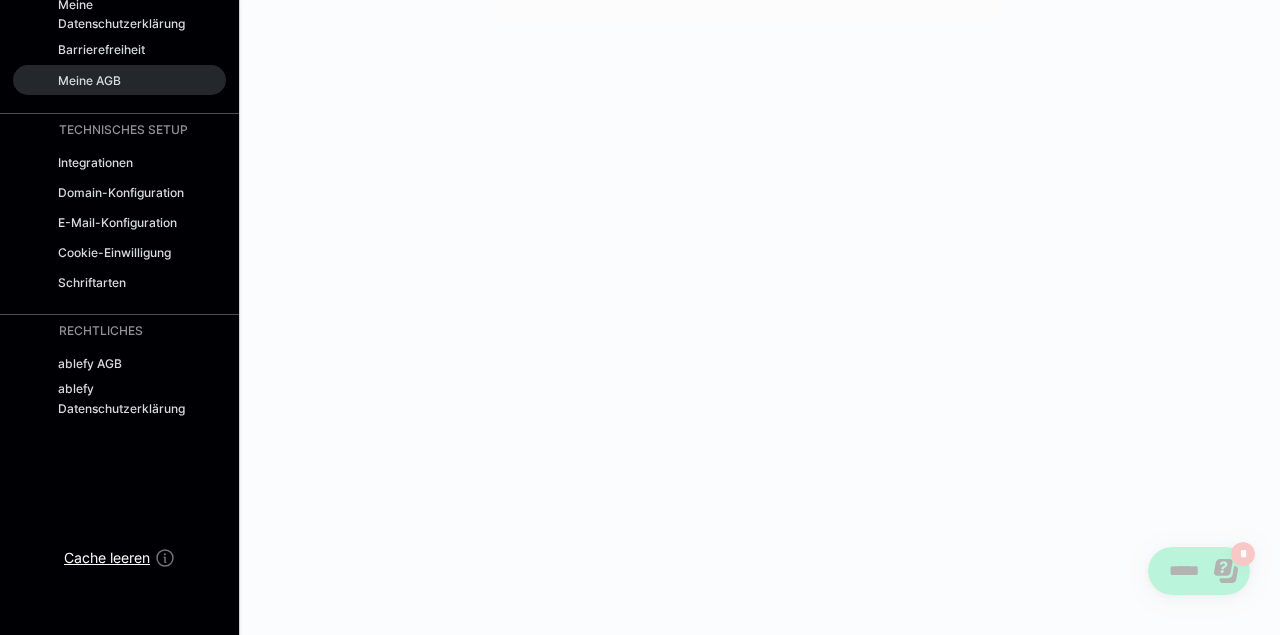 scroll, scrollTop: 0, scrollLeft: 0, axis: both 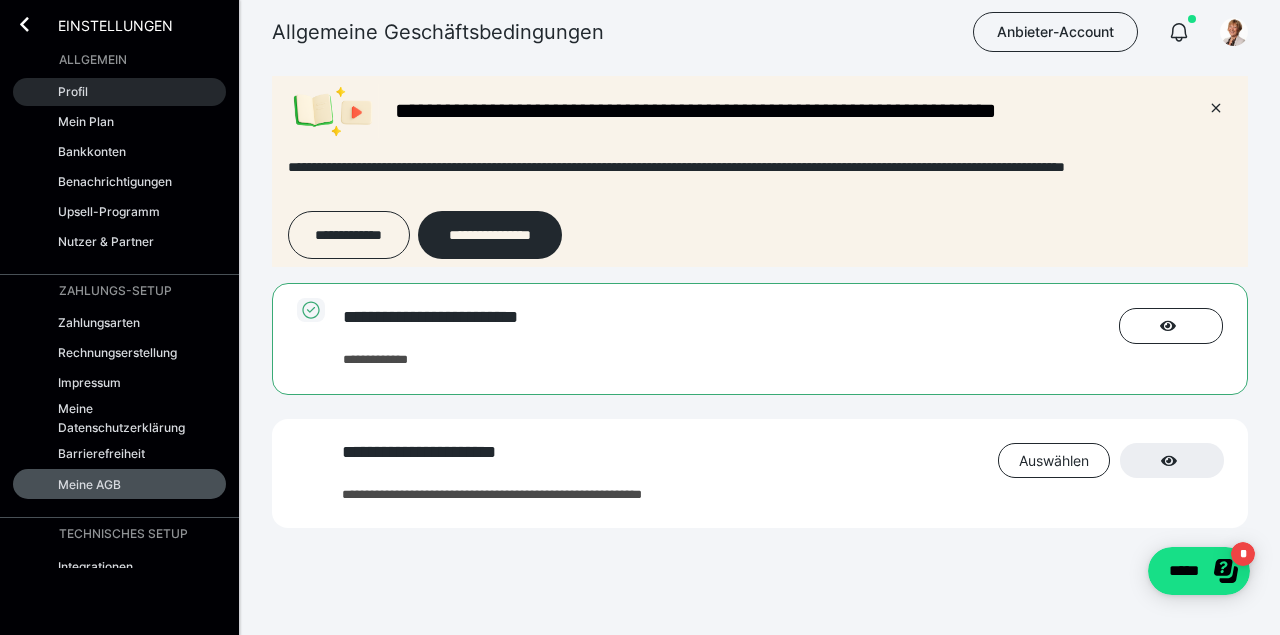 click on "Profil" at bounding box center [73, 91] 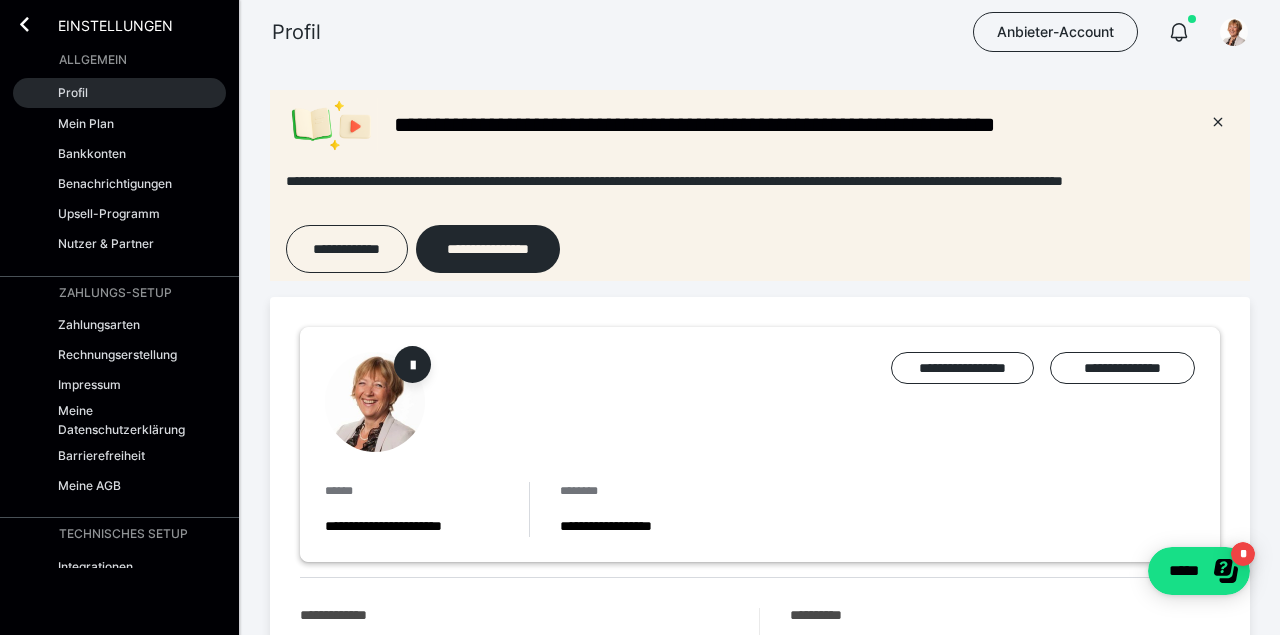 scroll, scrollTop: 0, scrollLeft: 0, axis: both 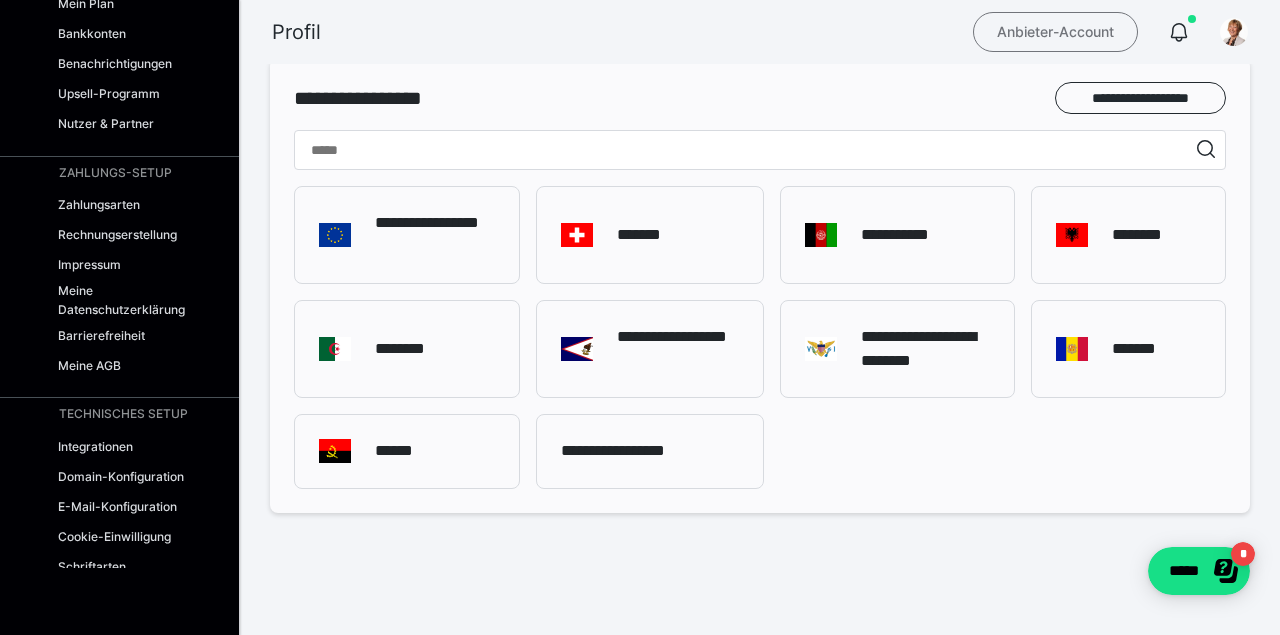 click on "Anbieter-Account" at bounding box center (1055, 32) 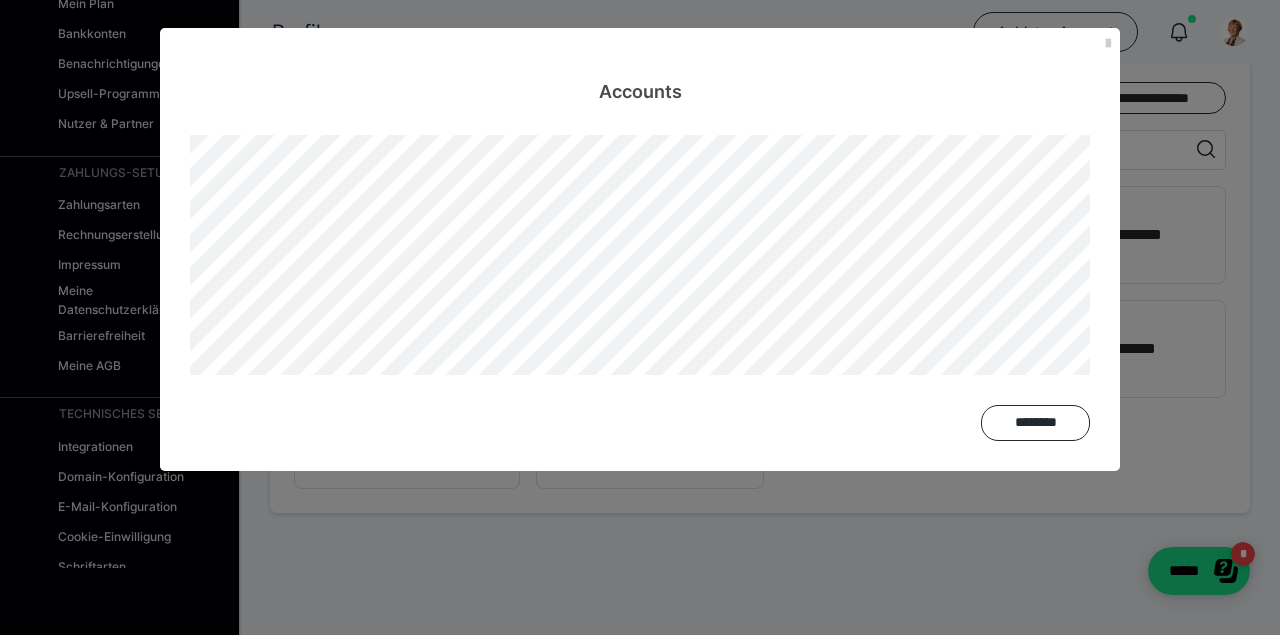 click on "Accounts" at bounding box center [640, 66] 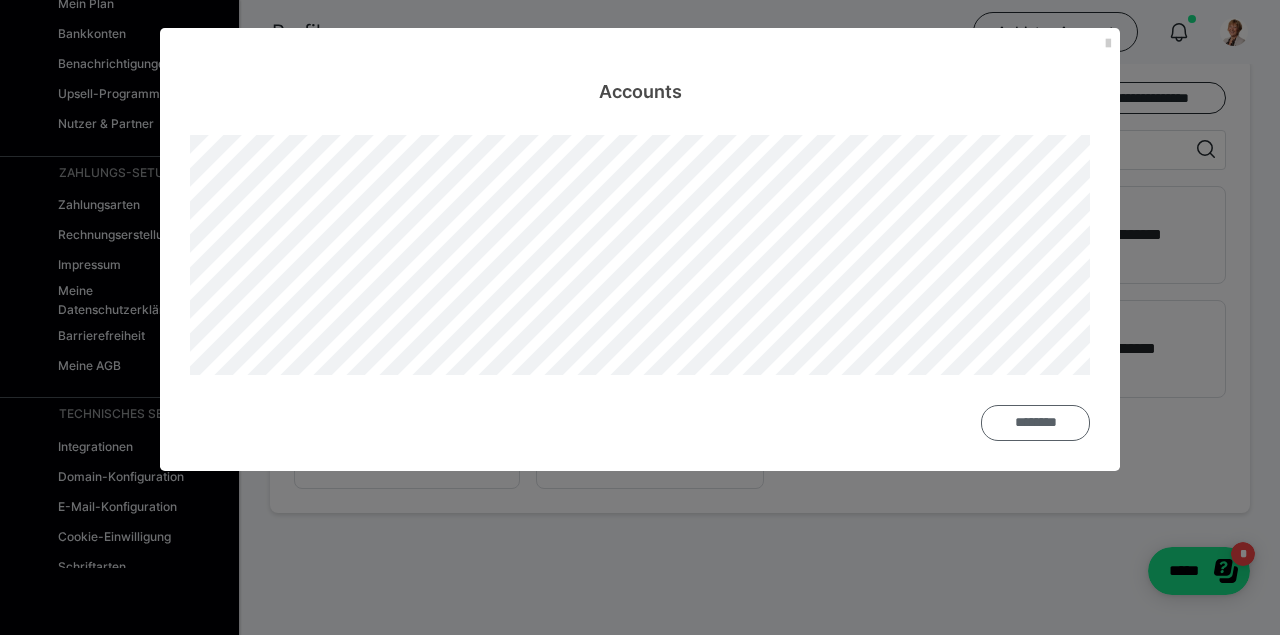 click on "********" at bounding box center (1035, 423) 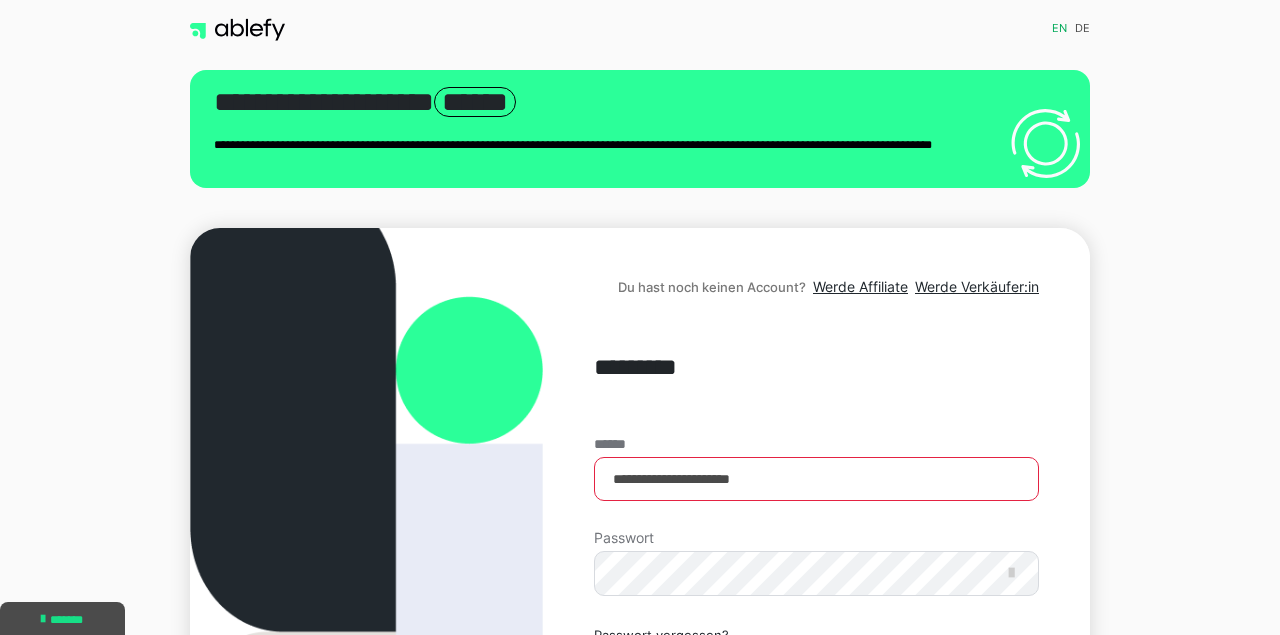 scroll, scrollTop: 0, scrollLeft: 0, axis: both 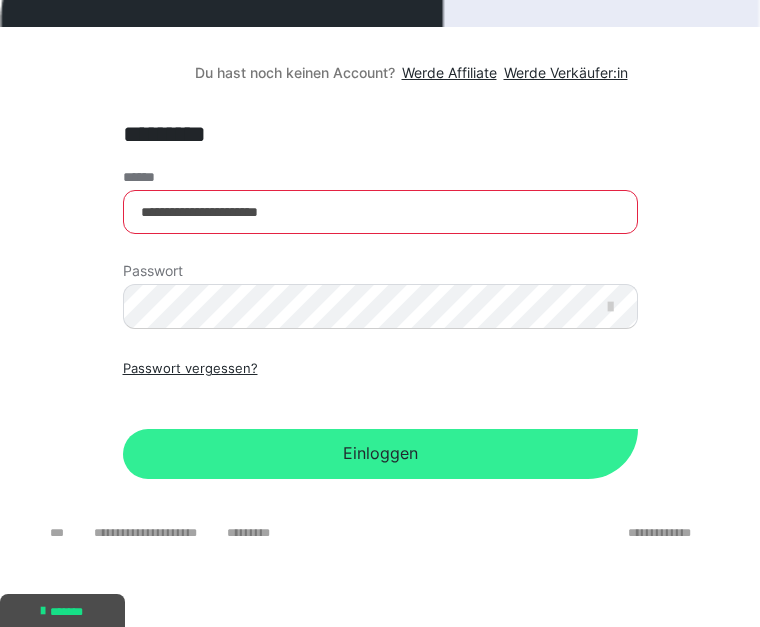 click on "Einloggen" at bounding box center (380, 454) 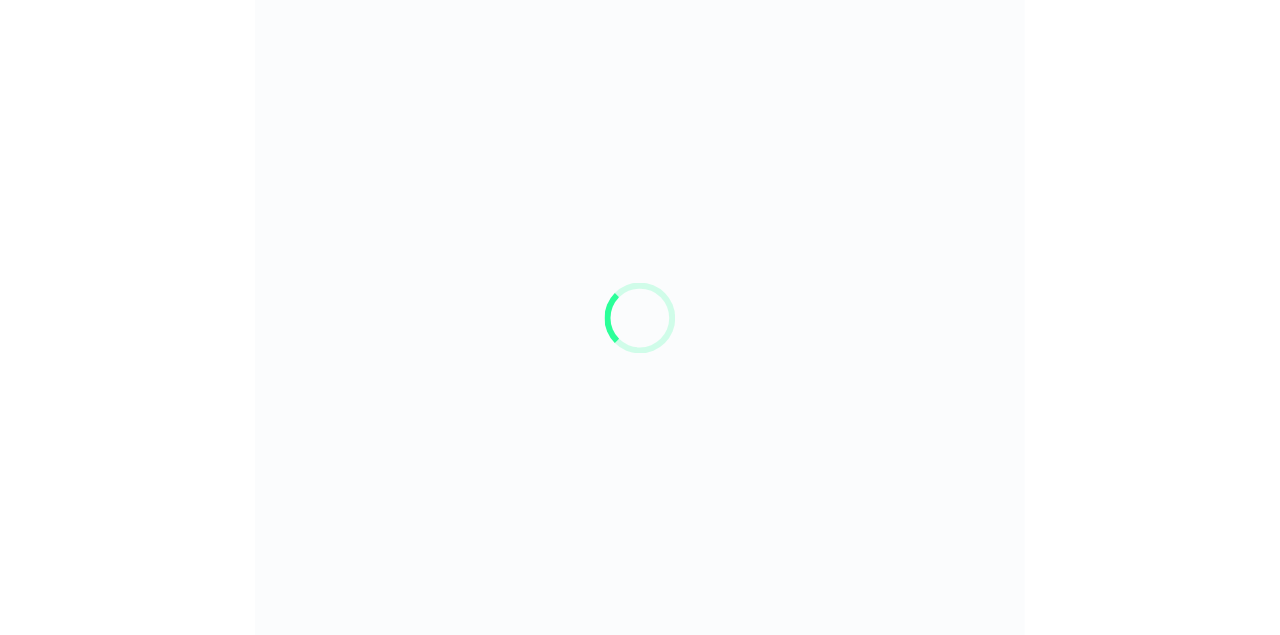 scroll, scrollTop: 0, scrollLeft: 0, axis: both 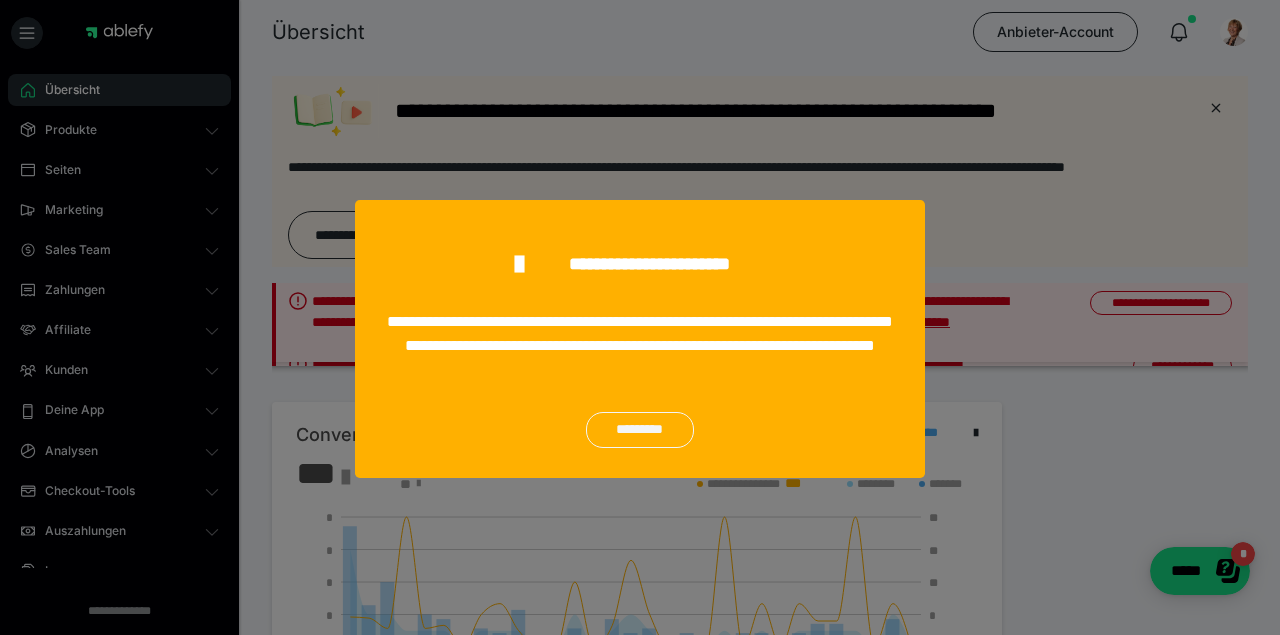 click on "*********" at bounding box center (639, 430) 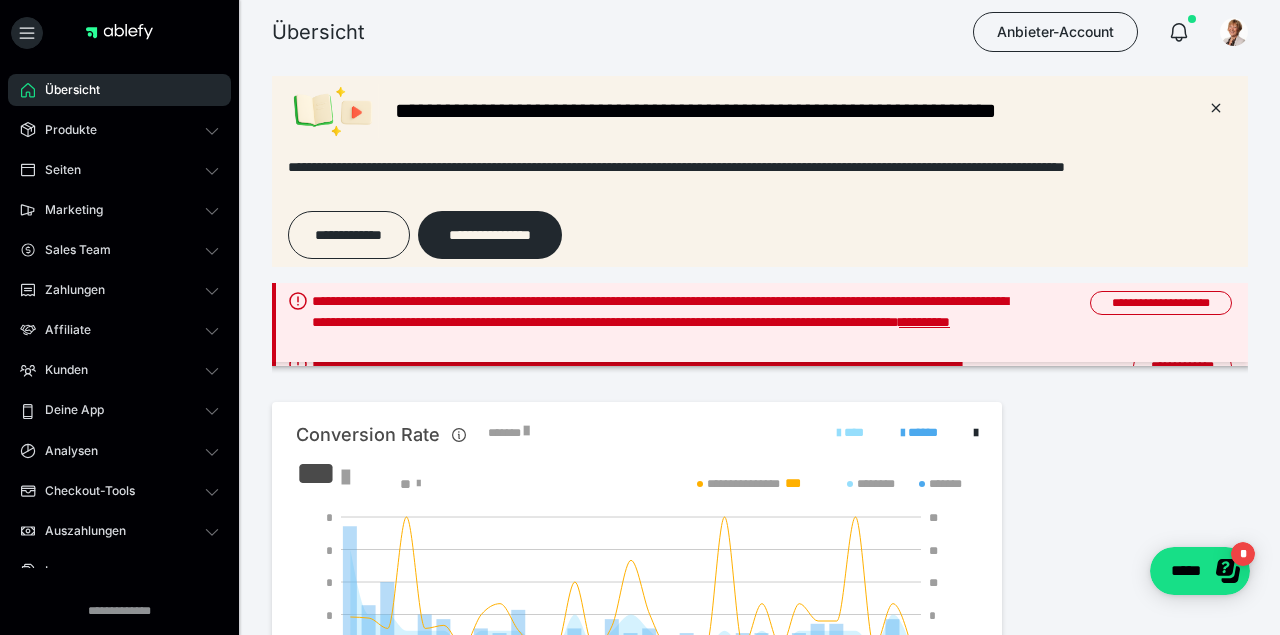 click on "Übersicht" at bounding box center [65, 90] 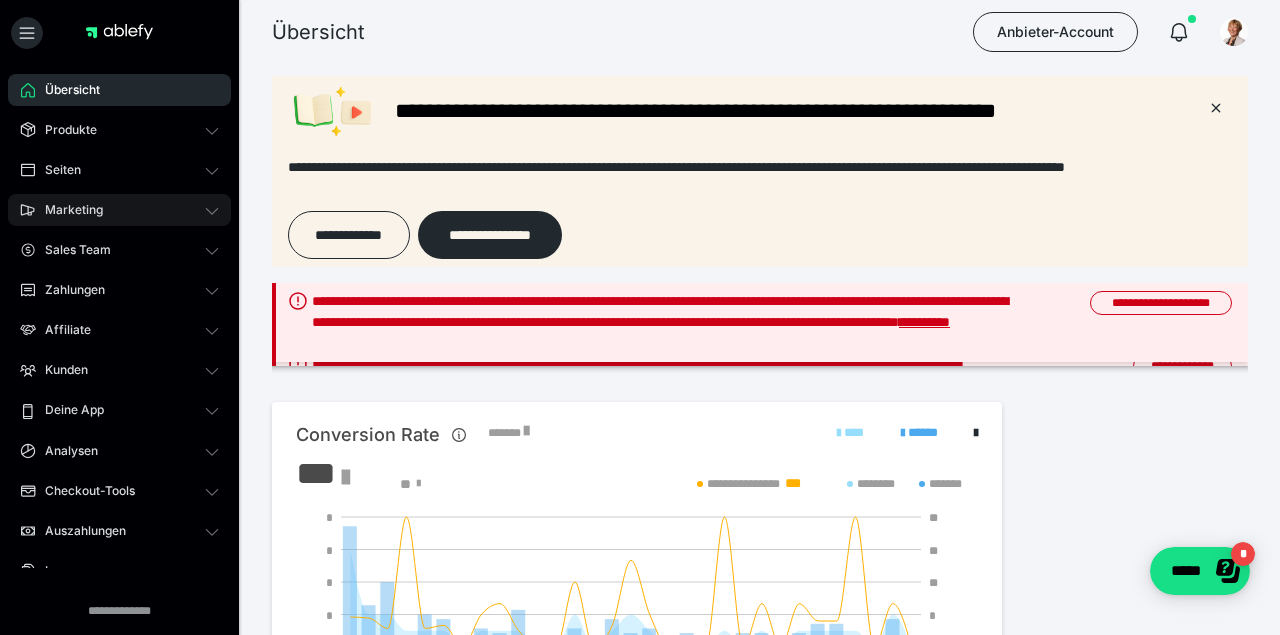 click 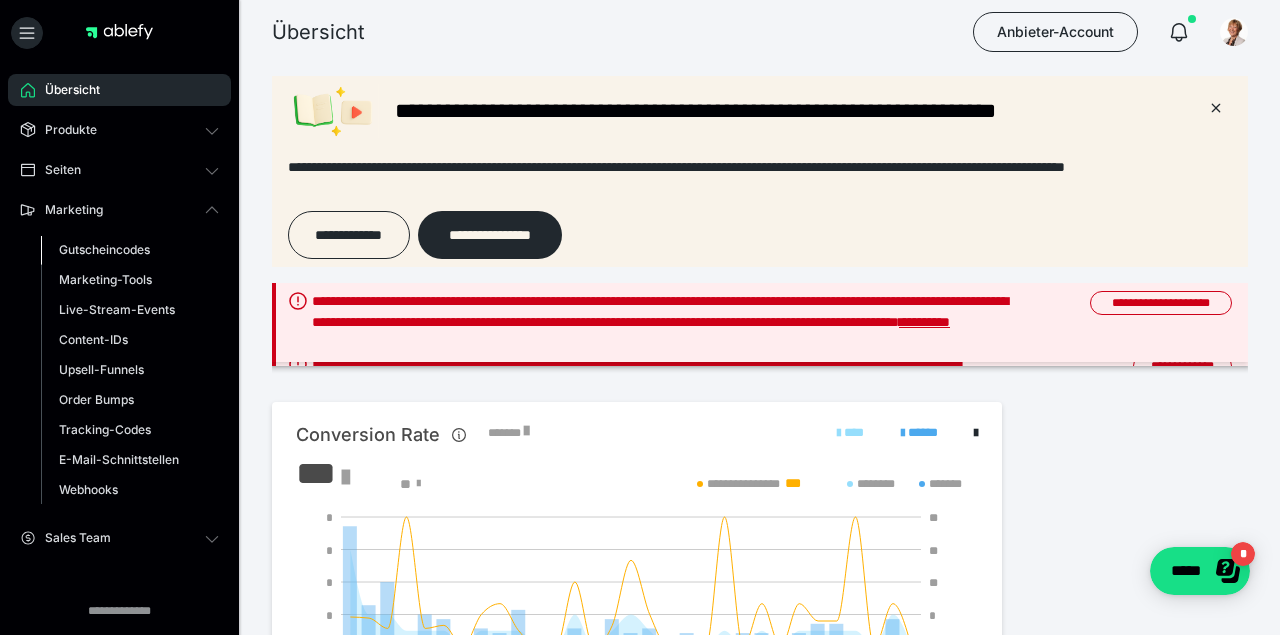 click on "Gutscheincodes" at bounding box center (104, 249) 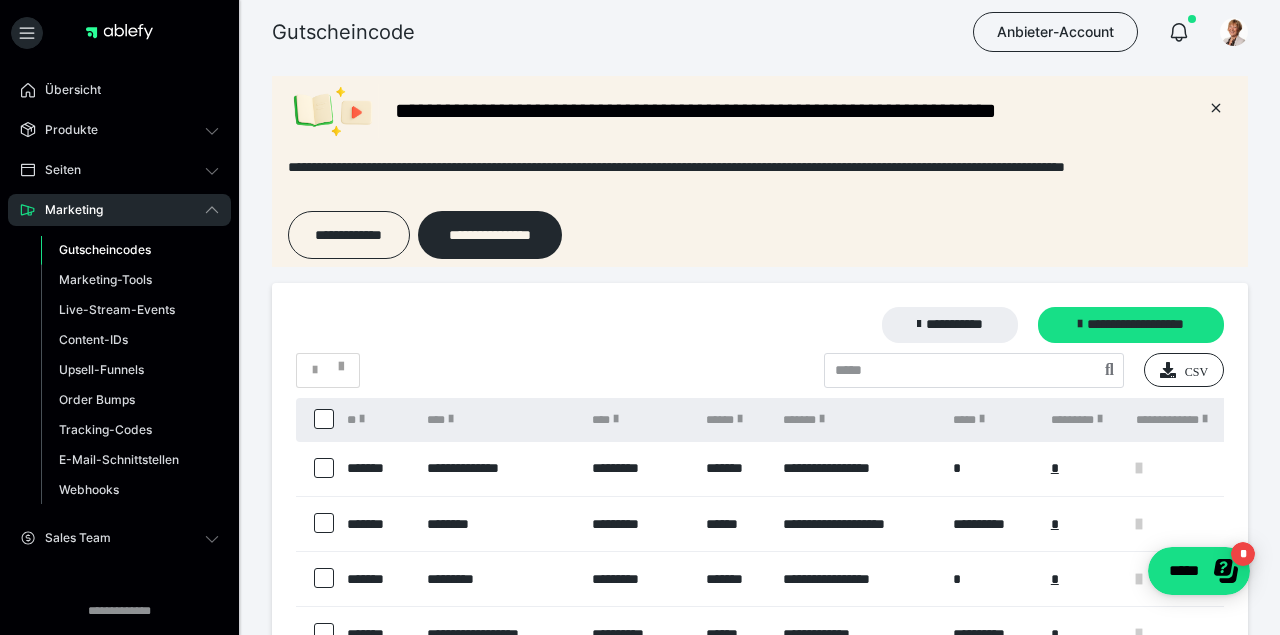 scroll, scrollTop: 0, scrollLeft: 0, axis: both 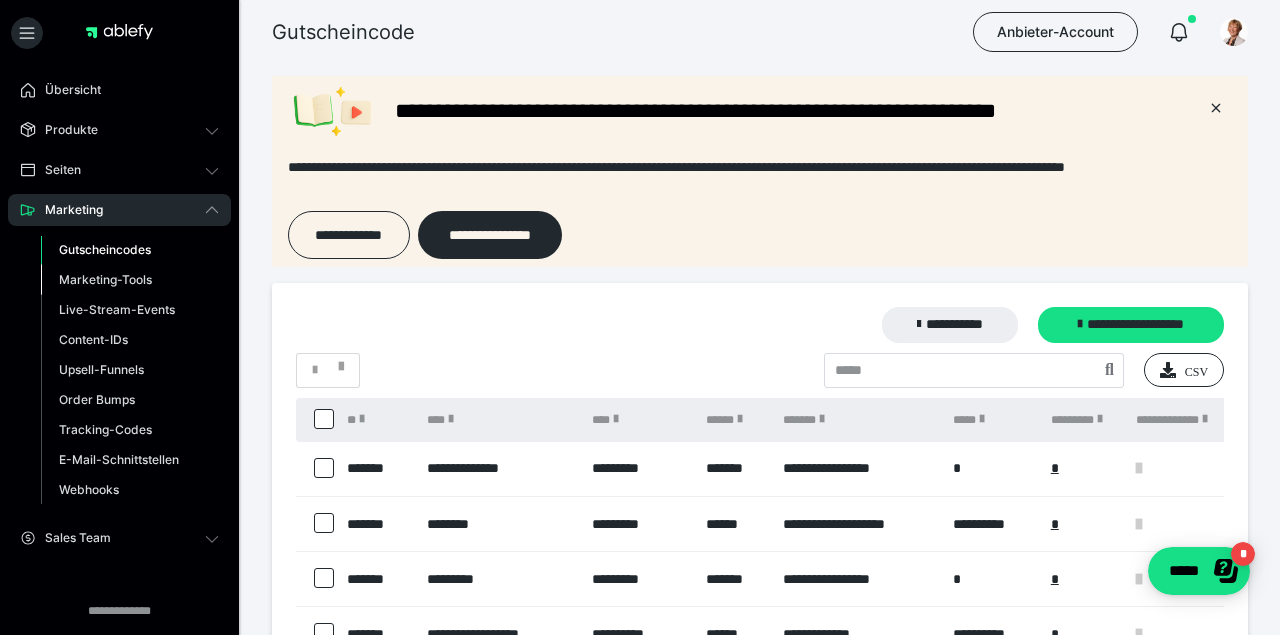 click on "Marketing-Tools" at bounding box center (105, 279) 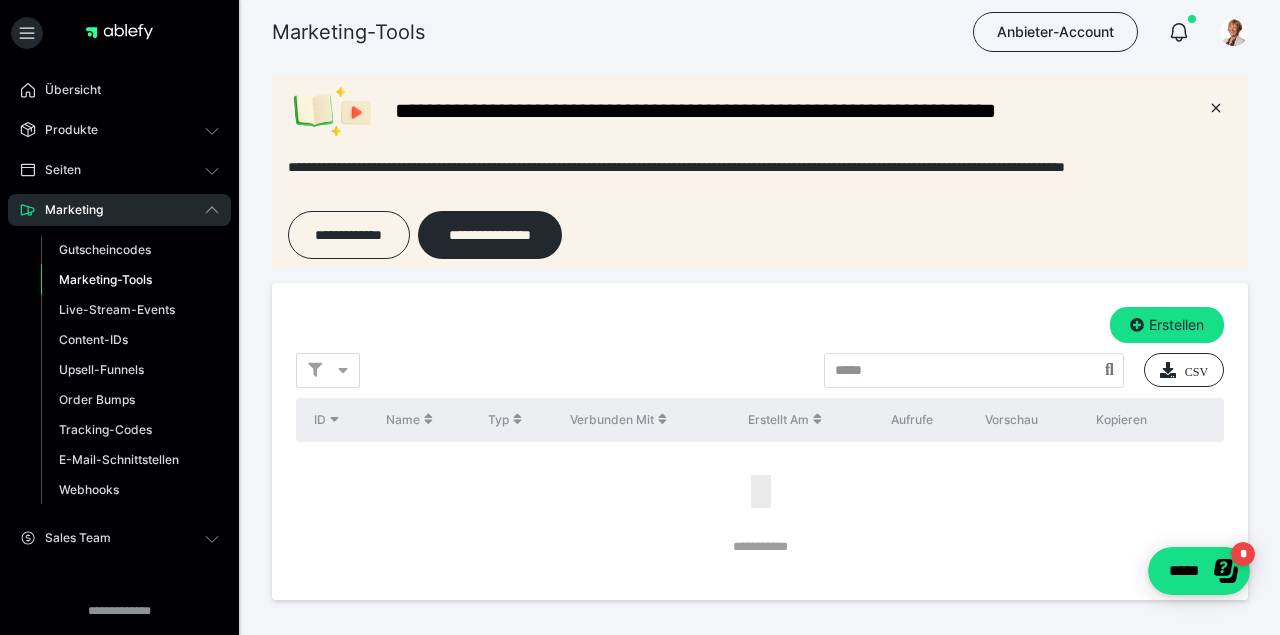 scroll, scrollTop: 0, scrollLeft: 0, axis: both 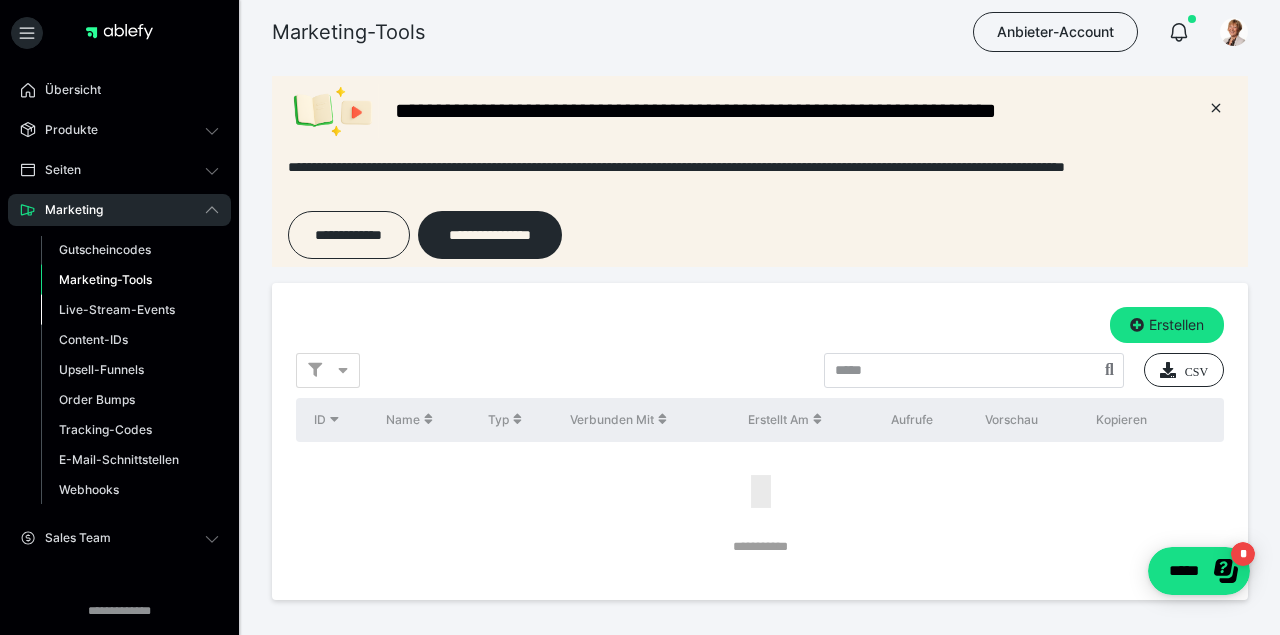 click on "Live-Stream-Events" at bounding box center [117, 309] 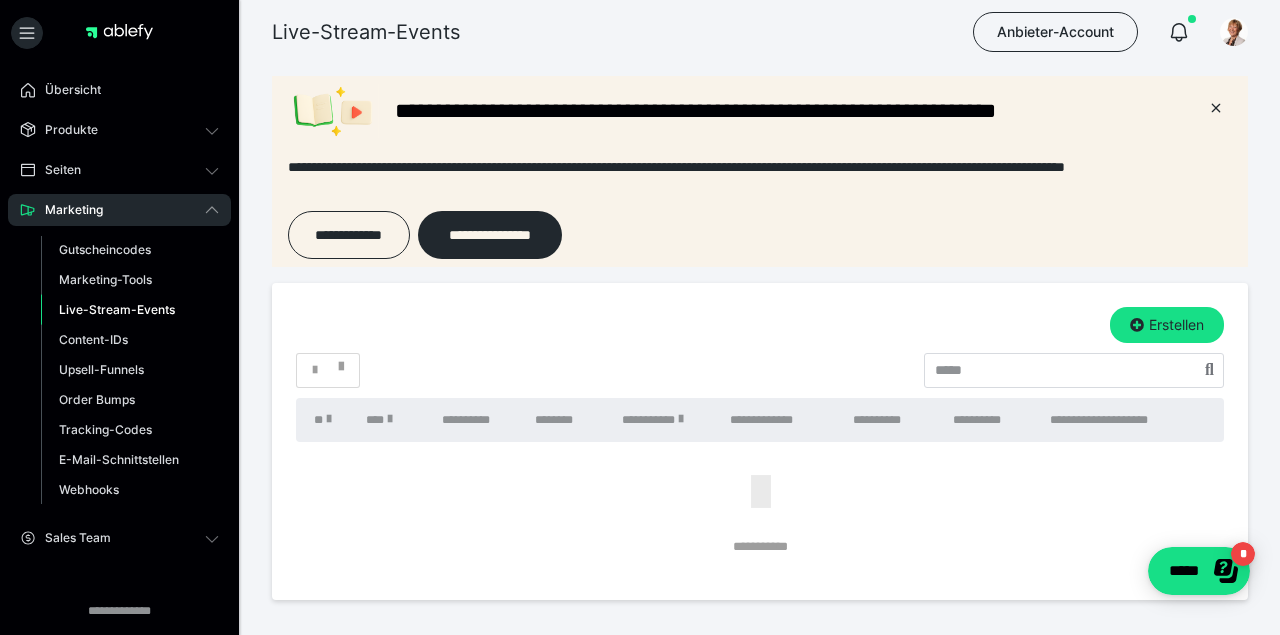 scroll, scrollTop: 0, scrollLeft: 0, axis: both 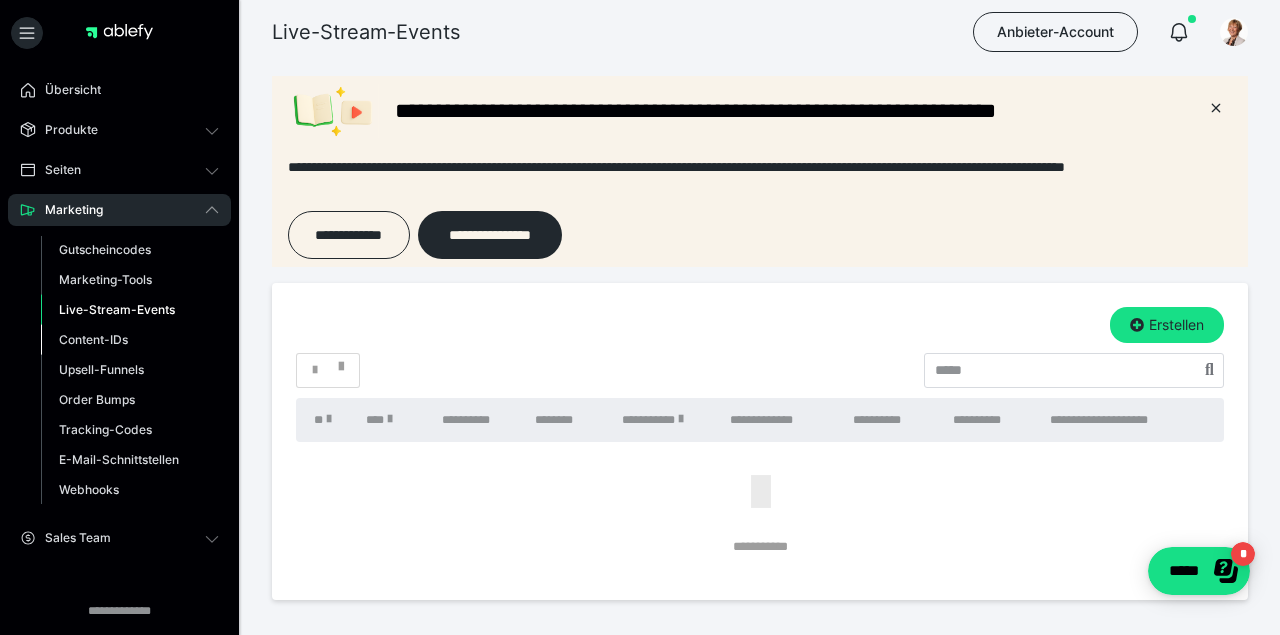 click on "Content-IDs" at bounding box center [93, 339] 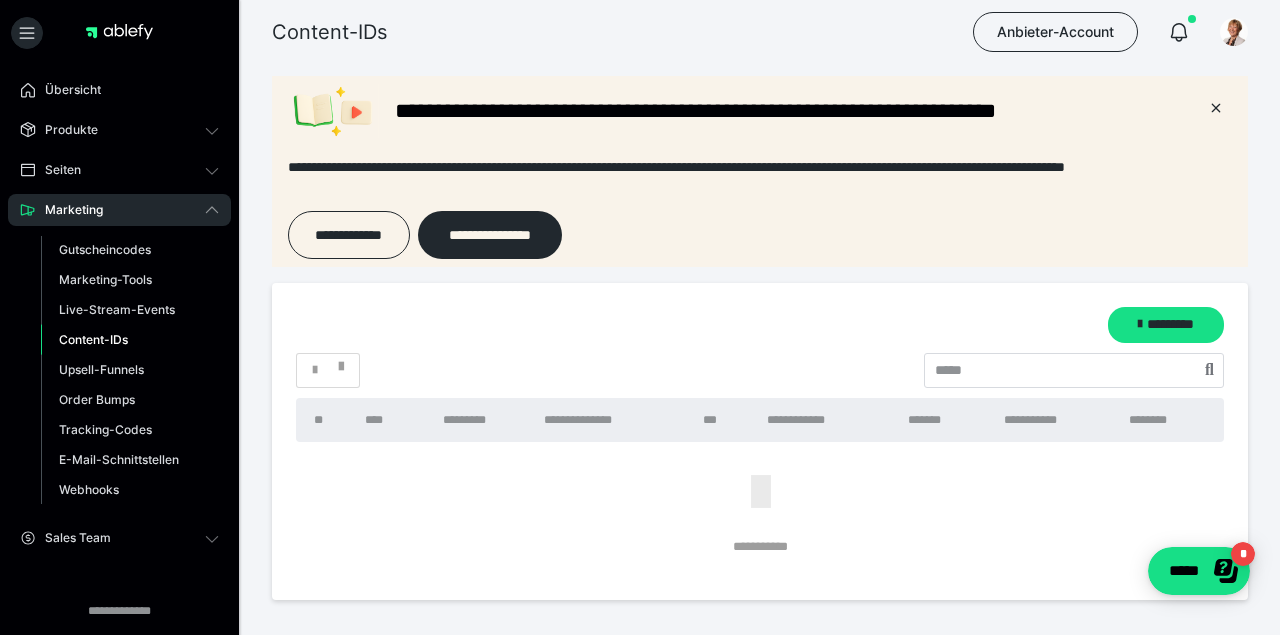 scroll, scrollTop: 0, scrollLeft: 0, axis: both 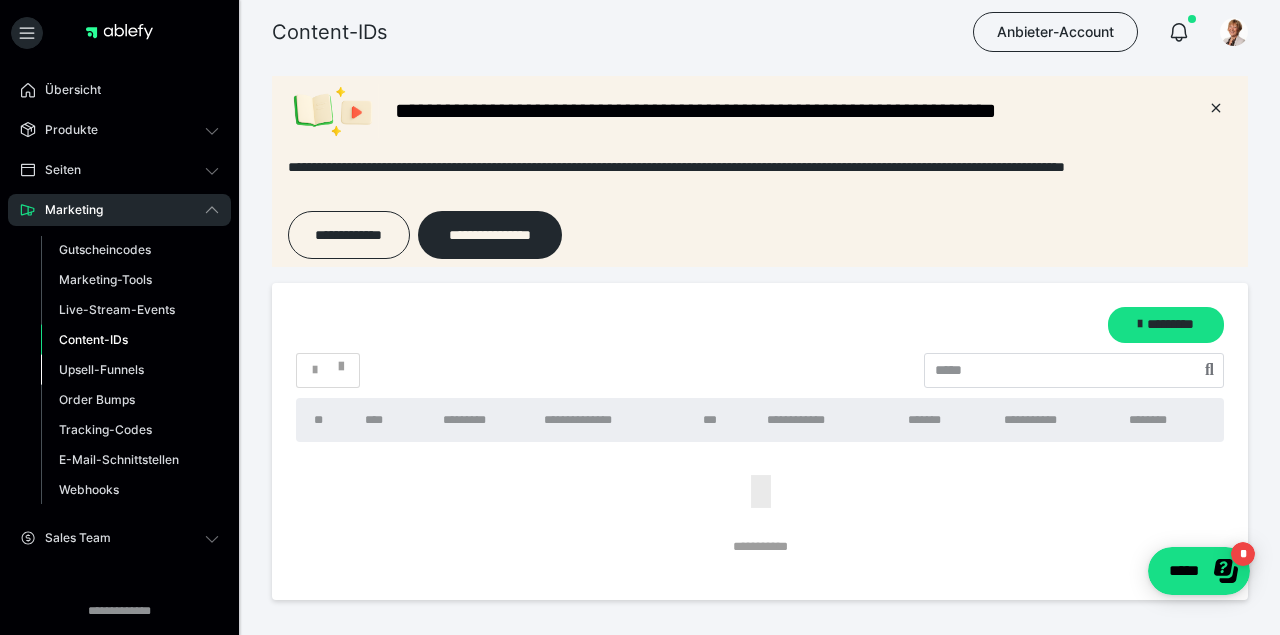 click on "Upsell-Funnels" at bounding box center [101, 369] 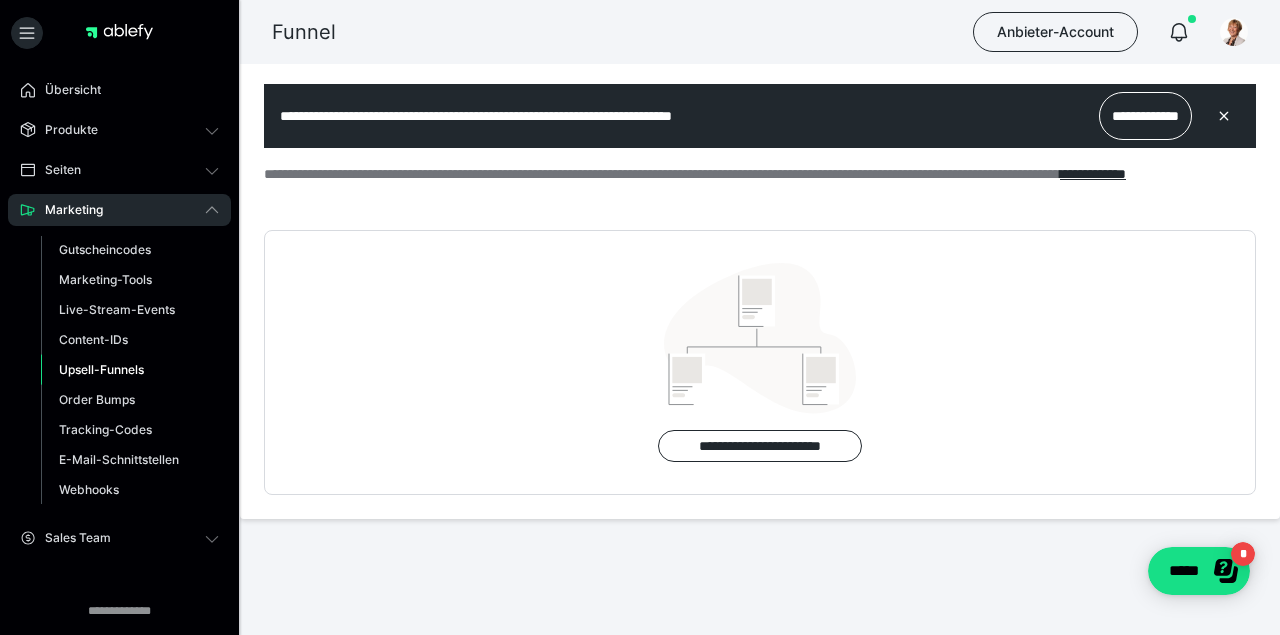 scroll, scrollTop: 0, scrollLeft: 0, axis: both 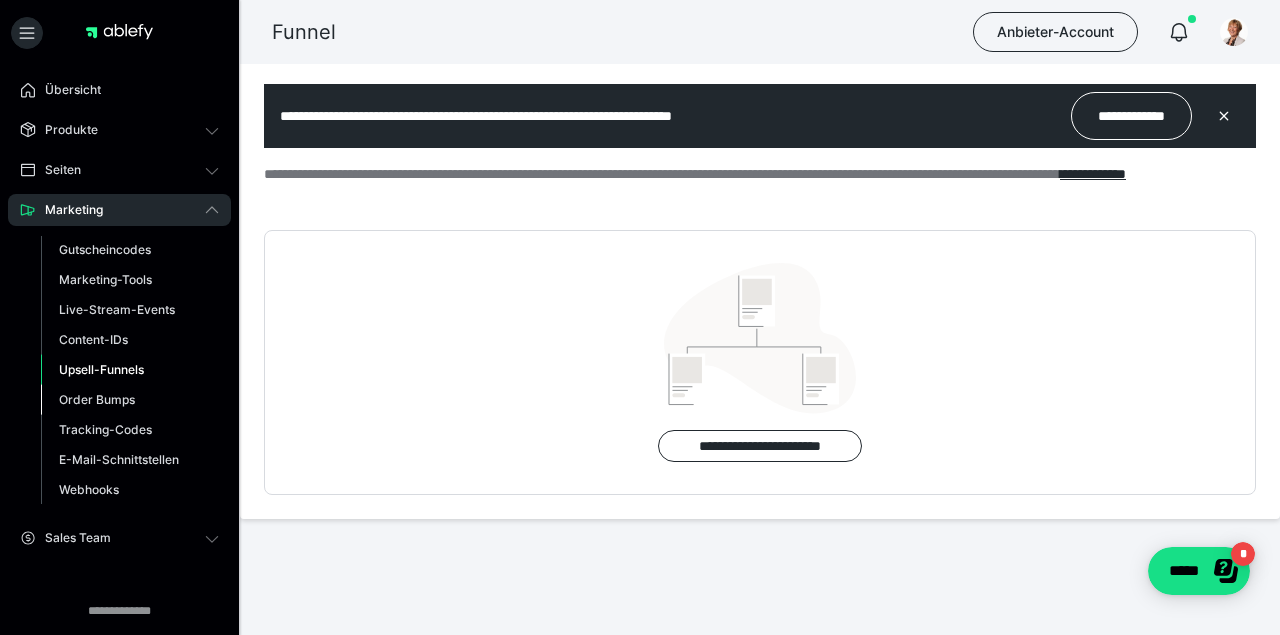 click on "Order Bumps" at bounding box center [97, 399] 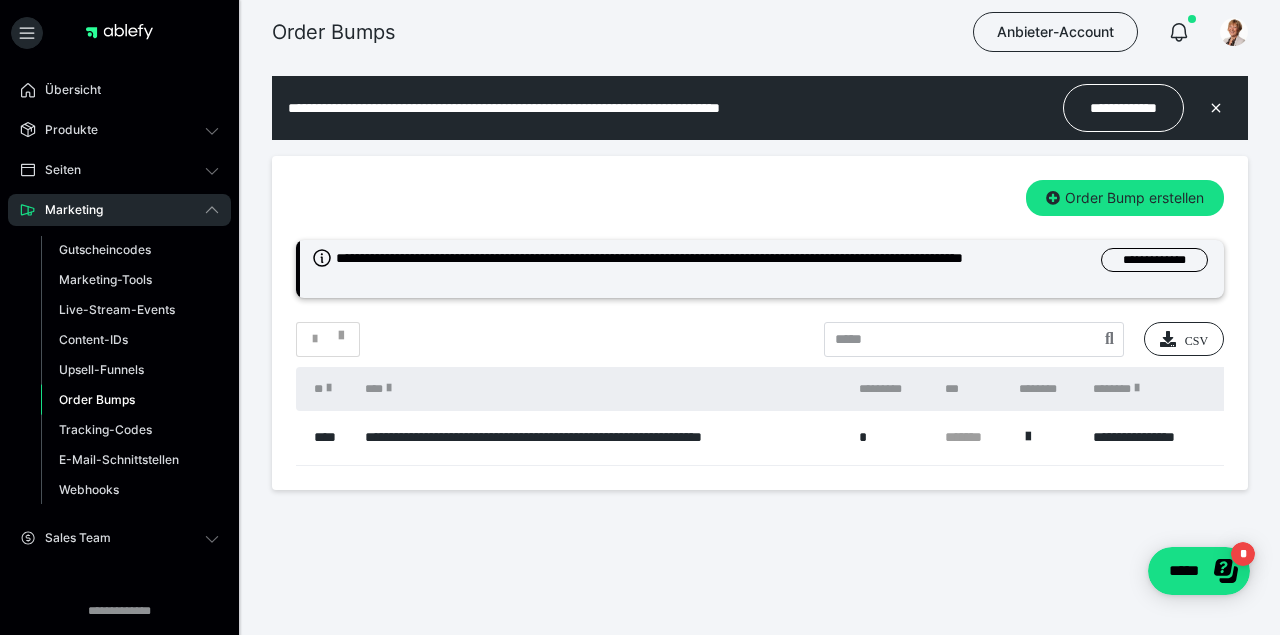 scroll, scrollTop: 0, scrollLeft: 0, axis: both 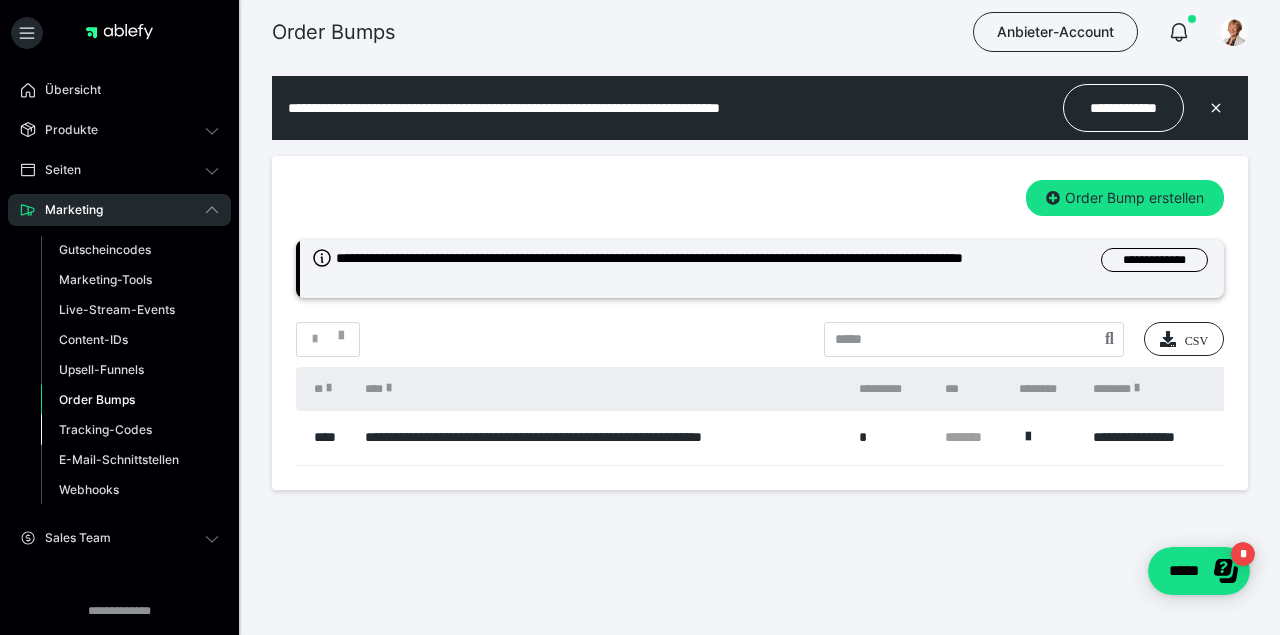 click on "Tracking-Codes" at bounding box center (105, 429) 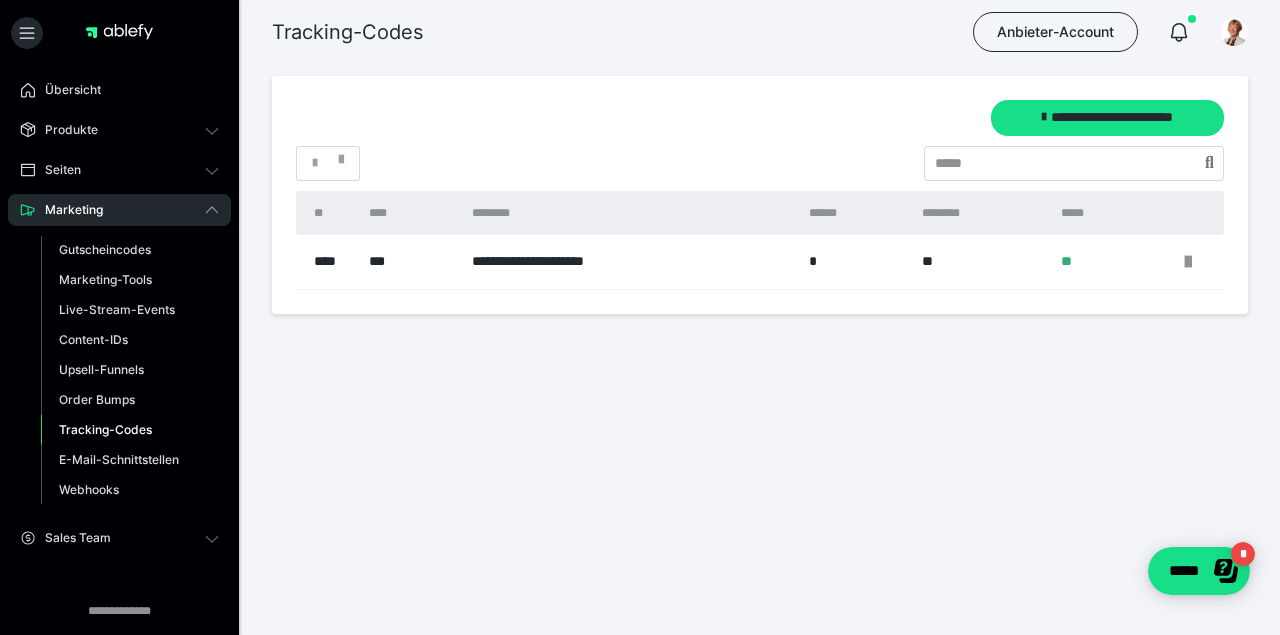 scroll, scrollTop: 0, scrollLeft: 0, axis: both 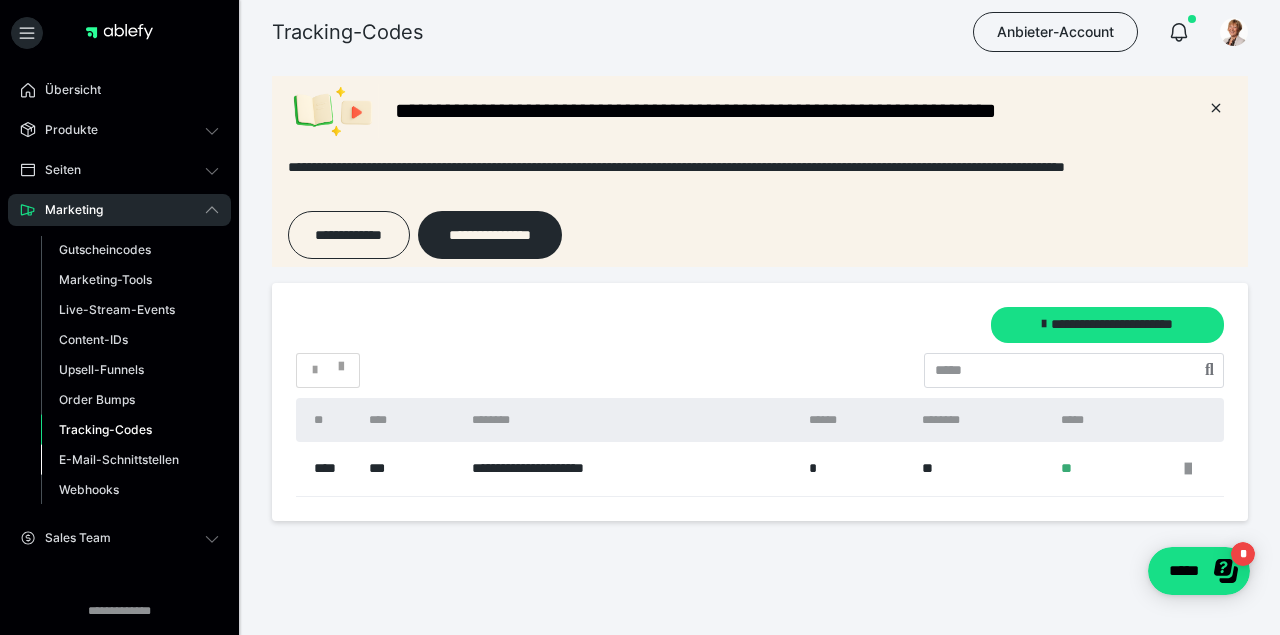 click on "E-Mail-Schnittstellen" at bounding box center [119, 459] 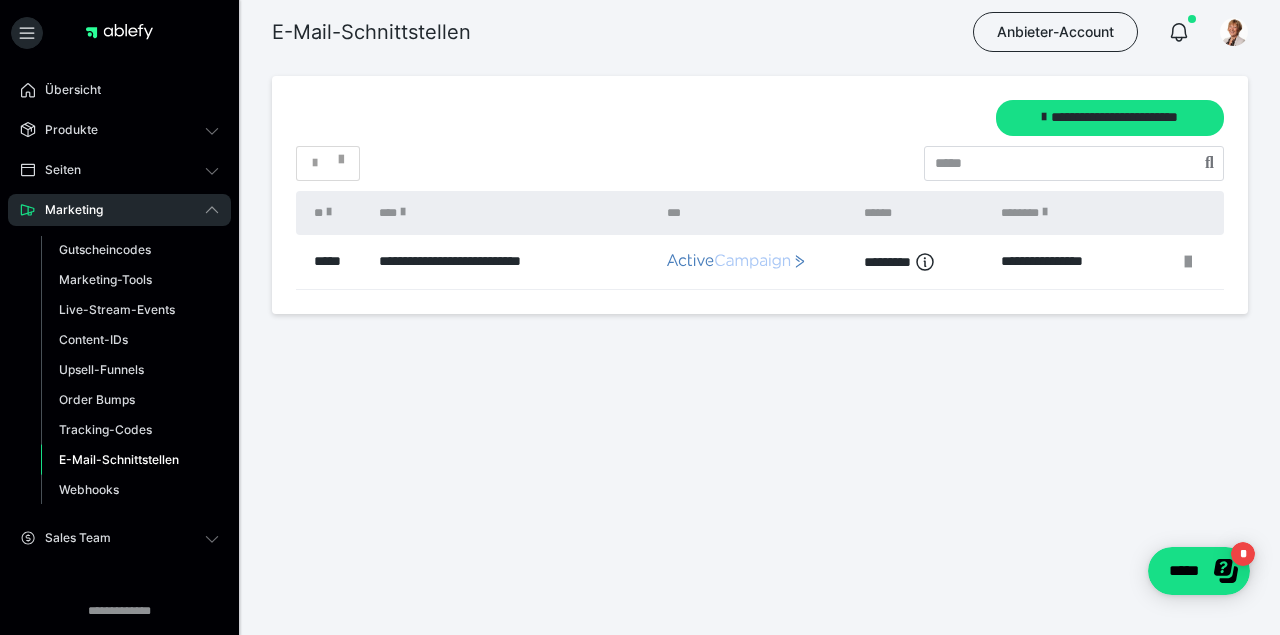 scroll, scrollTop: 0, scrollLeft: 0, axis: both 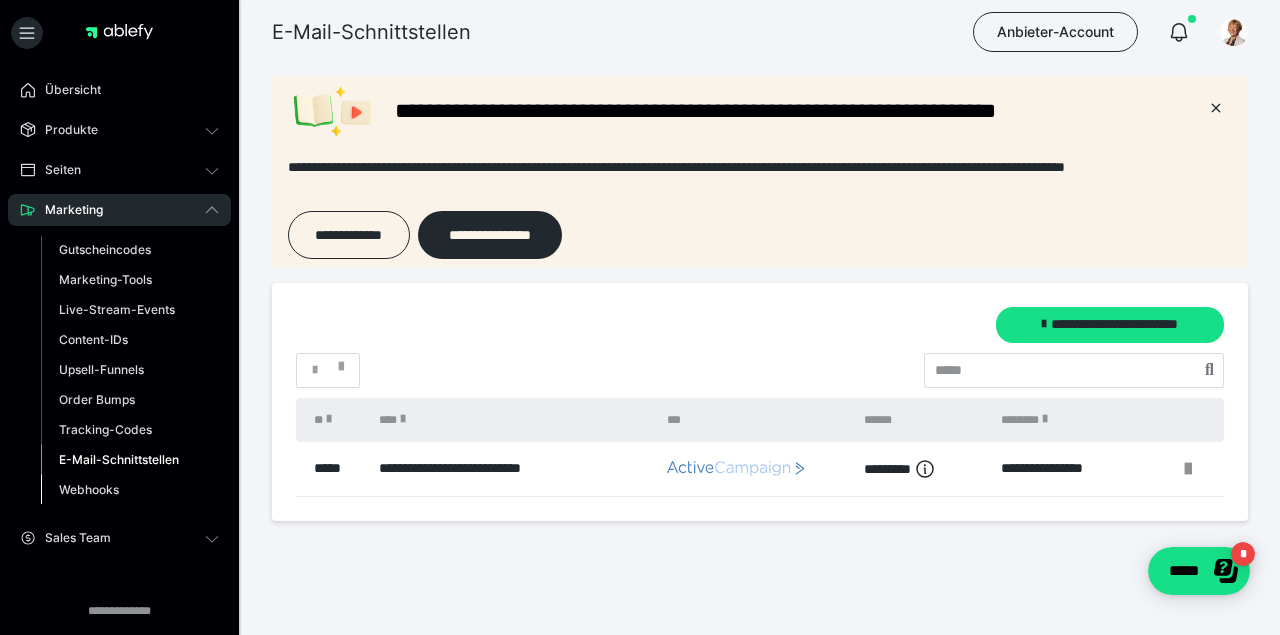 click on "Webhooks" at bounding box center (89, 489) 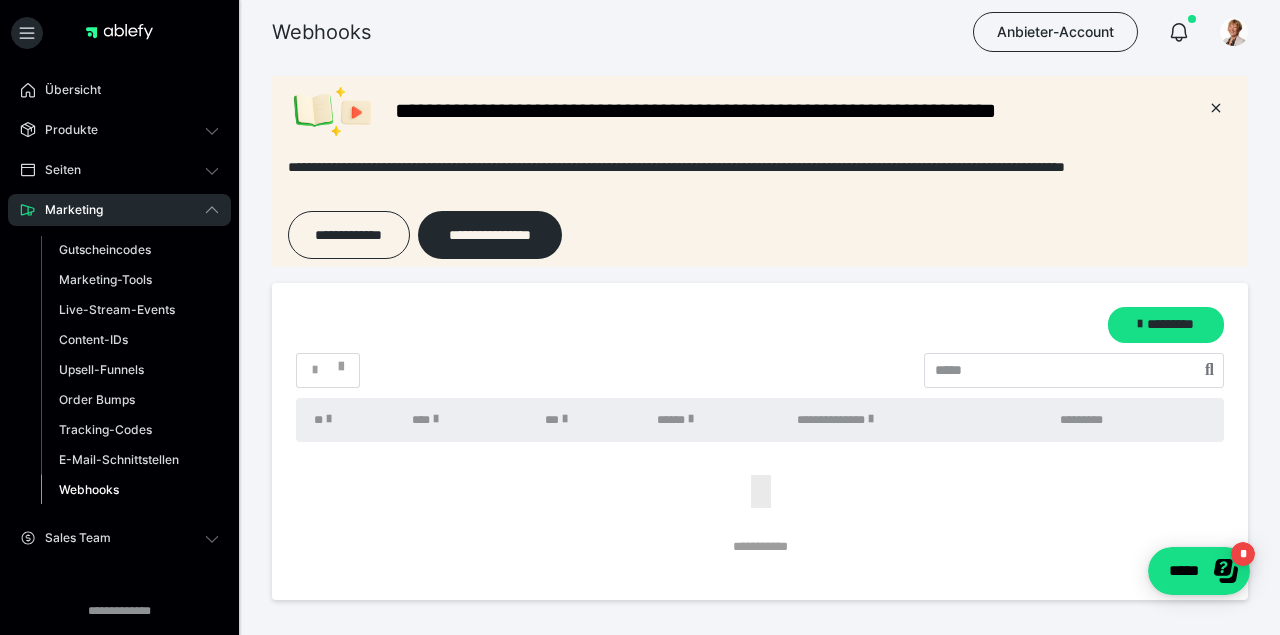 scroll, scrollTop: 0, scrollLeft: 0, axis: both 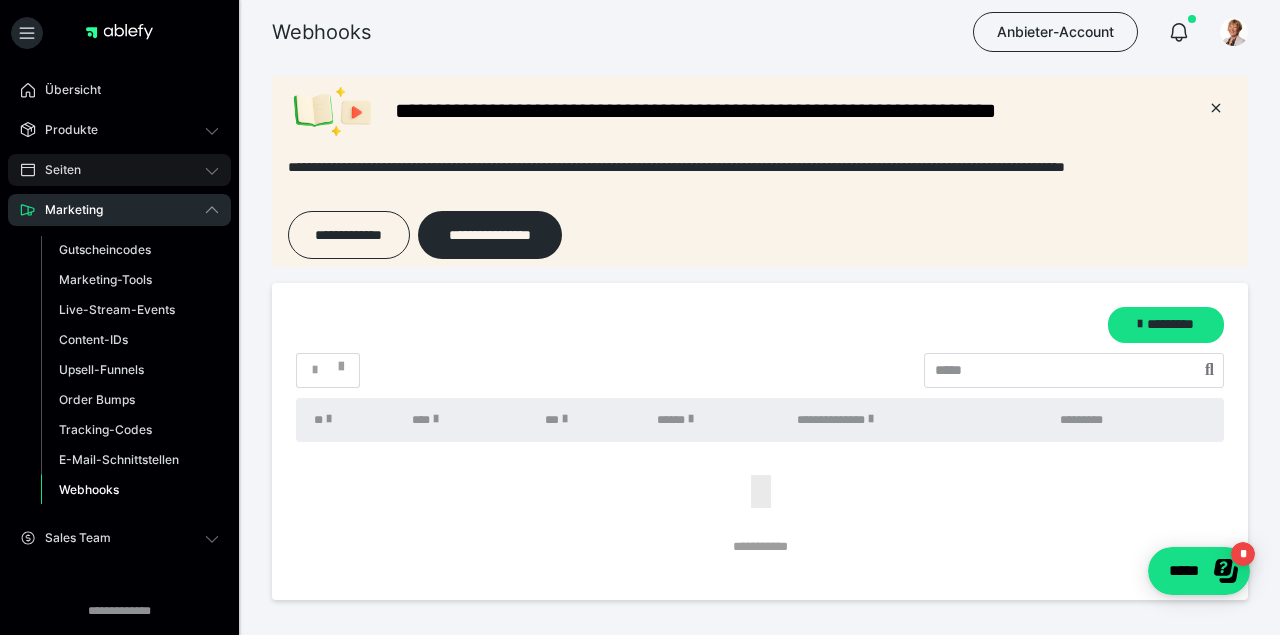click 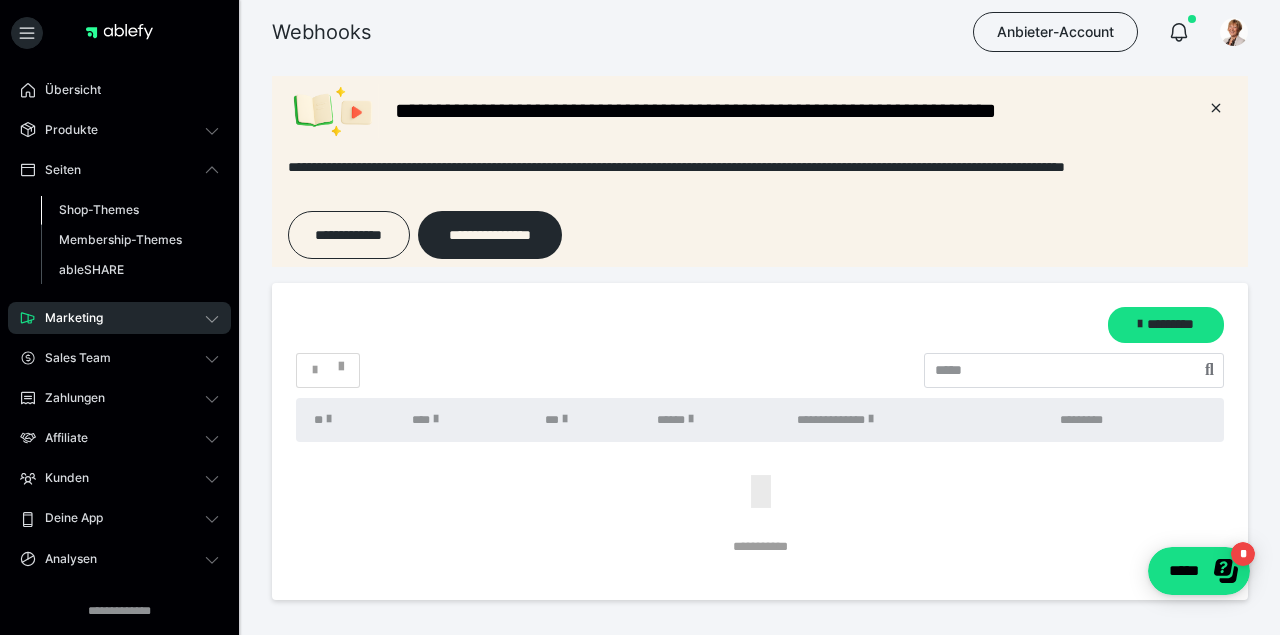 click on "Shop-Themes" at bounding box center (99, 209) 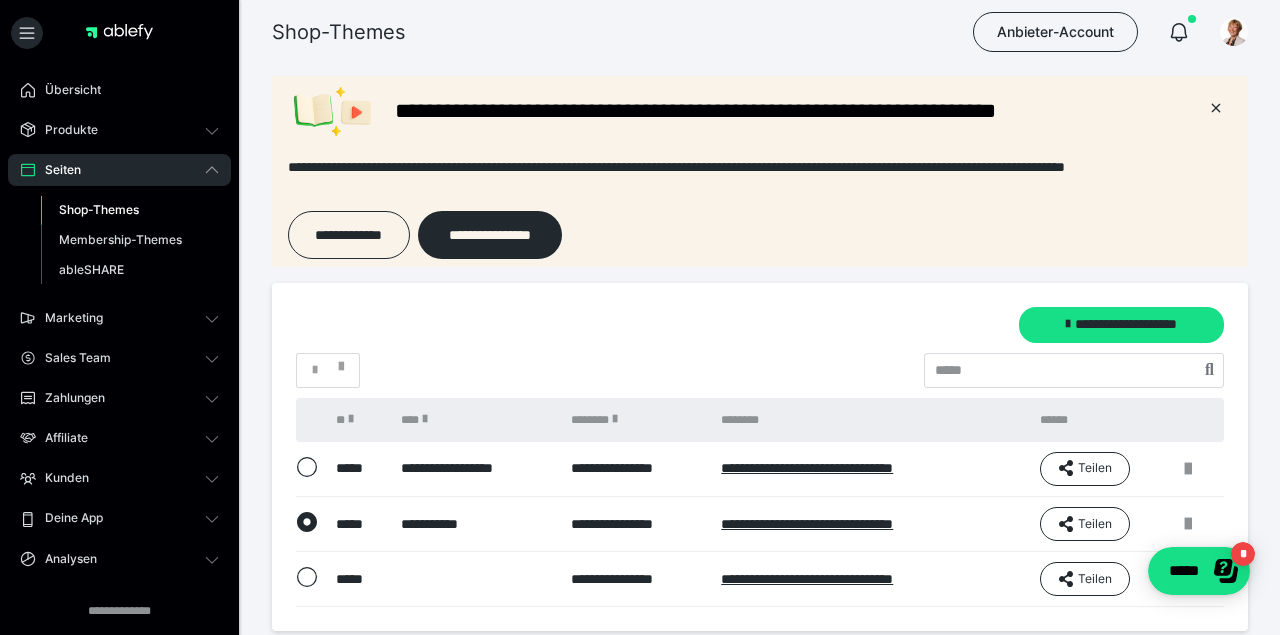 scroll, scrollTop: 0, scrollLeft: 0, axis: both 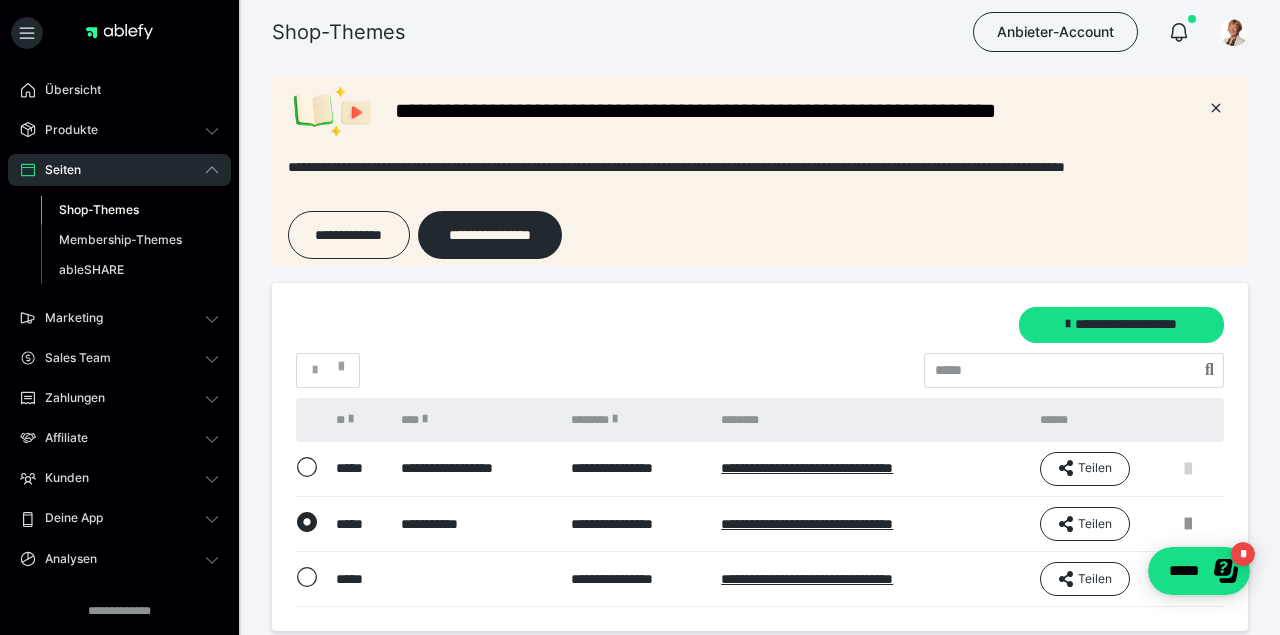 click at bounding box center [1188, 469] 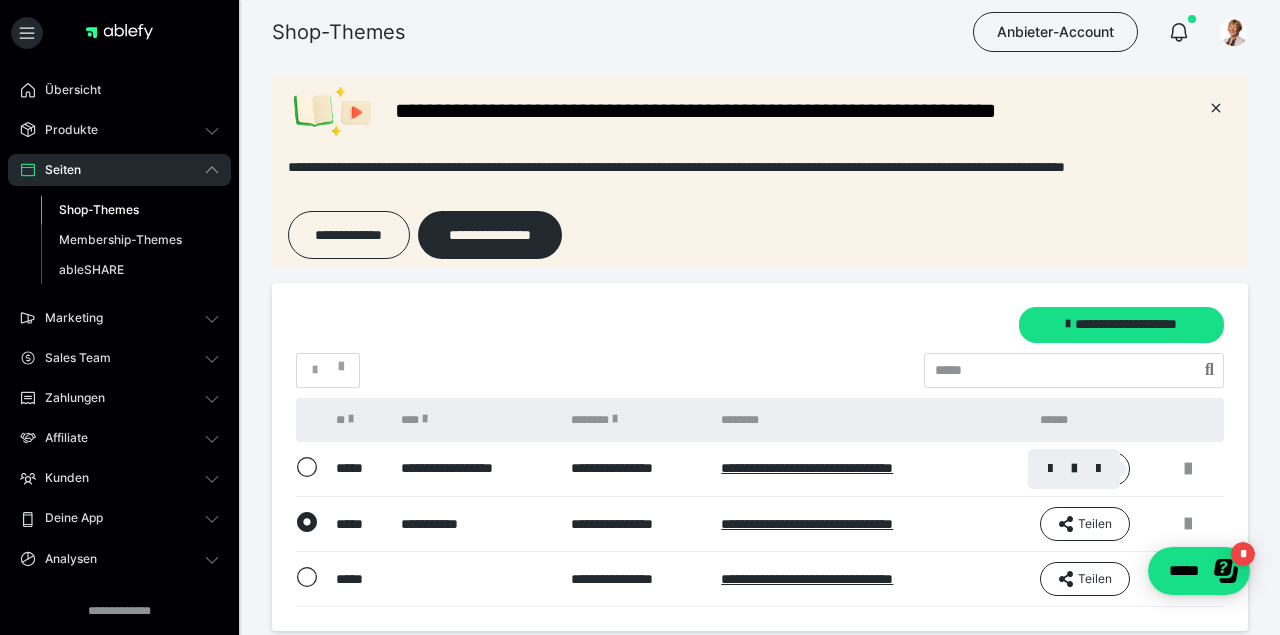 click at bounding box center (1074, 469) 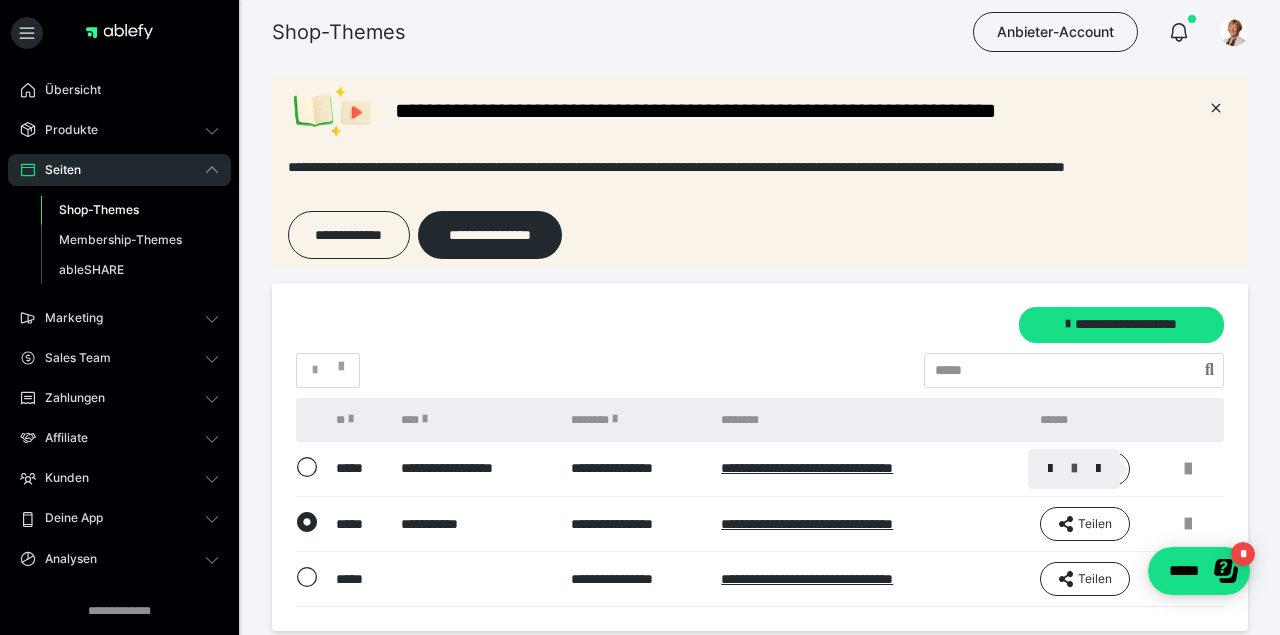 click at bounding box center (1074, 469) 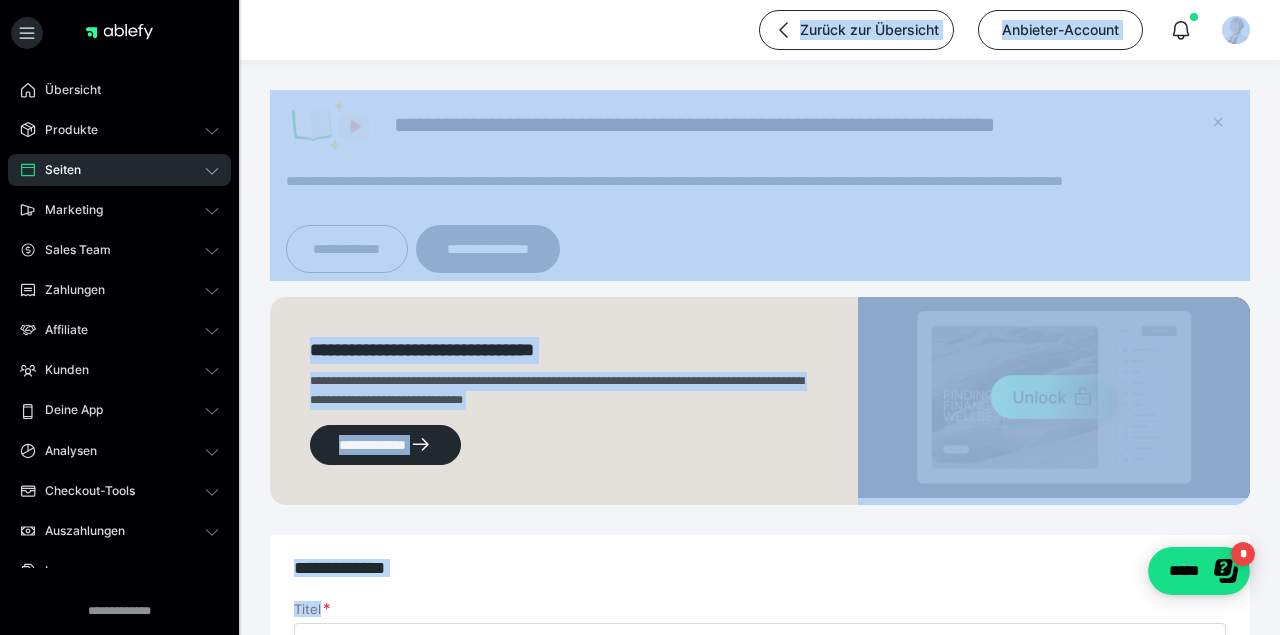 scroll, scrollTop: 0, scrollLeft: 0, axis: both 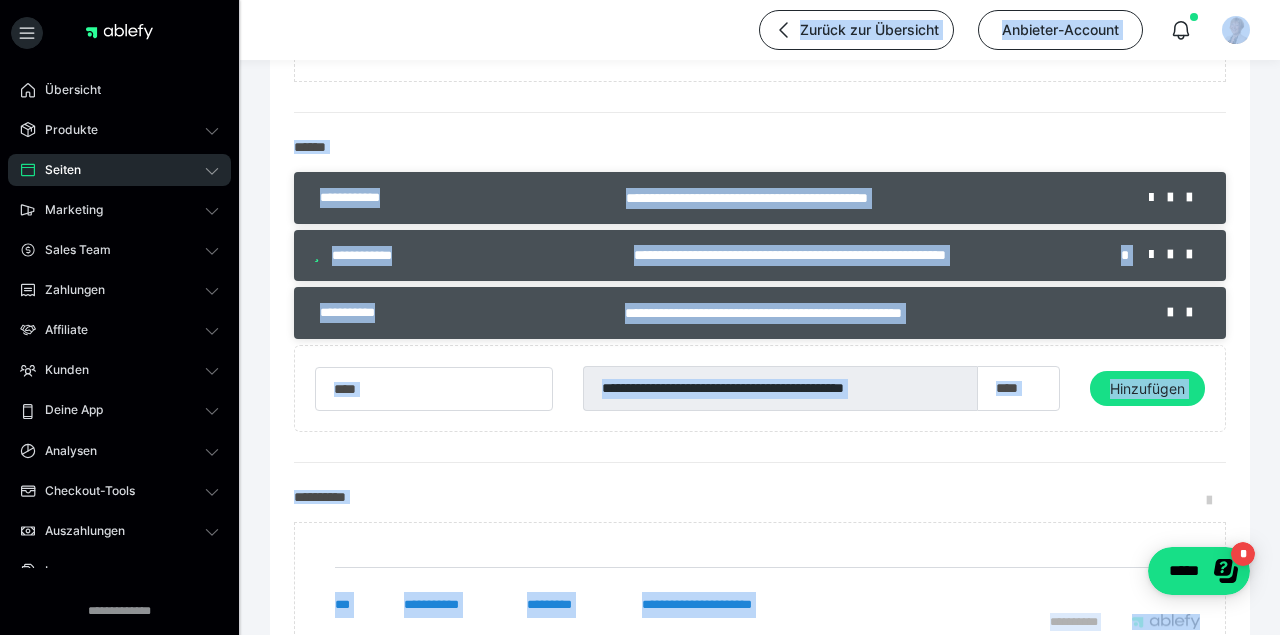 click on "**********" at bounding box center (760, 313) 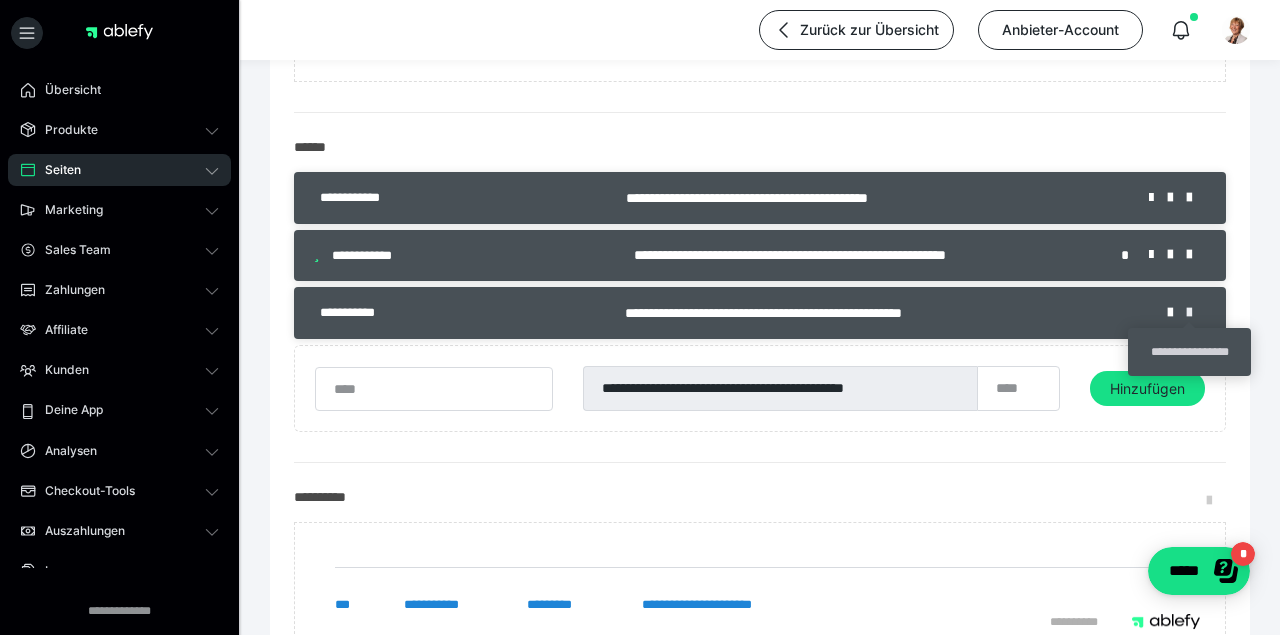 click at bounding box center [1196, 313] 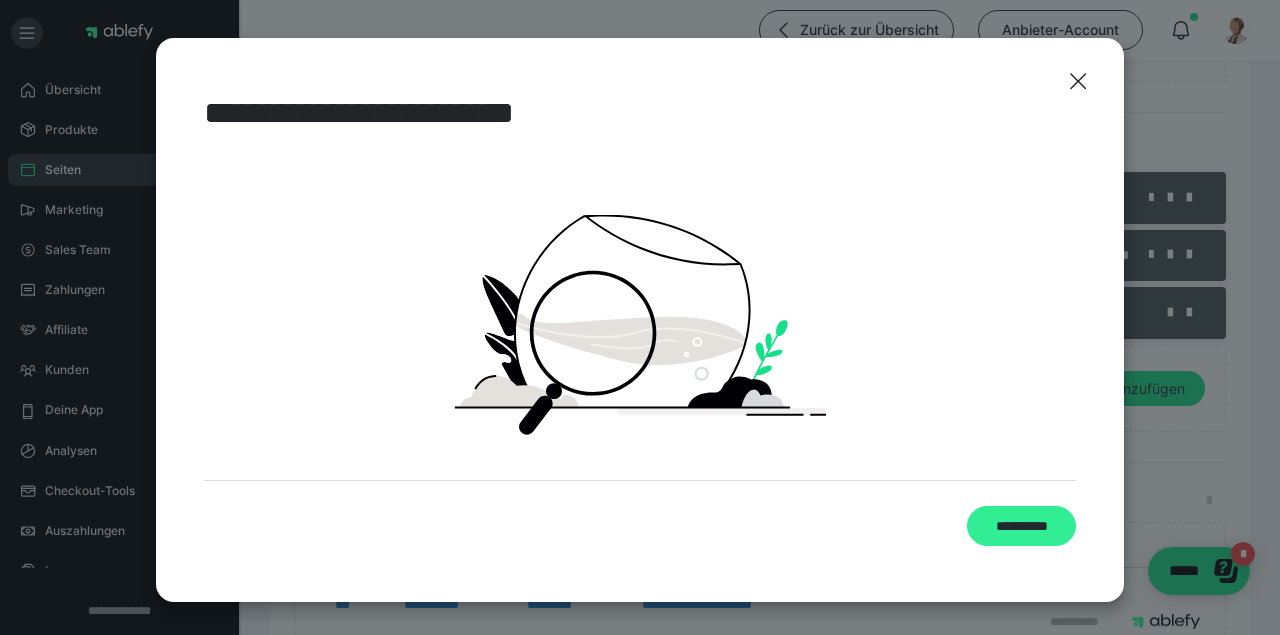 click on "**********" at bounding box center (1021, 526) 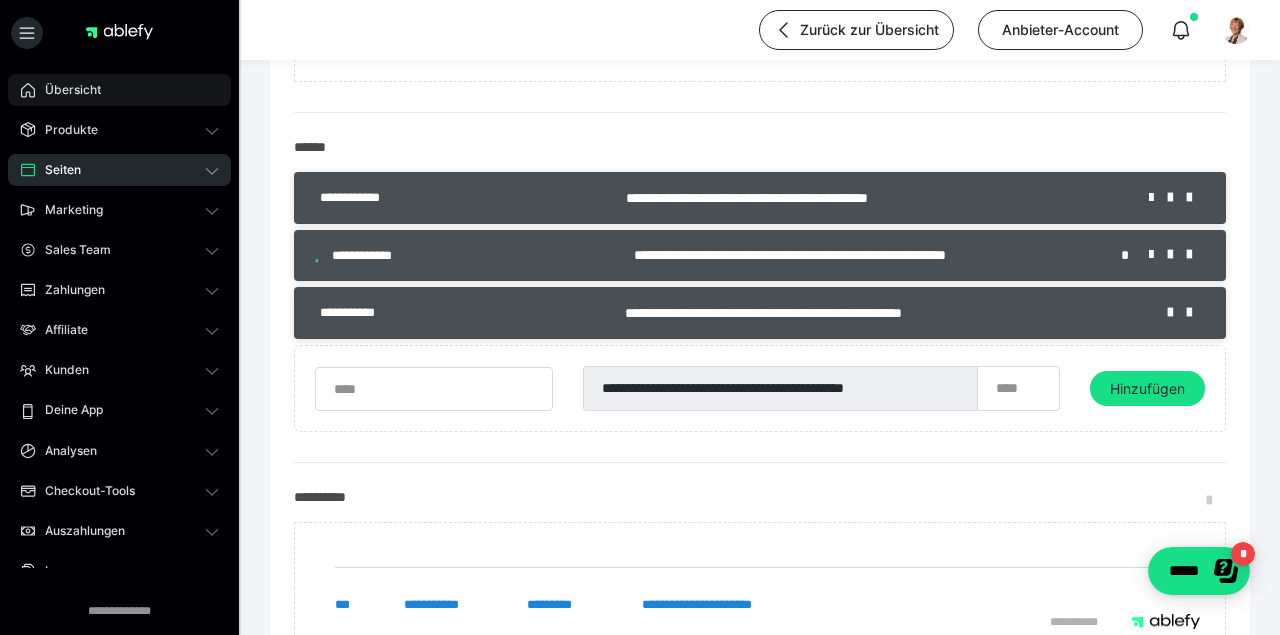 click on "Übersicht" at bounding box center (119, 90) 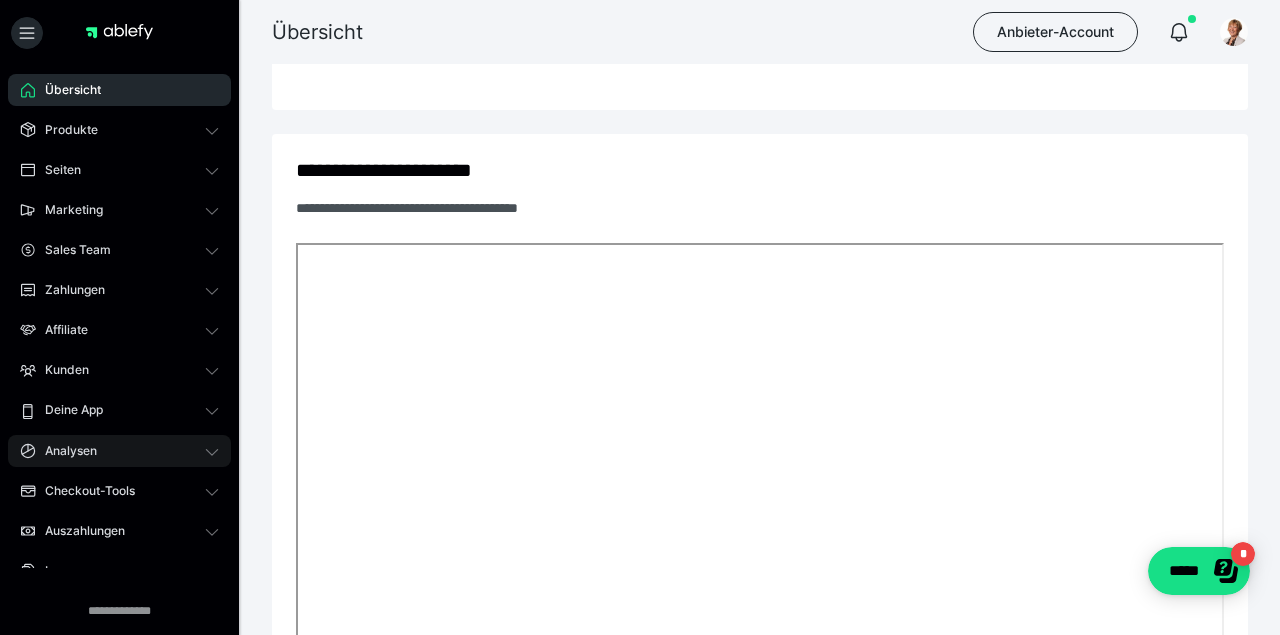 scroll, scrollTop: 1182, scrollLeft: 0, axis: vertical 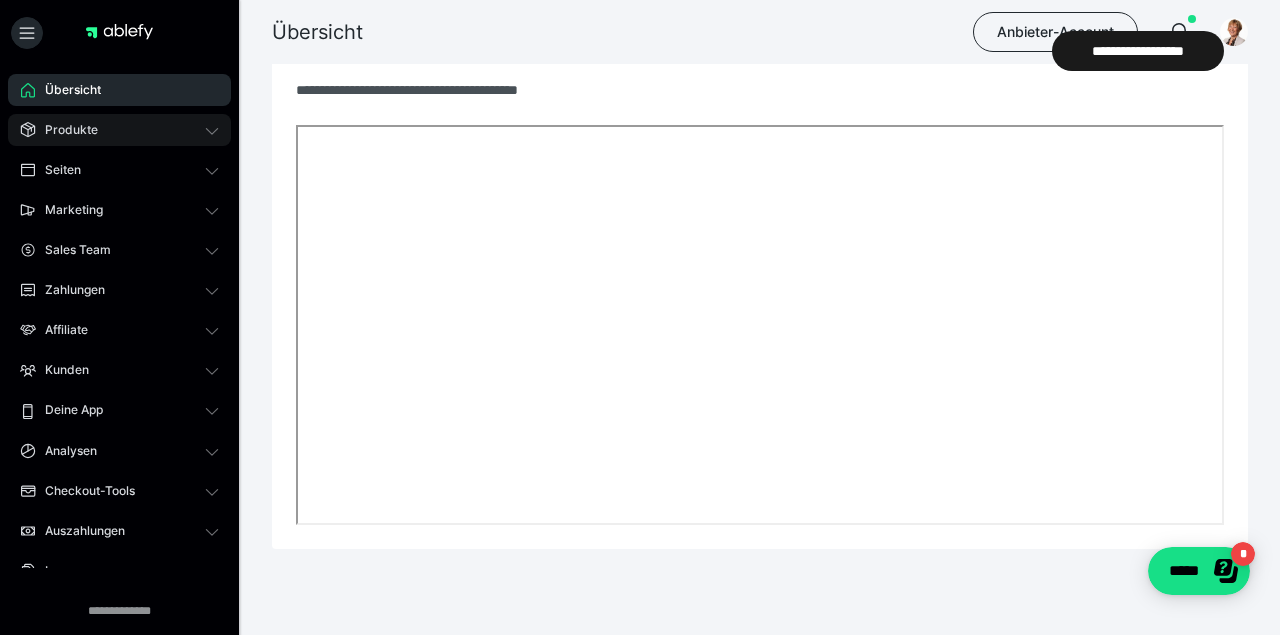 click on "Produkte" at bounding box center [64, 130] 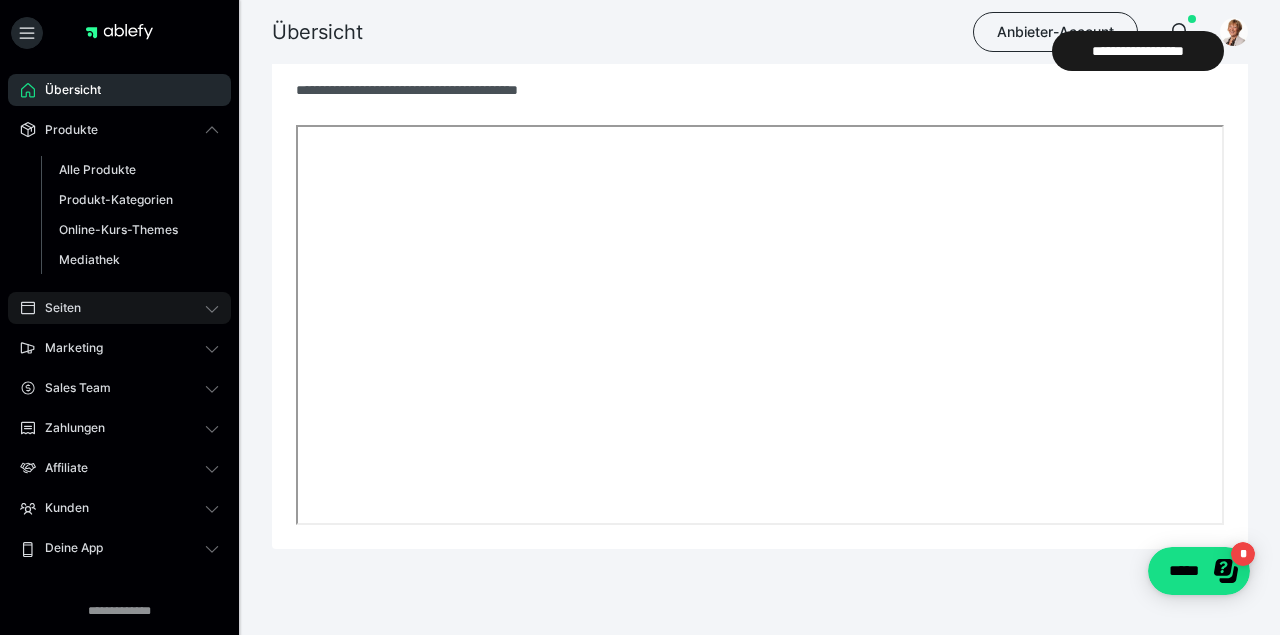 click on "Seiten" at bounding box center (56, 308) 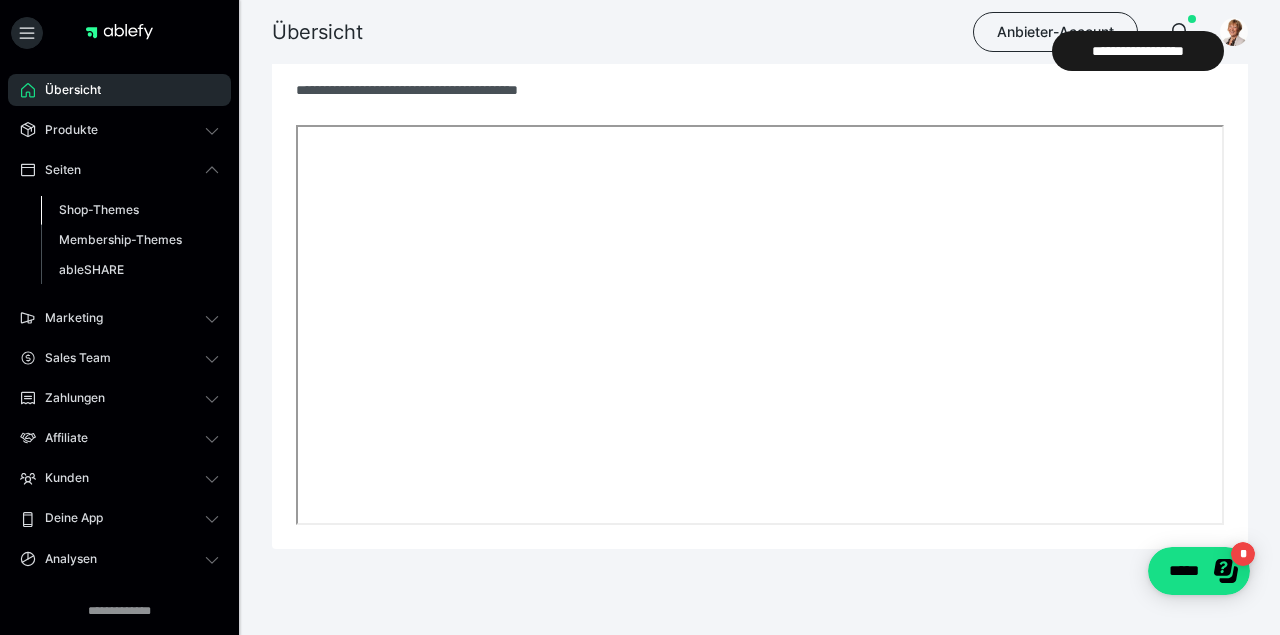 click on "Shop-Themes" at bounding box center [99, 209] 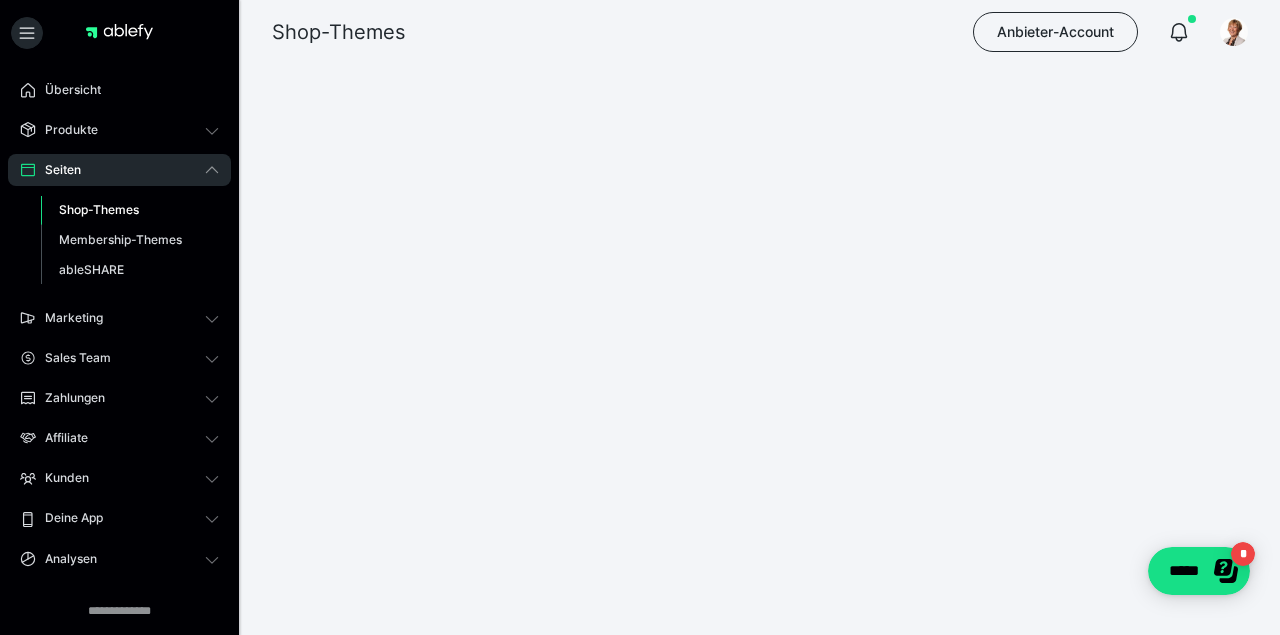 scroll, scrollTop: 0, scrollLeft: 0, axis: both 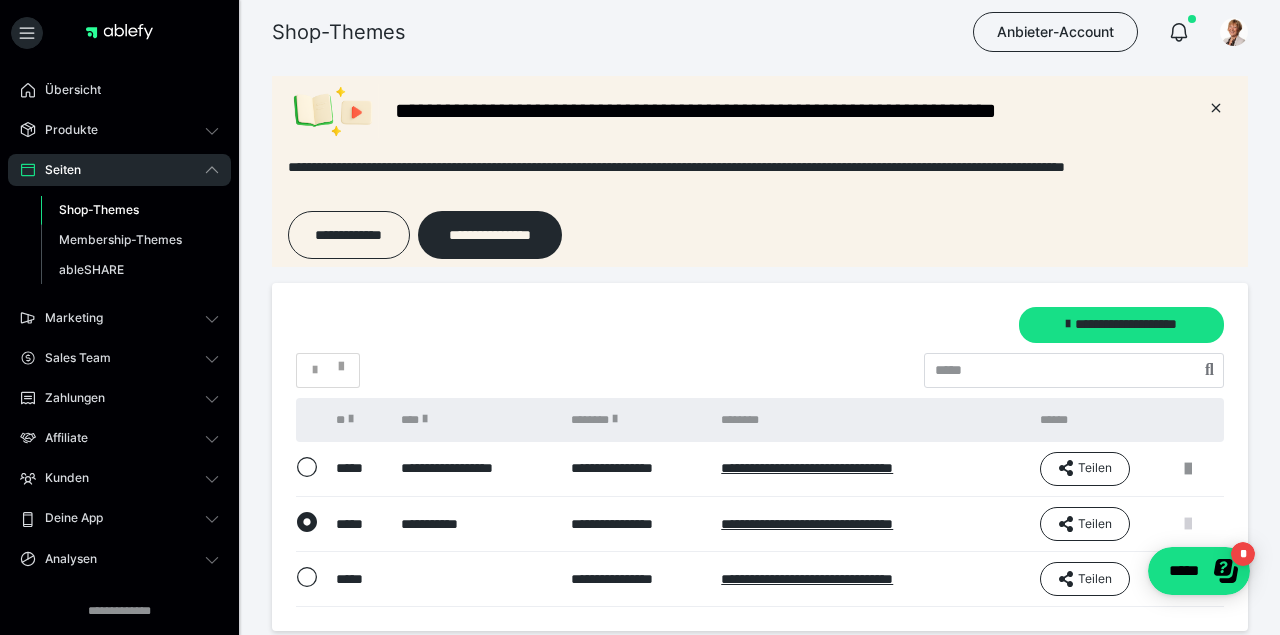 click at bounding box center (1188, 524) 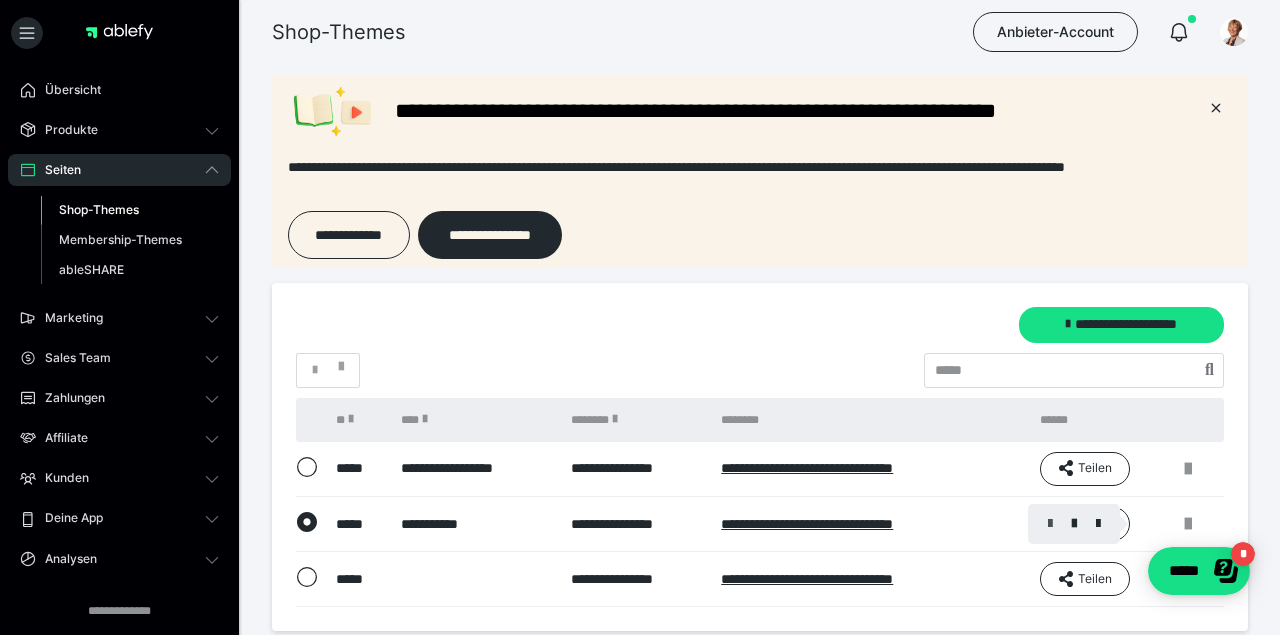 click at bounding box center [1050, 524] 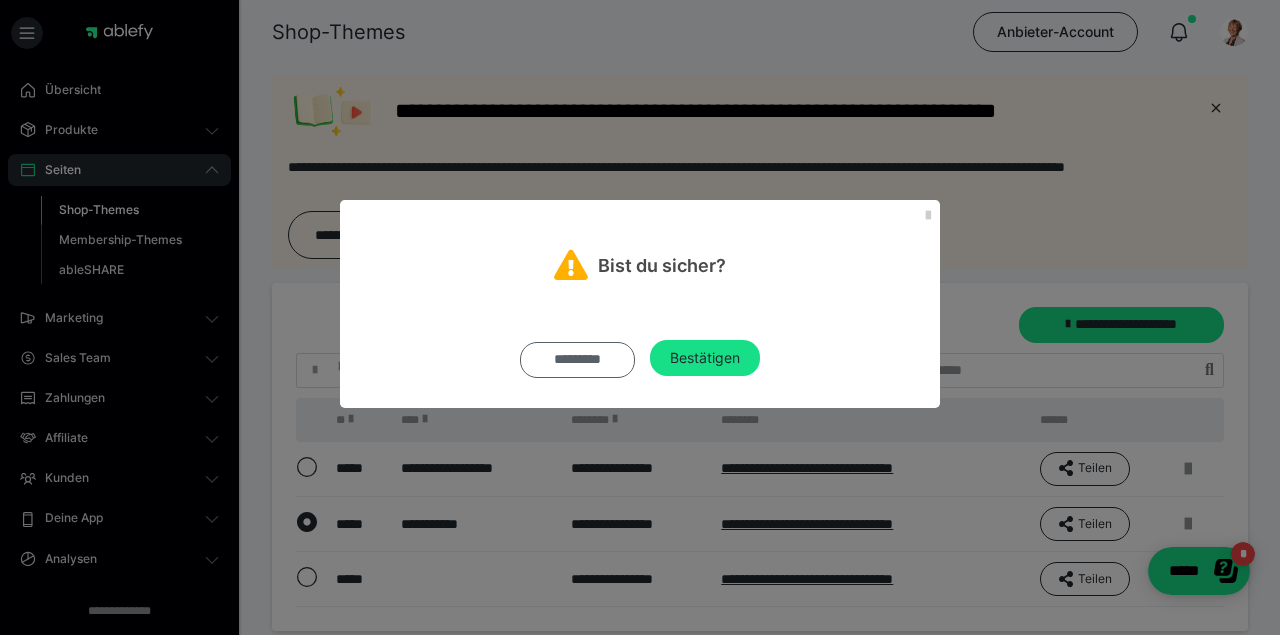 click on "*********" at bounding box center (577, 360) 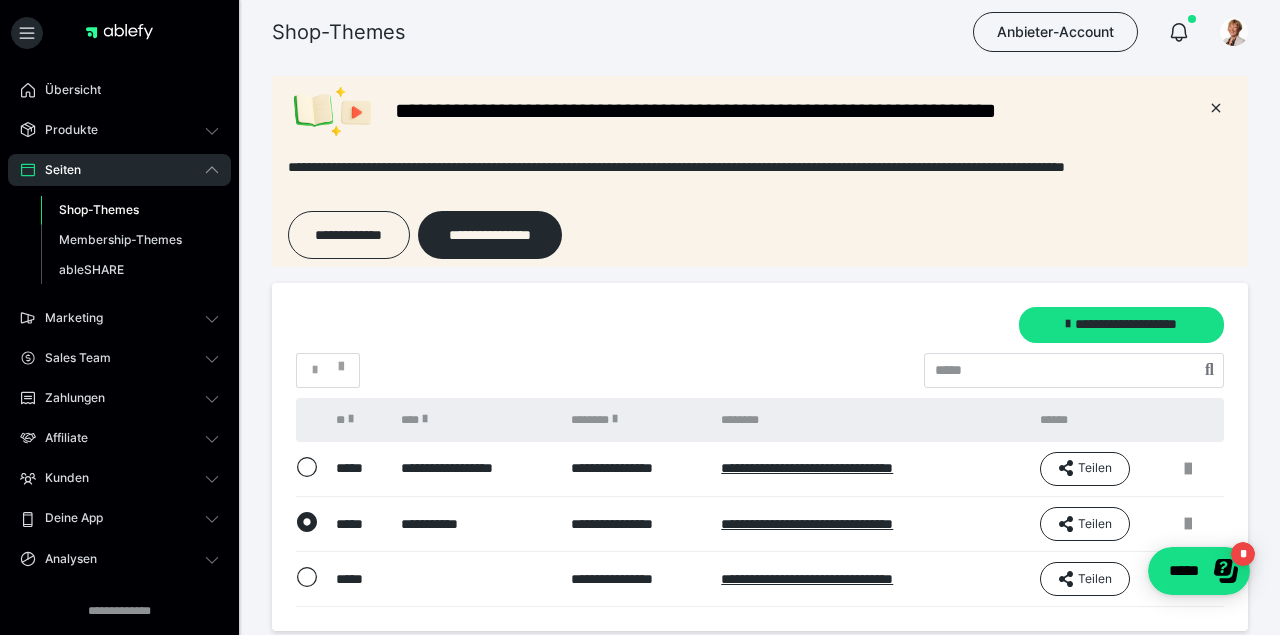 click on "**********" at bounding box center [760, 457] 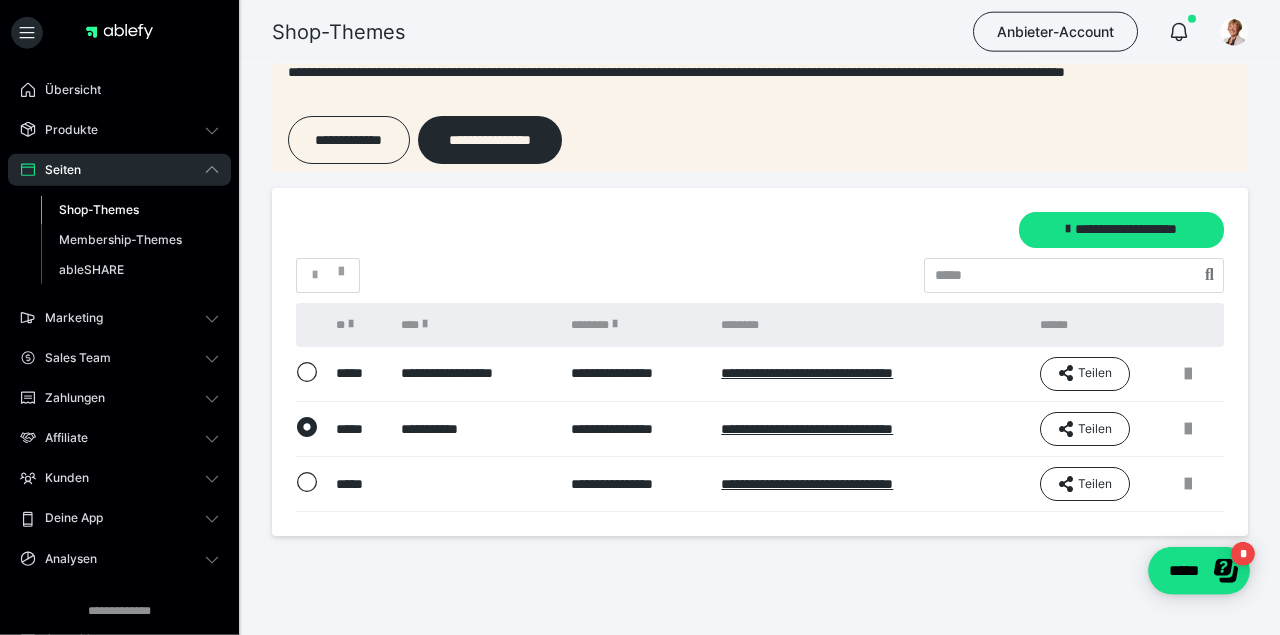 scroll, scrollTop: 102, scrollLeft: 0, axis: vertical 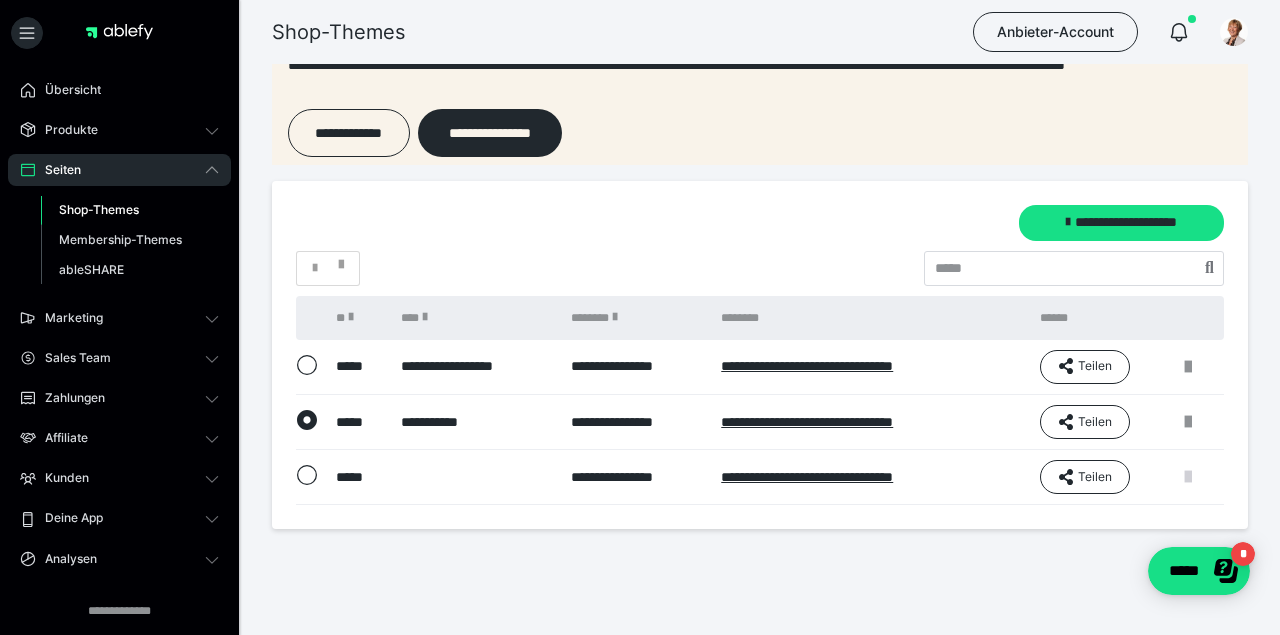 click at bounding box center [1188, 477] 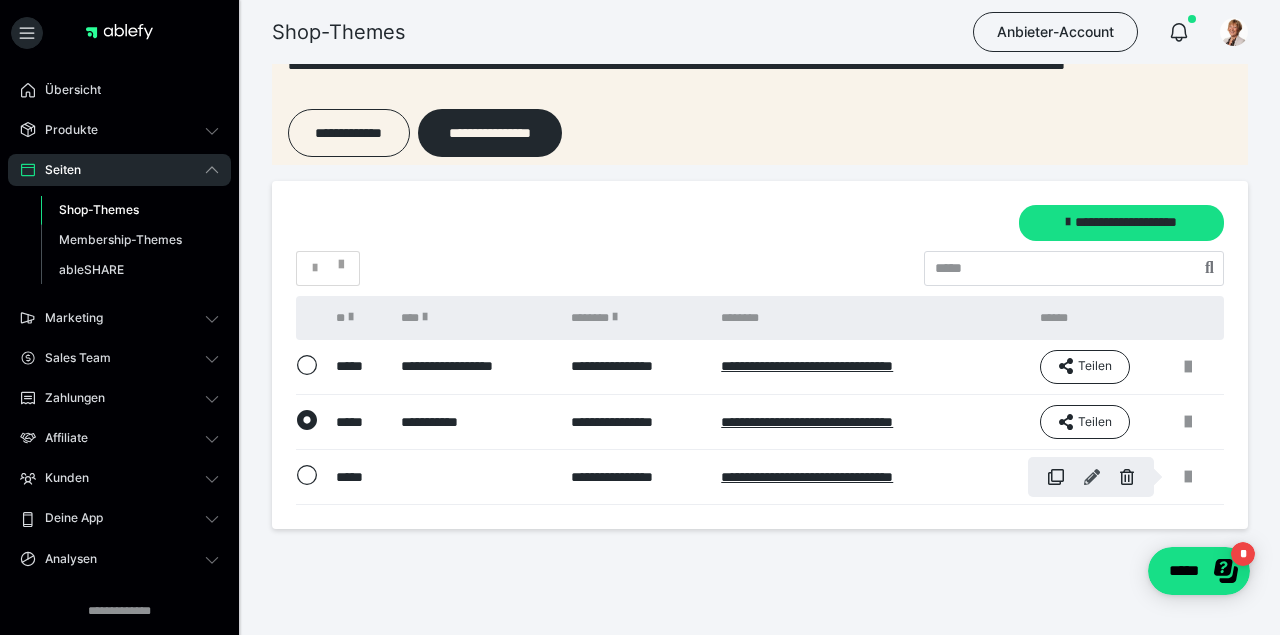 click at bounding box center [1092, 477] 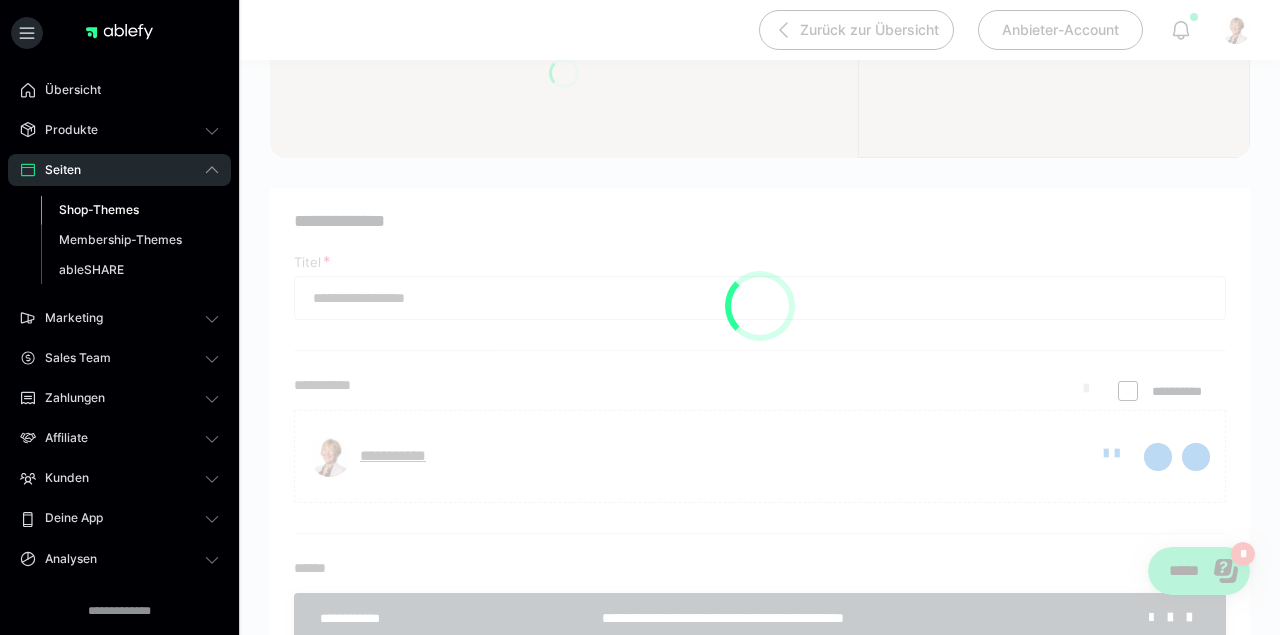 type 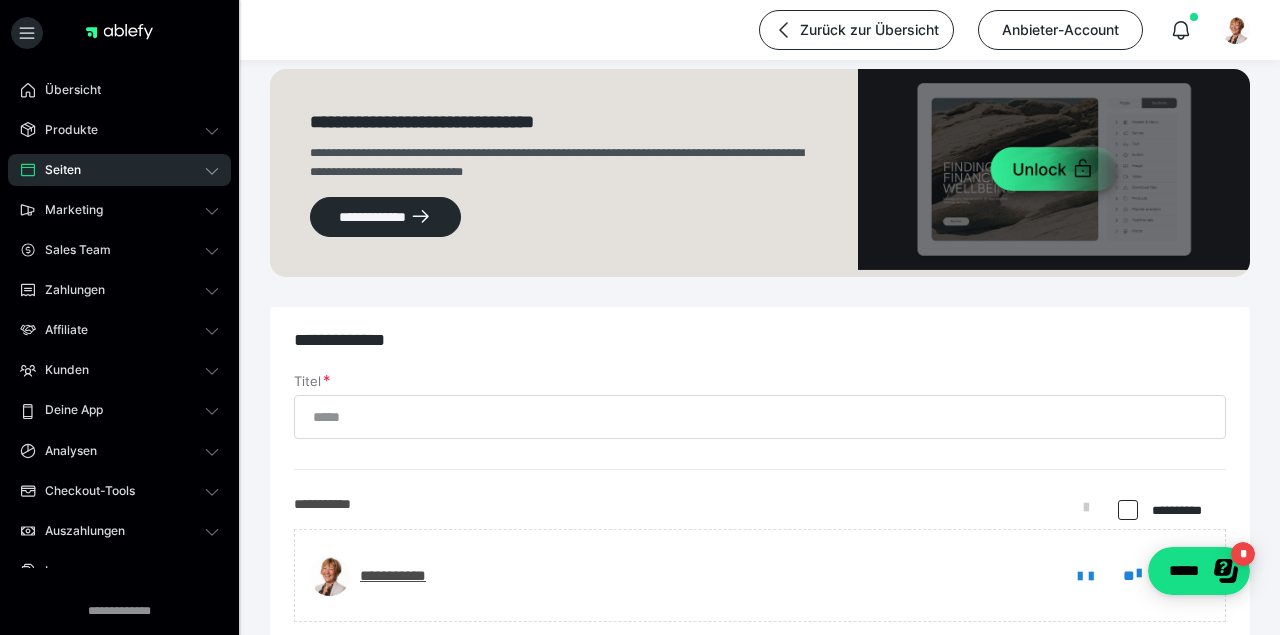 scroll, scrollTop: 0, scrollLeft: 0, axis: both 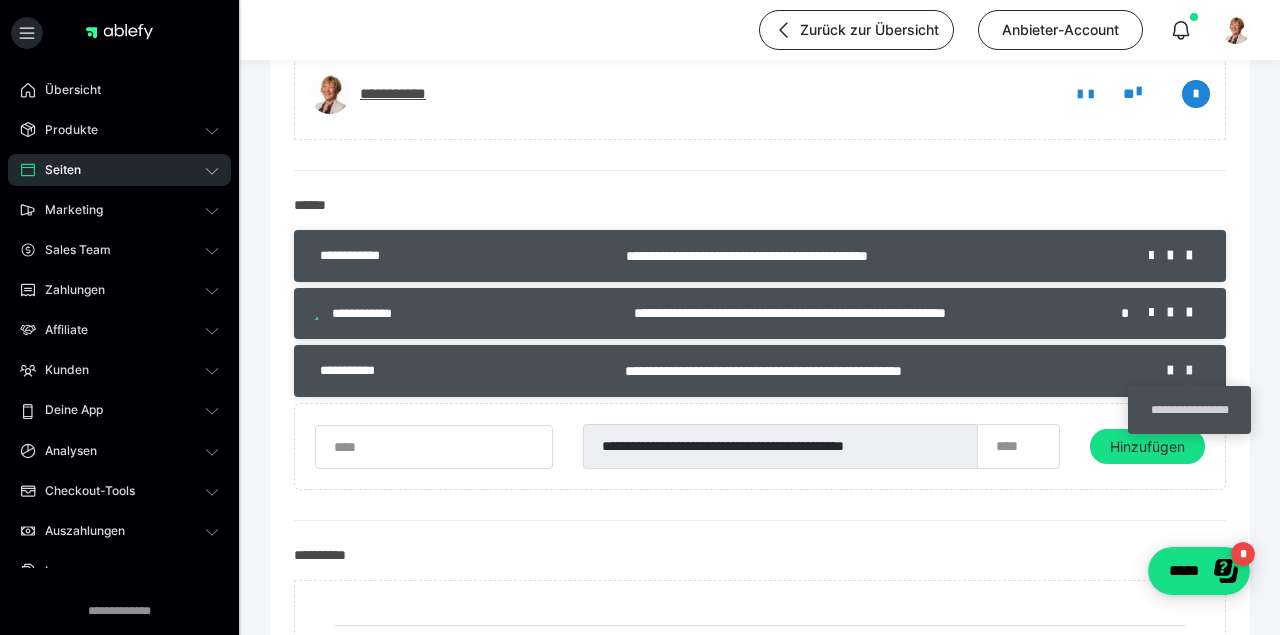 click at bounding box center (1196, 371) 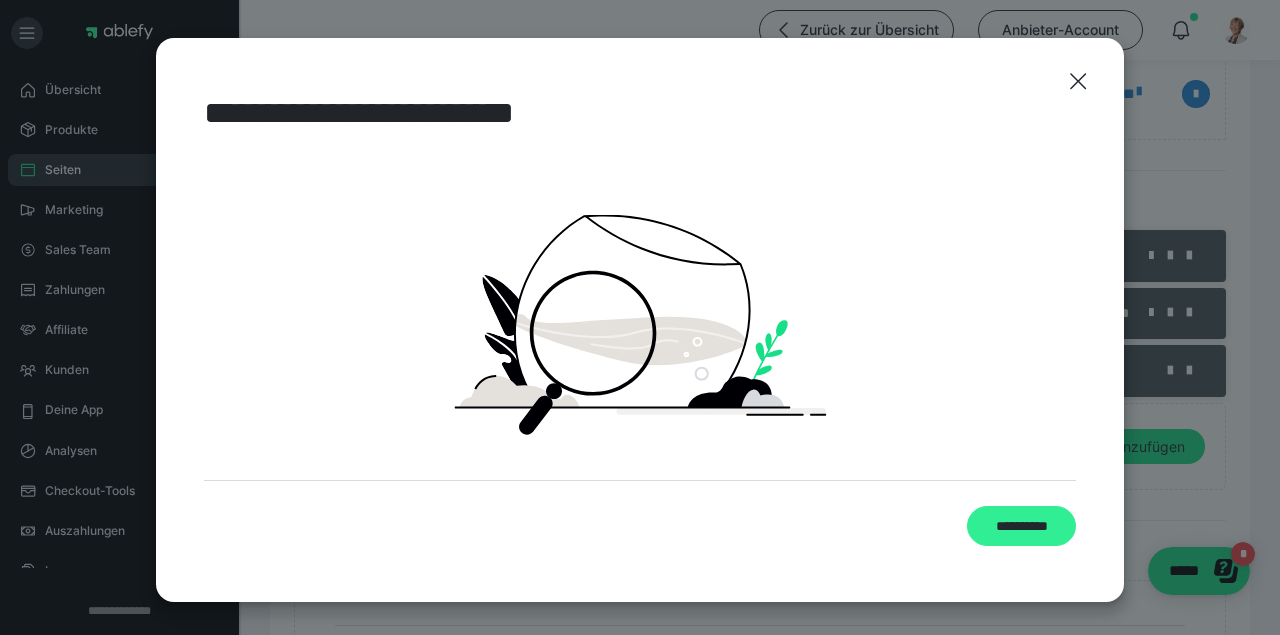 click on "**********" at bounding box center (1021, 526) 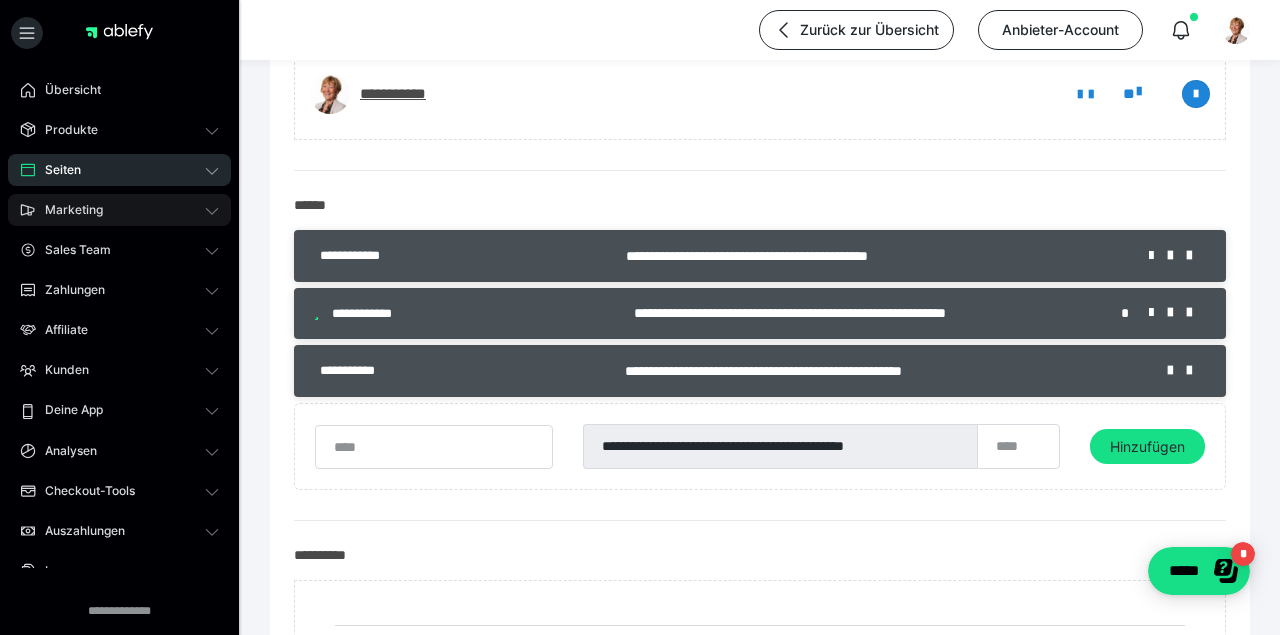 click 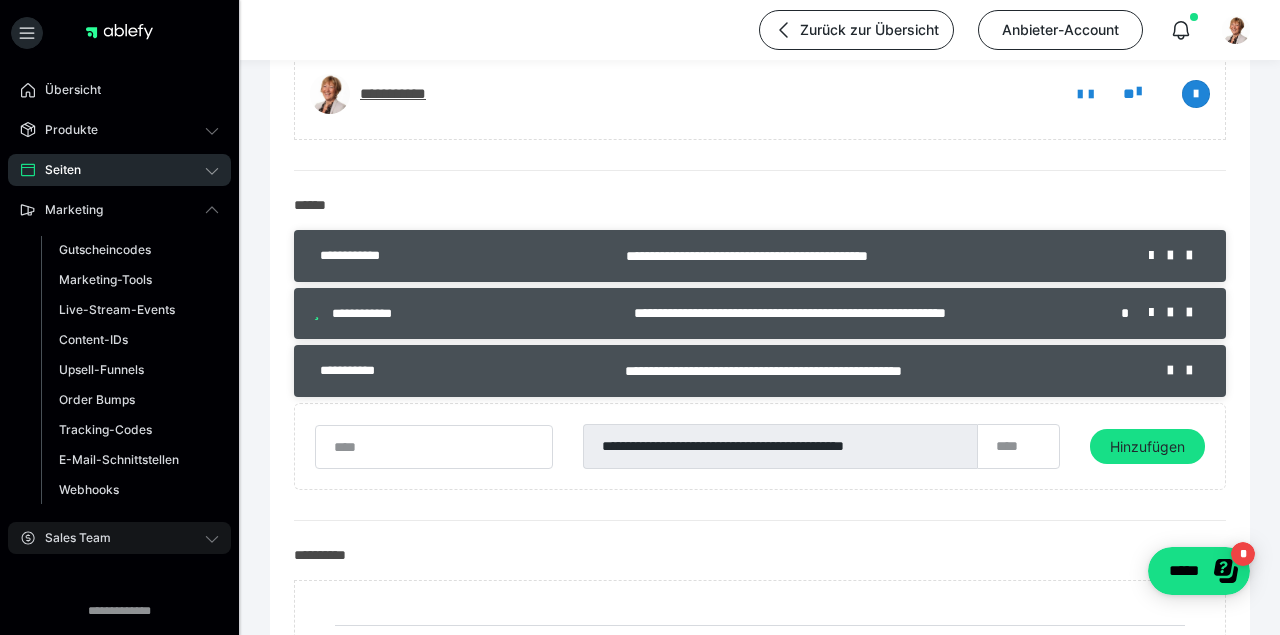 click on "Sales Team" at bounding box center (71, 538) 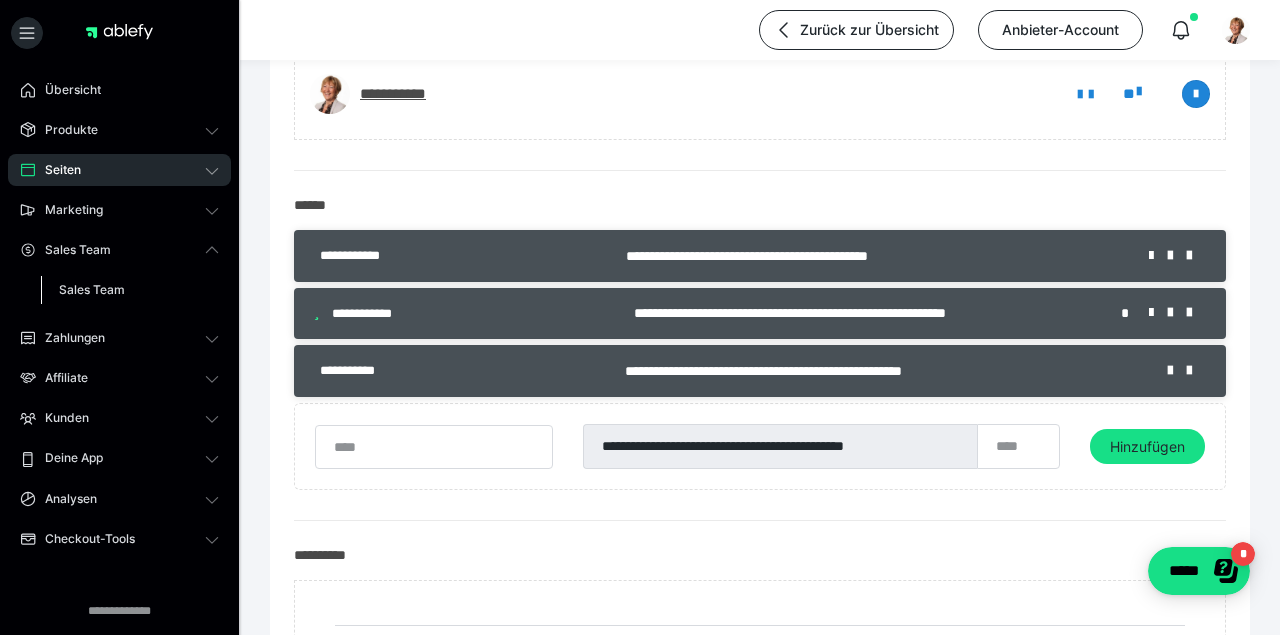 click on "Sales Team" at bounding box center (92, 289) 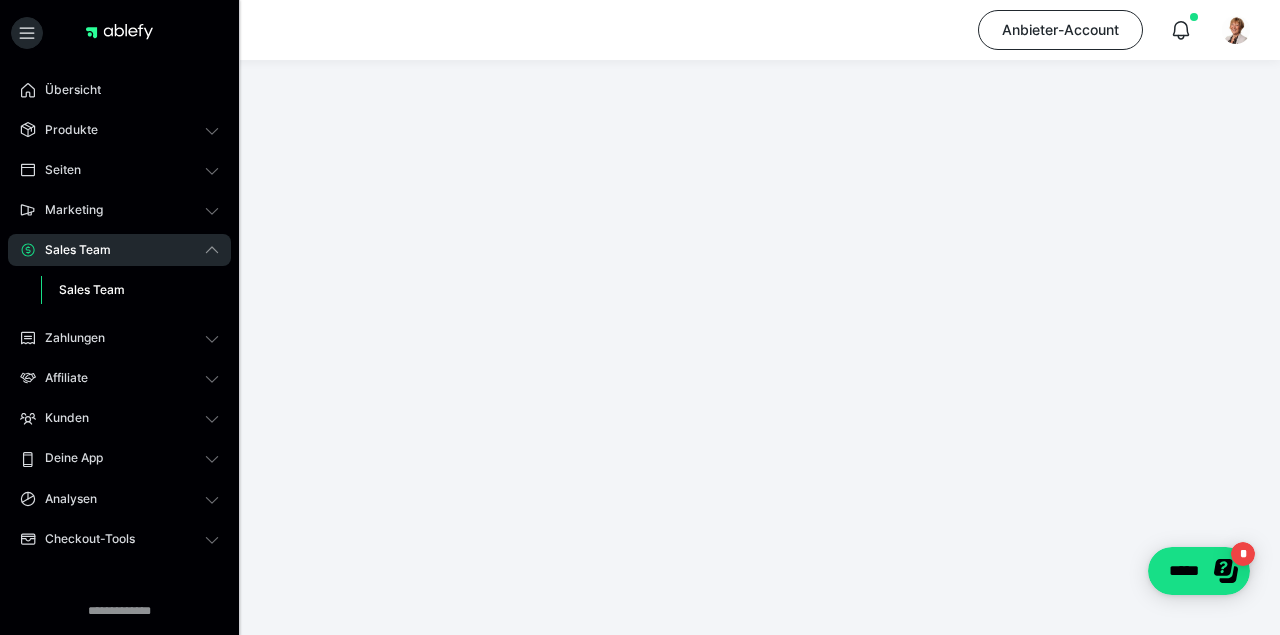 scroll, scrollTop: 0, scrollLeft: 0, axis: both 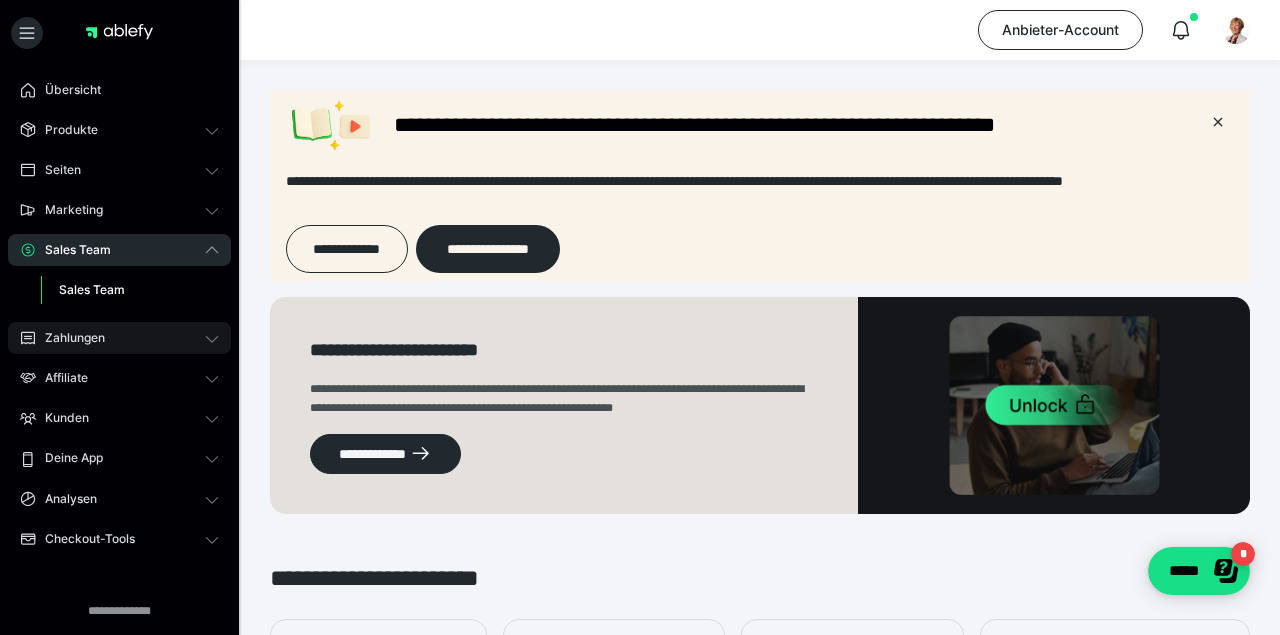 click 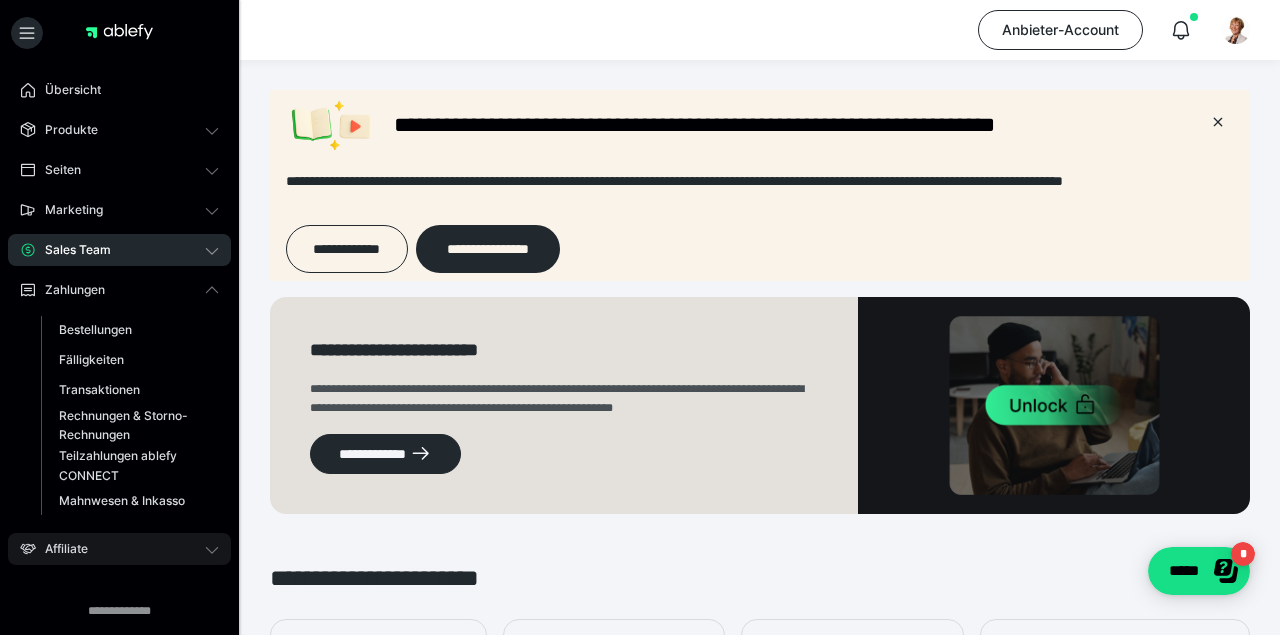 click 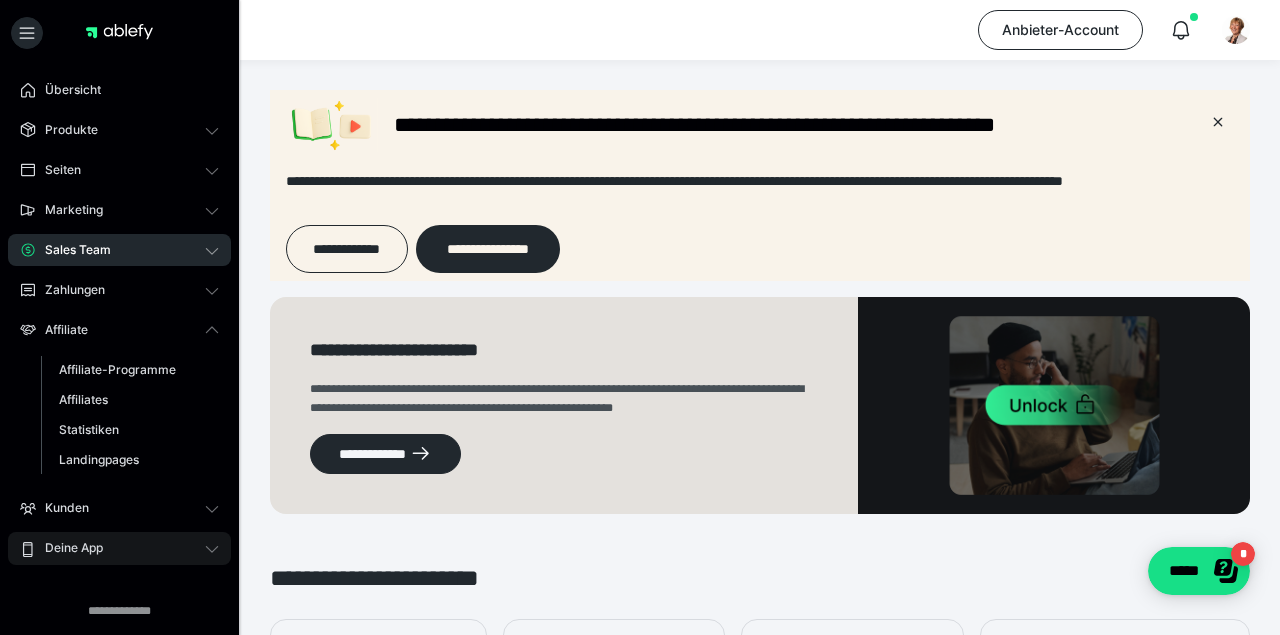 click on "Deine App" at bounding box center (67, 548) 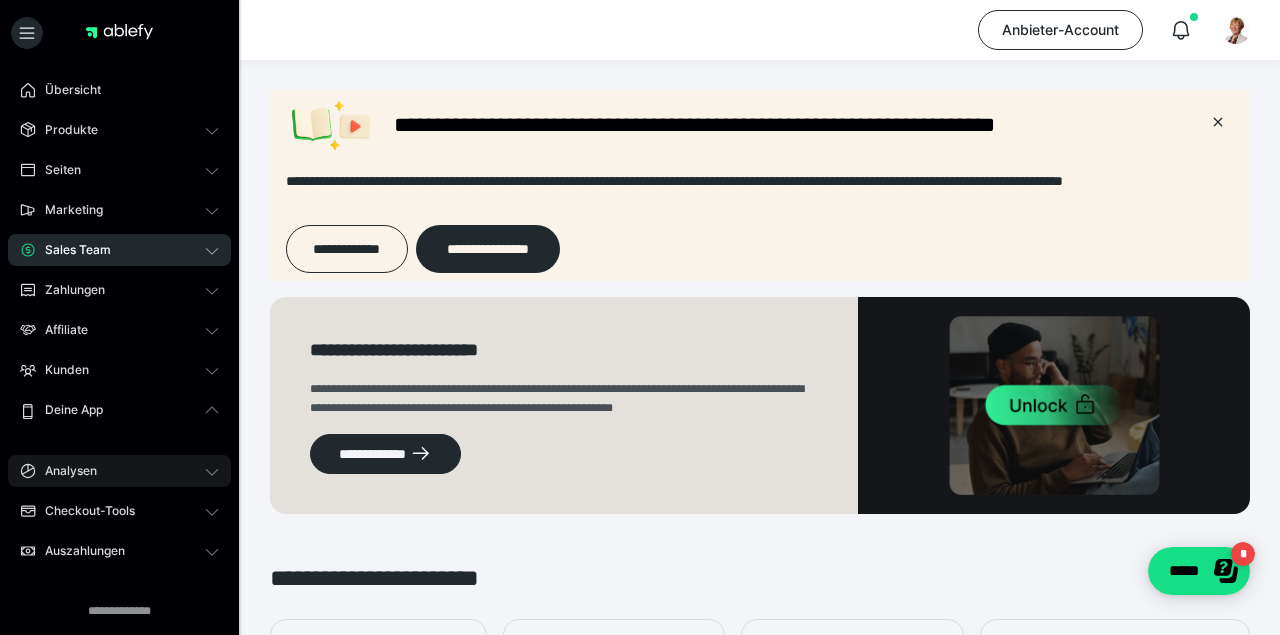 click 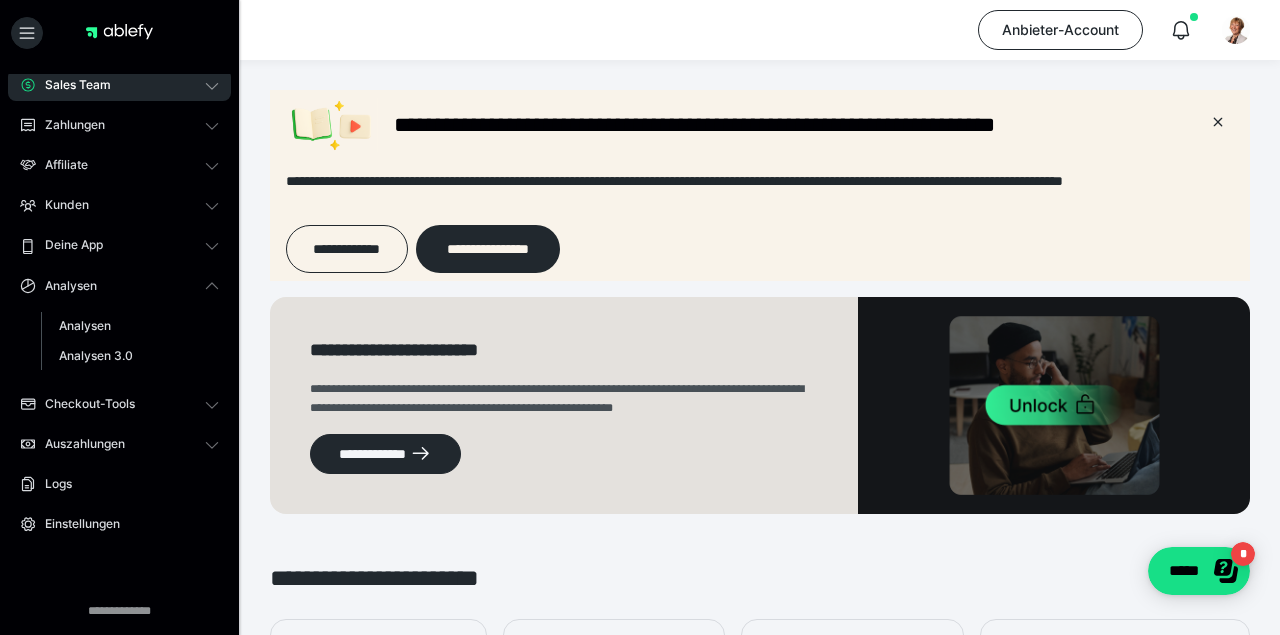 scroll, scrollTop: 183, scrollLeft: 0, axis: vertical 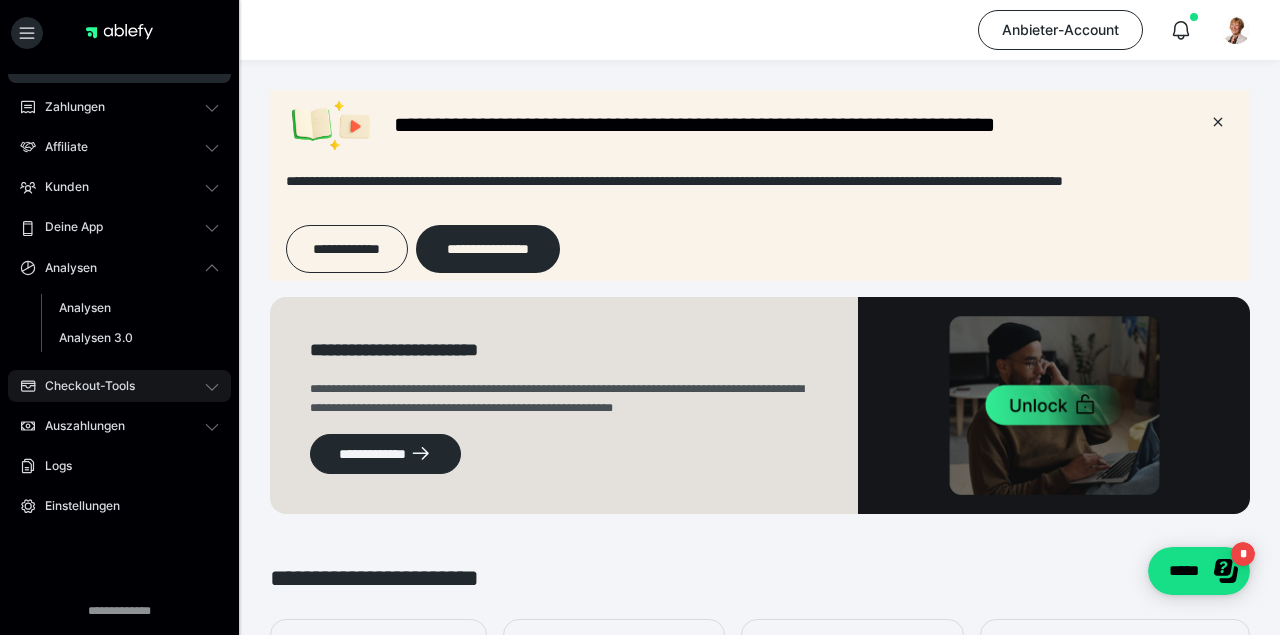 click 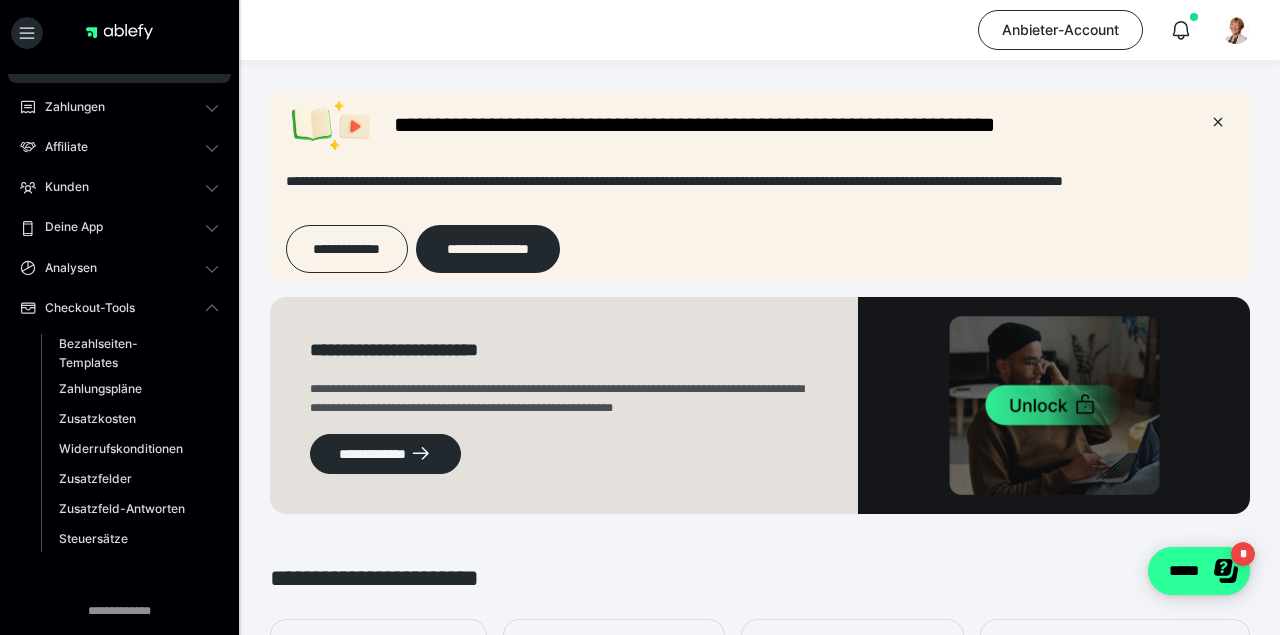 click on "*****" 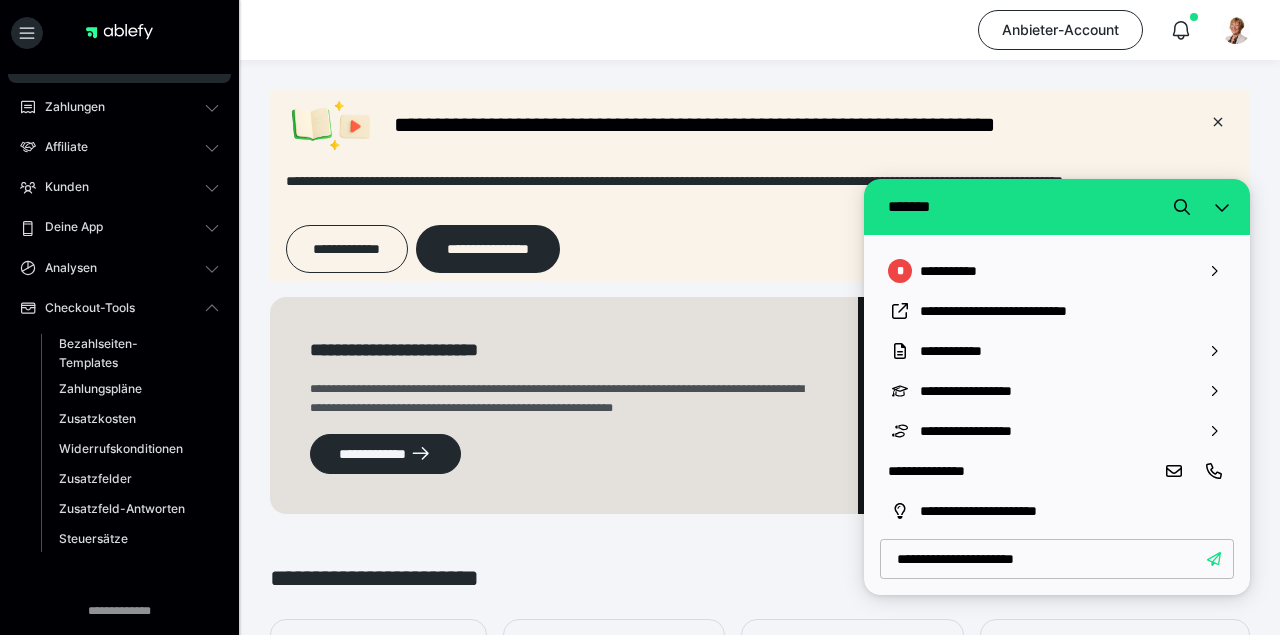 type on "**********" 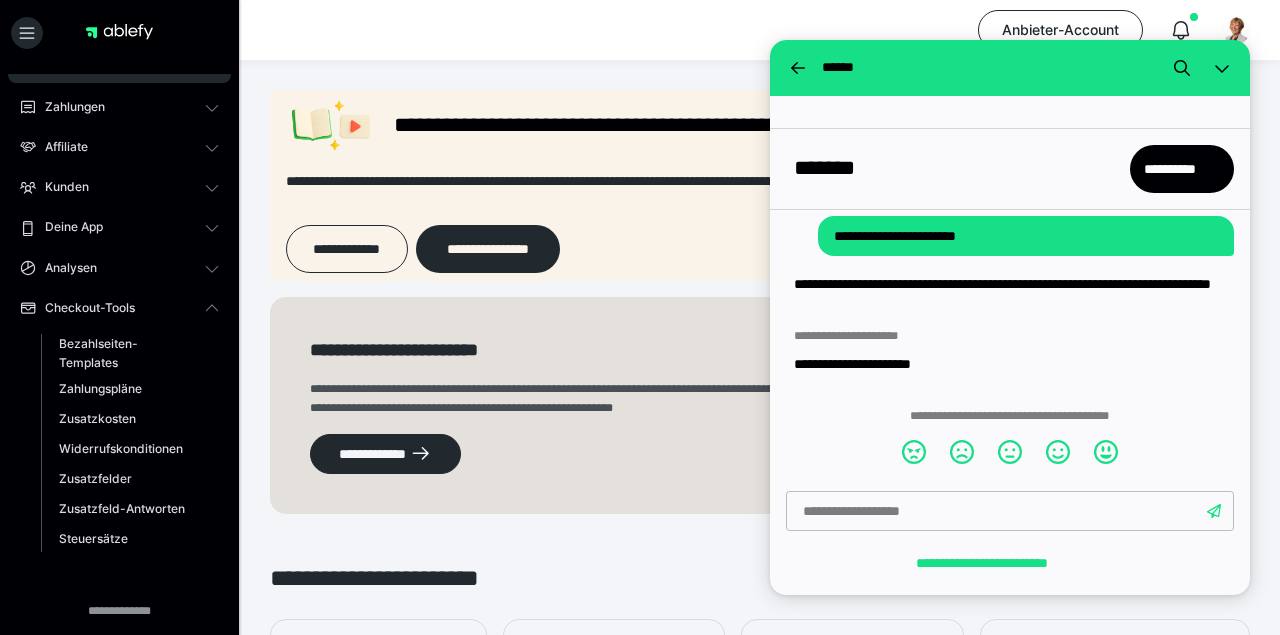 scroll, scrollTop: 112, scrollLeft: 0, axis: vertical 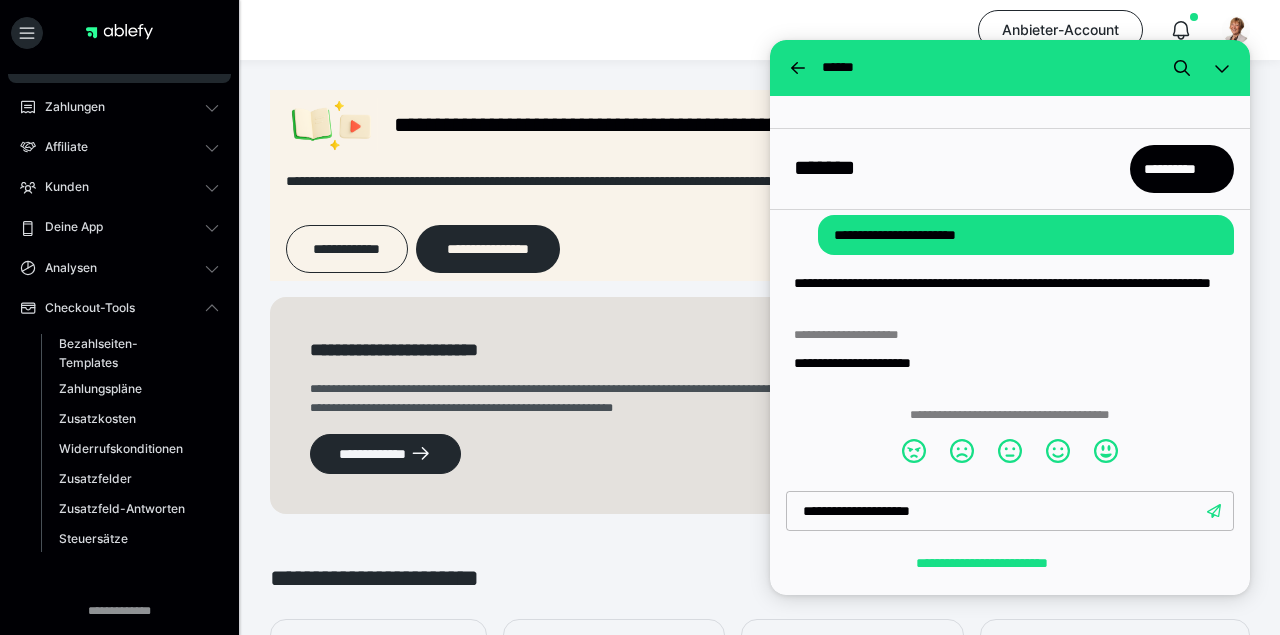 type on "**********" 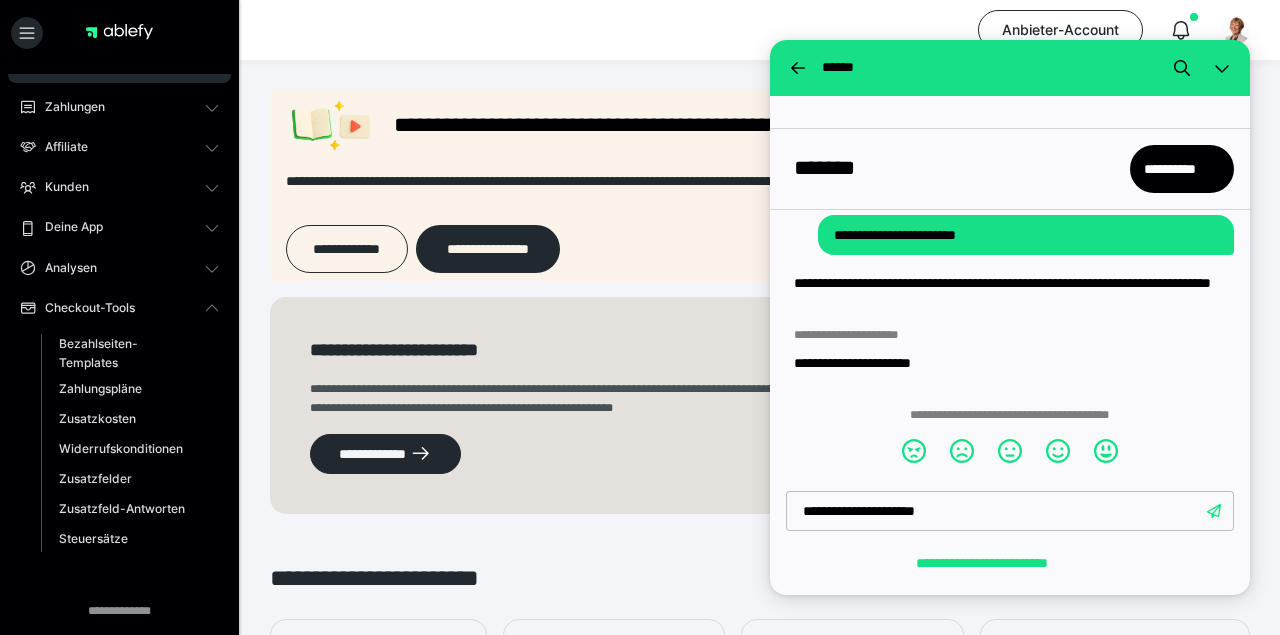 type 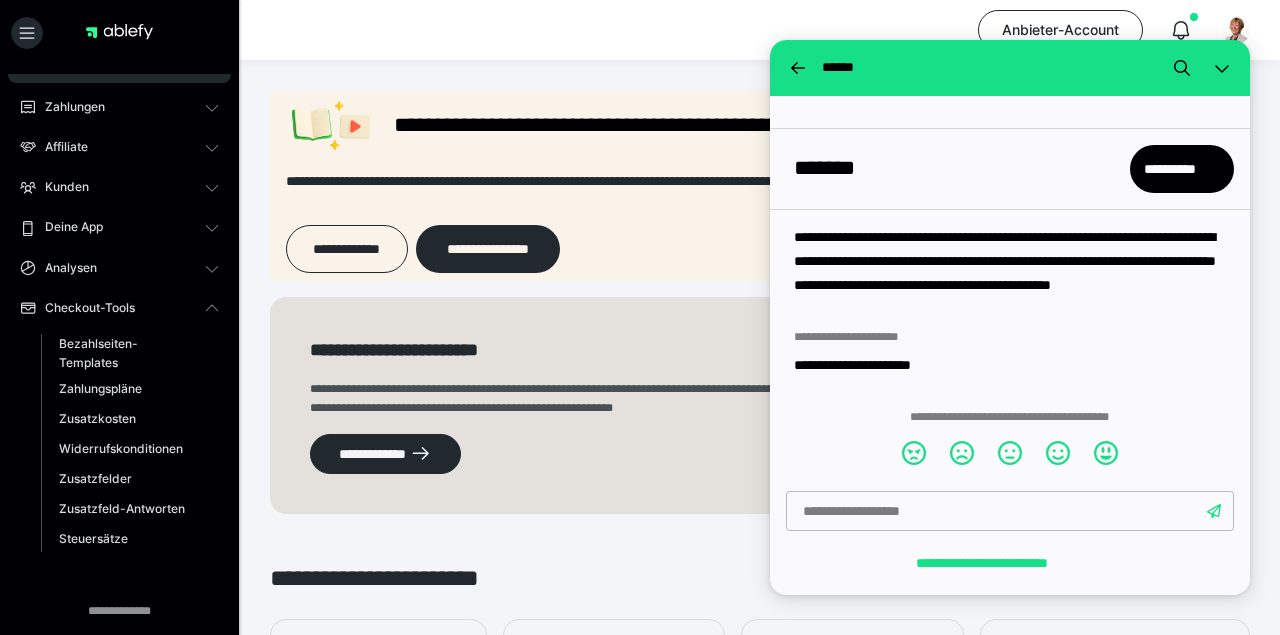 scroll, scrollTop: 340, scrollLeft: 0, axis: vertical 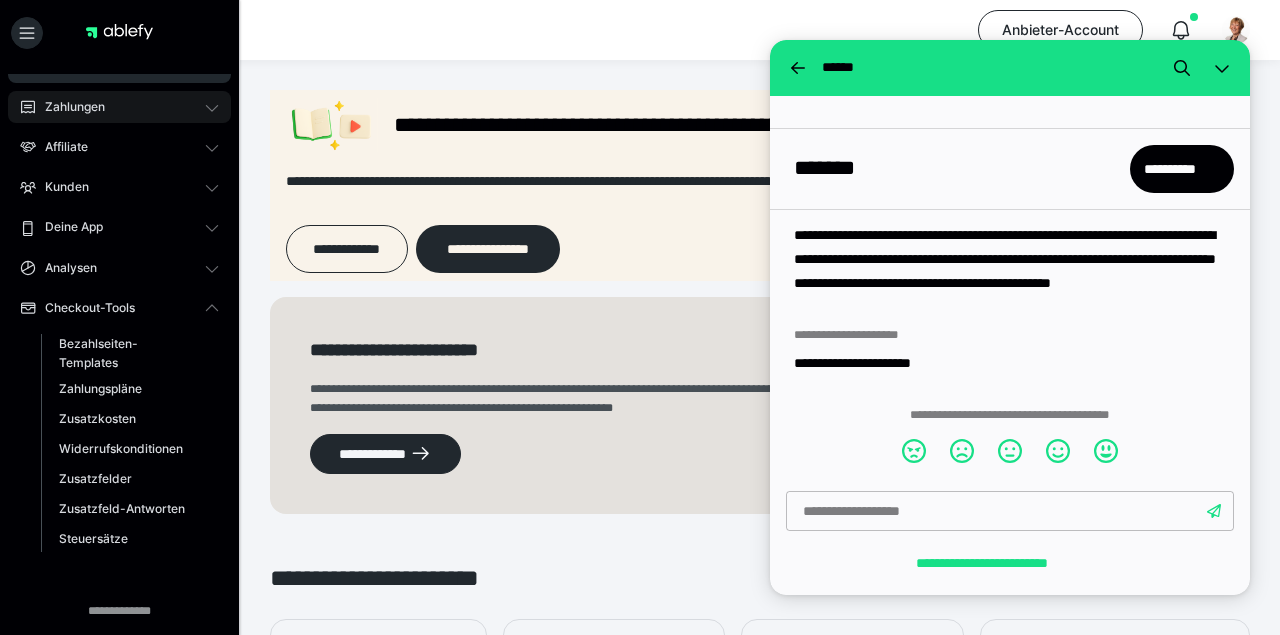 click 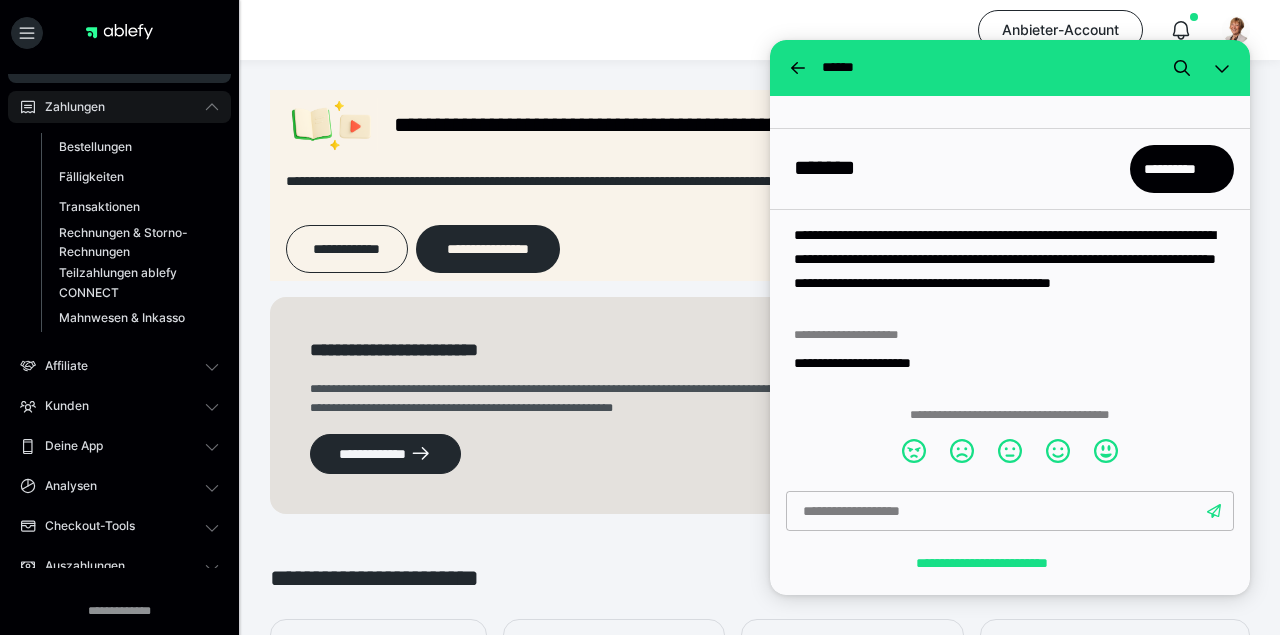 click 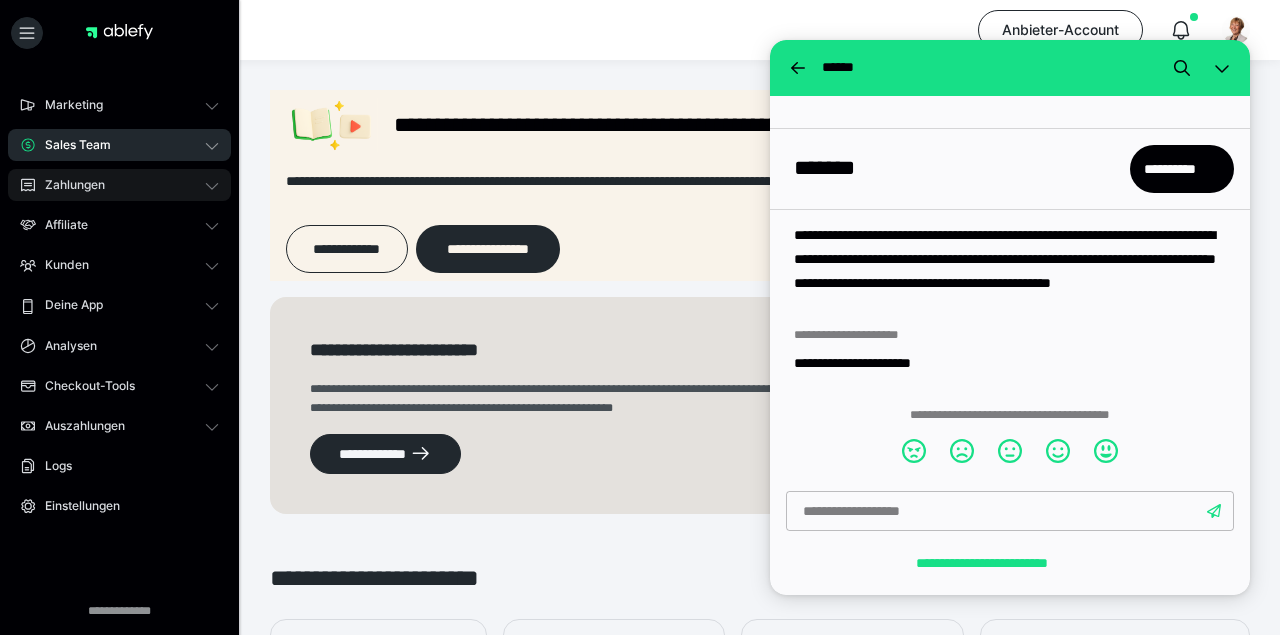 click 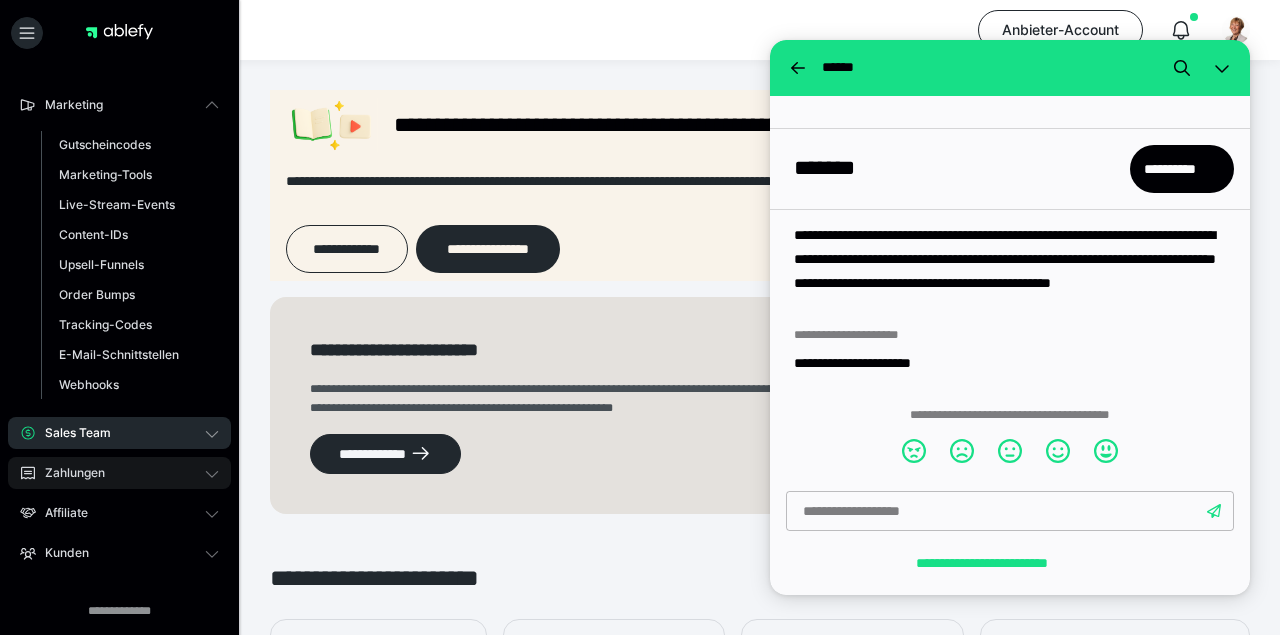 click 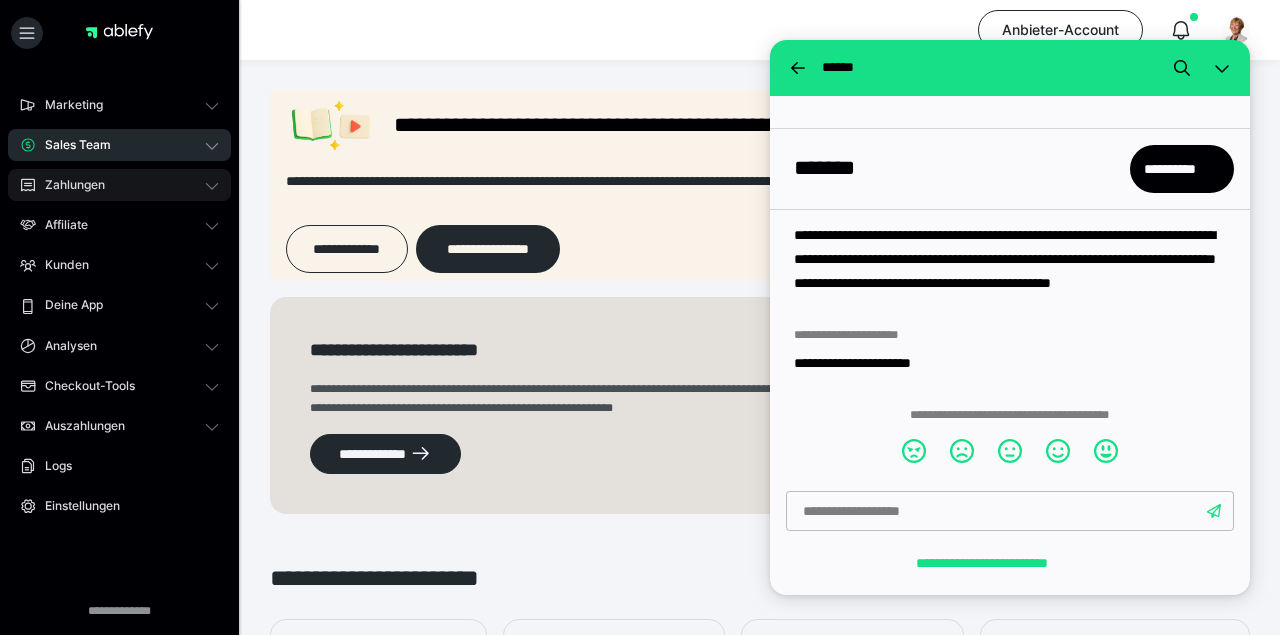 click 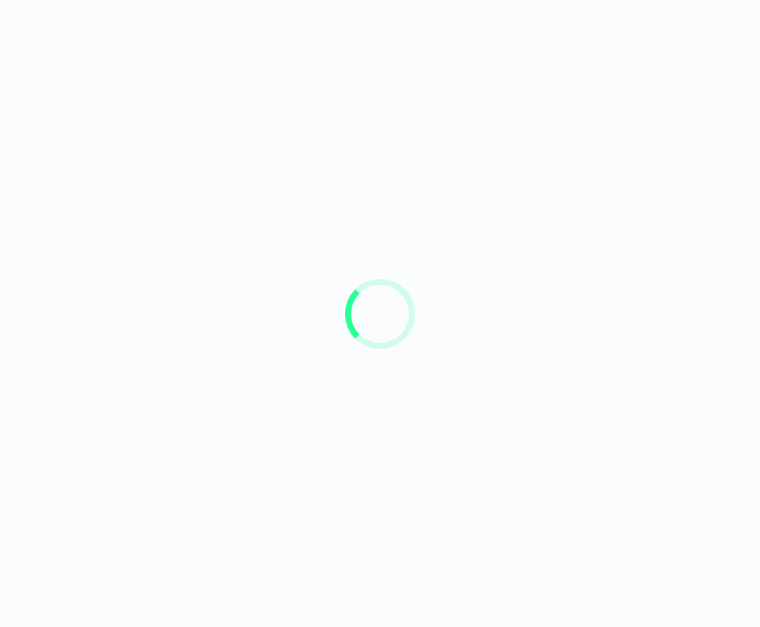 scroll, scrollTop: 0, scrollLeft: 0, axis: both 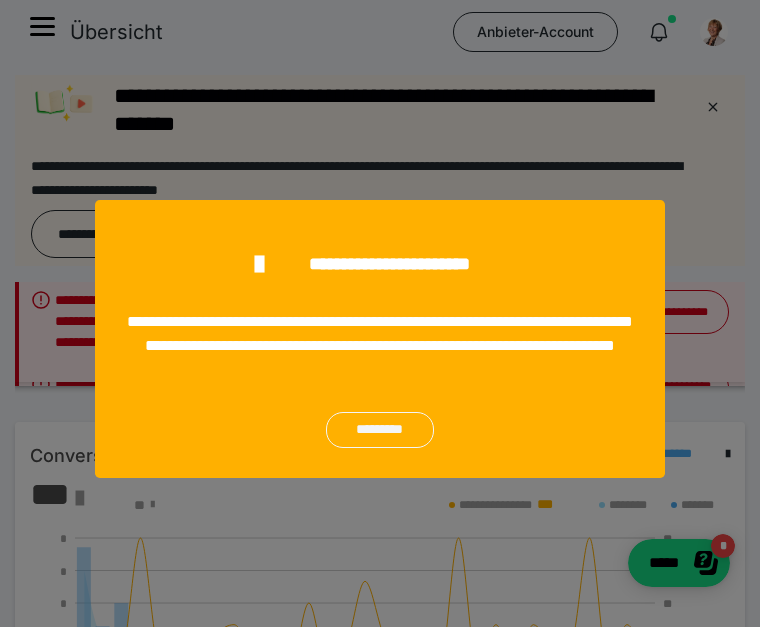click on "*********" at bounding box center (379, 430) 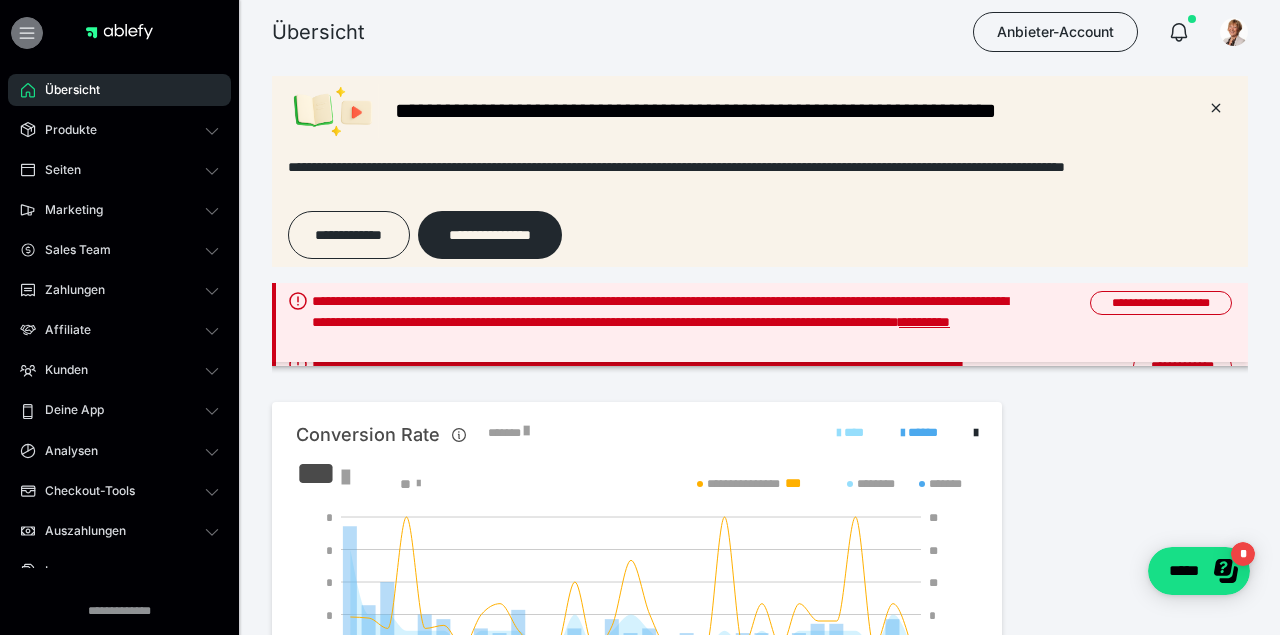 click 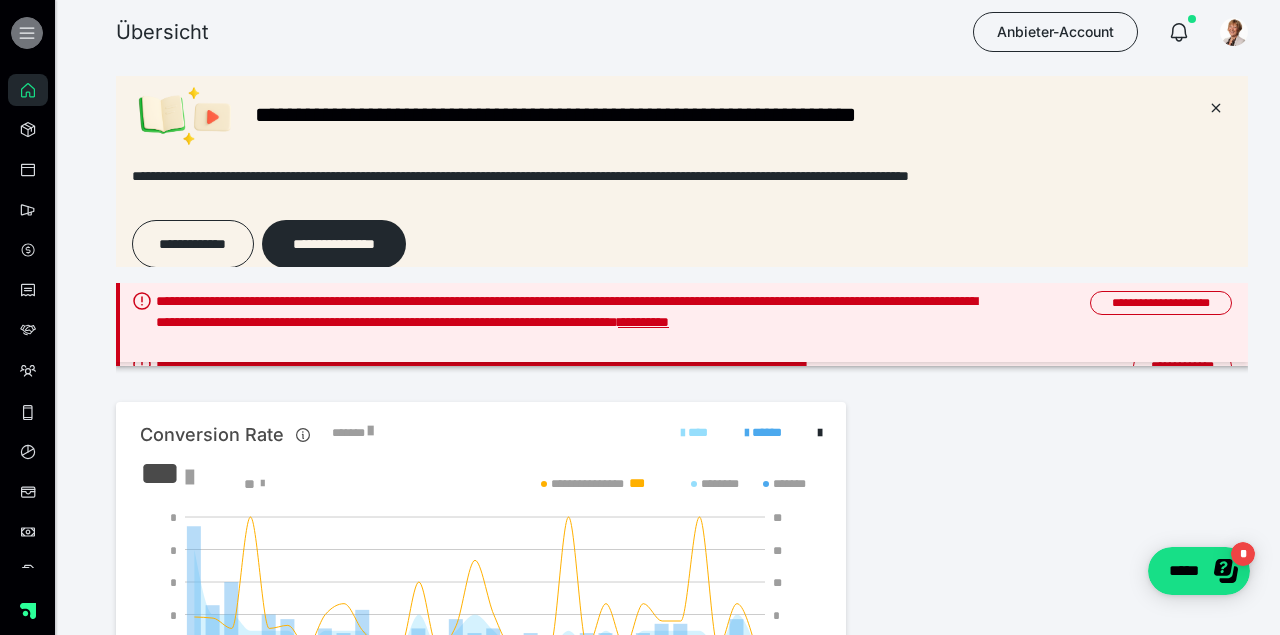 click 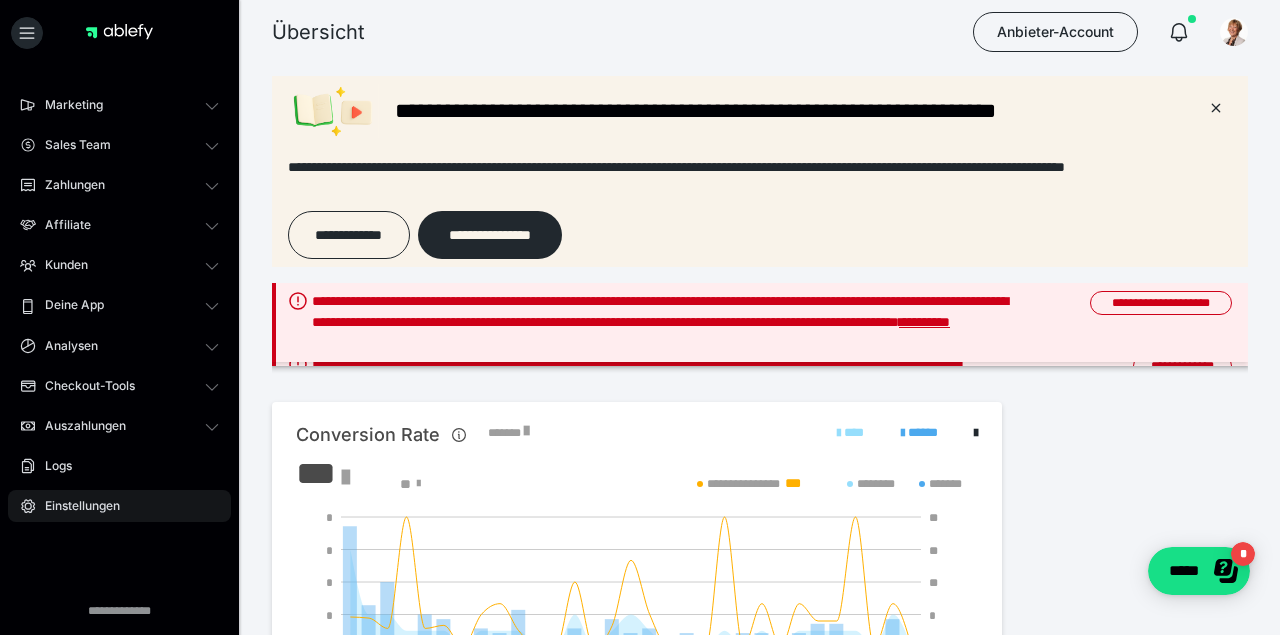 click on "Einstellungen" at bounding box center (75, 506) 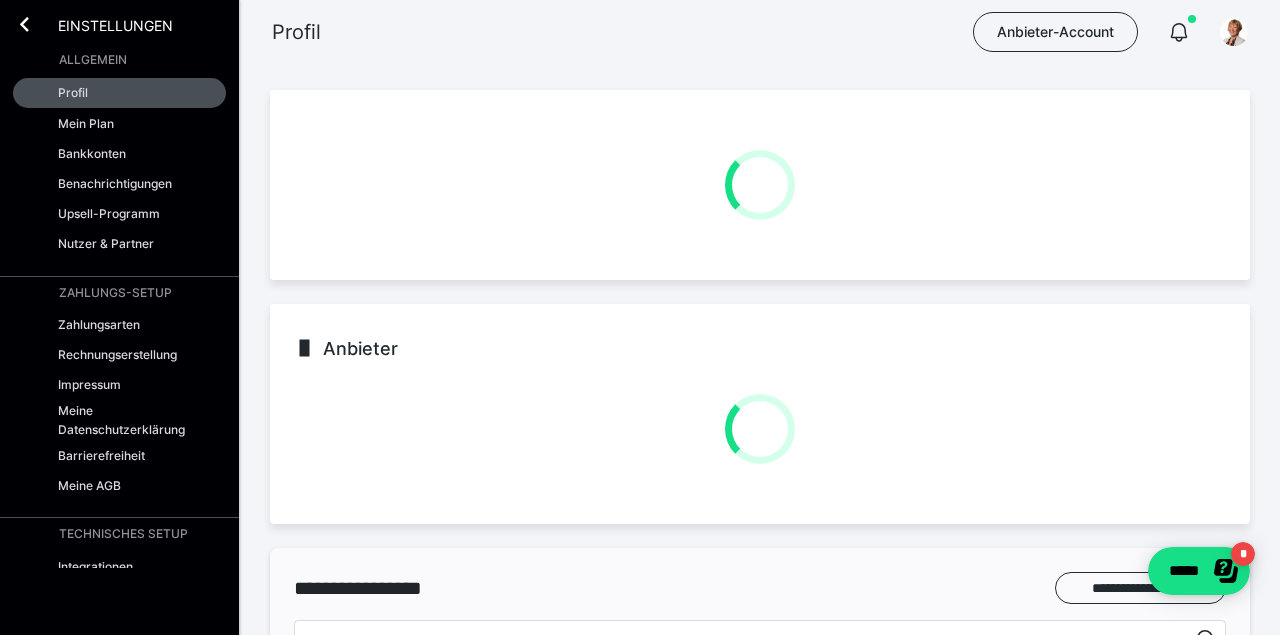 scroll, scrollTop: 0, scrollLeft: 0, axis: both 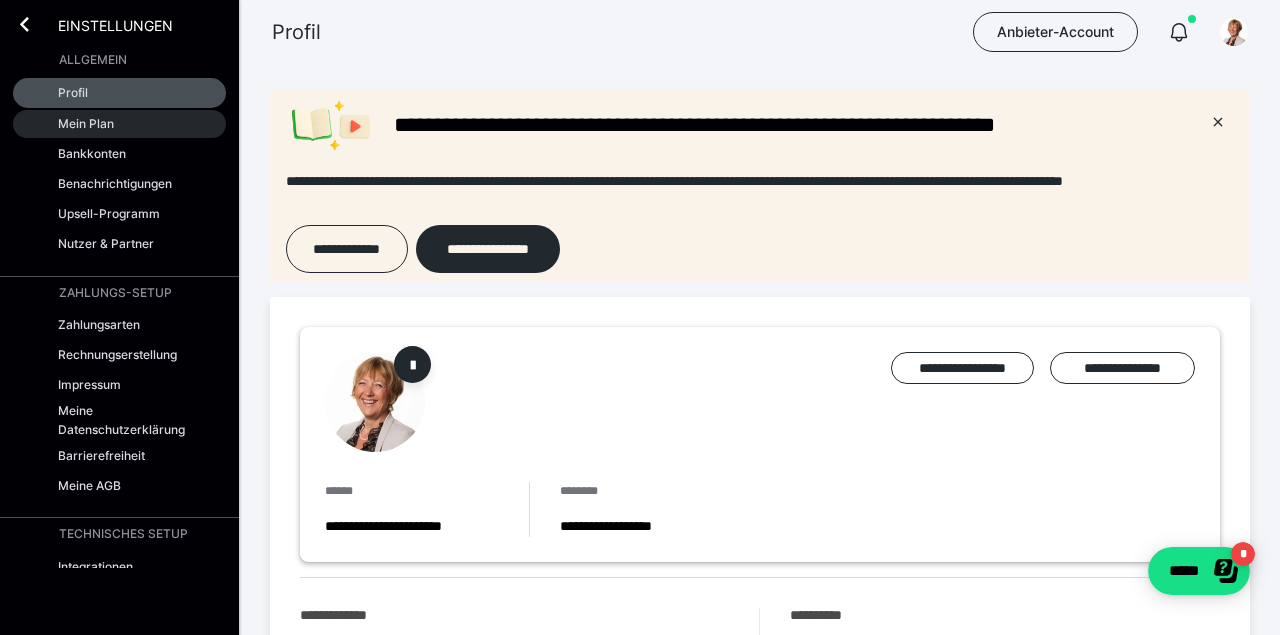click on "Mein Plan" at bounding box center (86, 123) 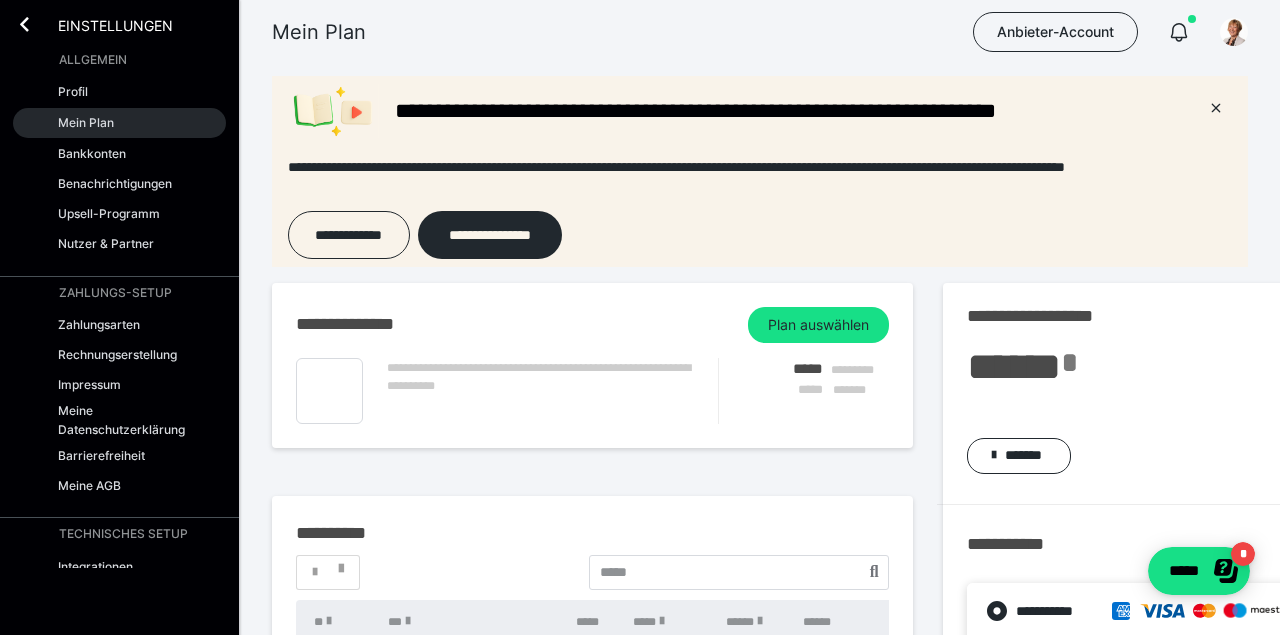 scroll, scrollTop: 0, scrollLeft: 0, axis: both 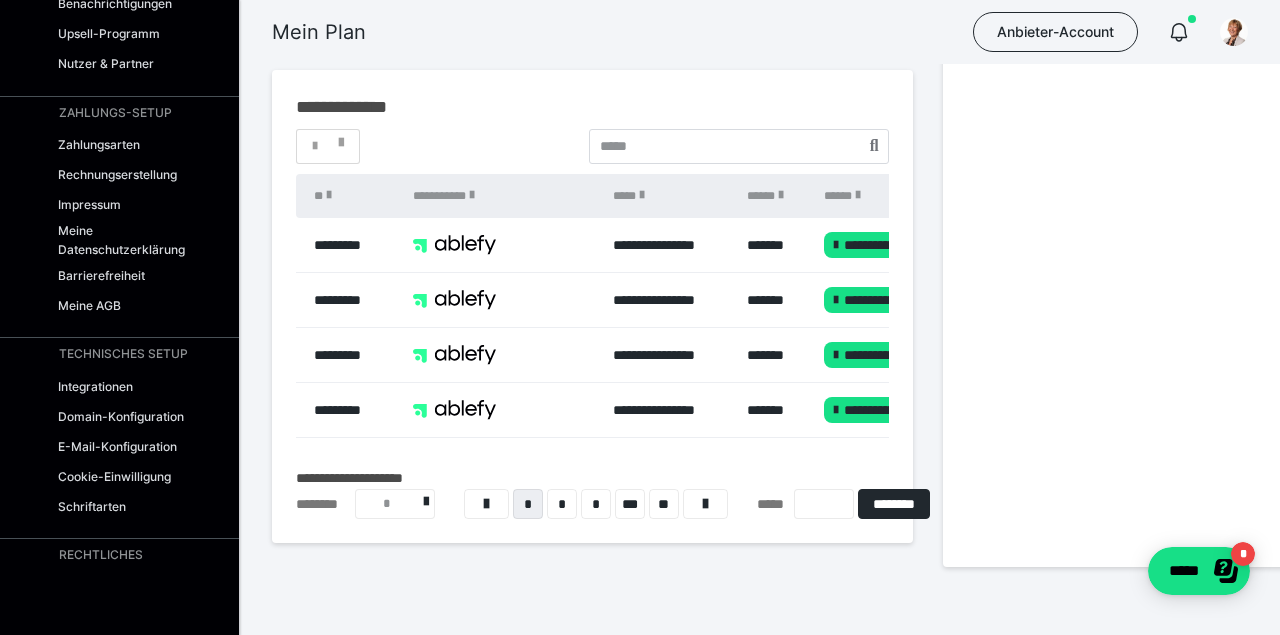 click on "**********" at bounding box center [594, -198] 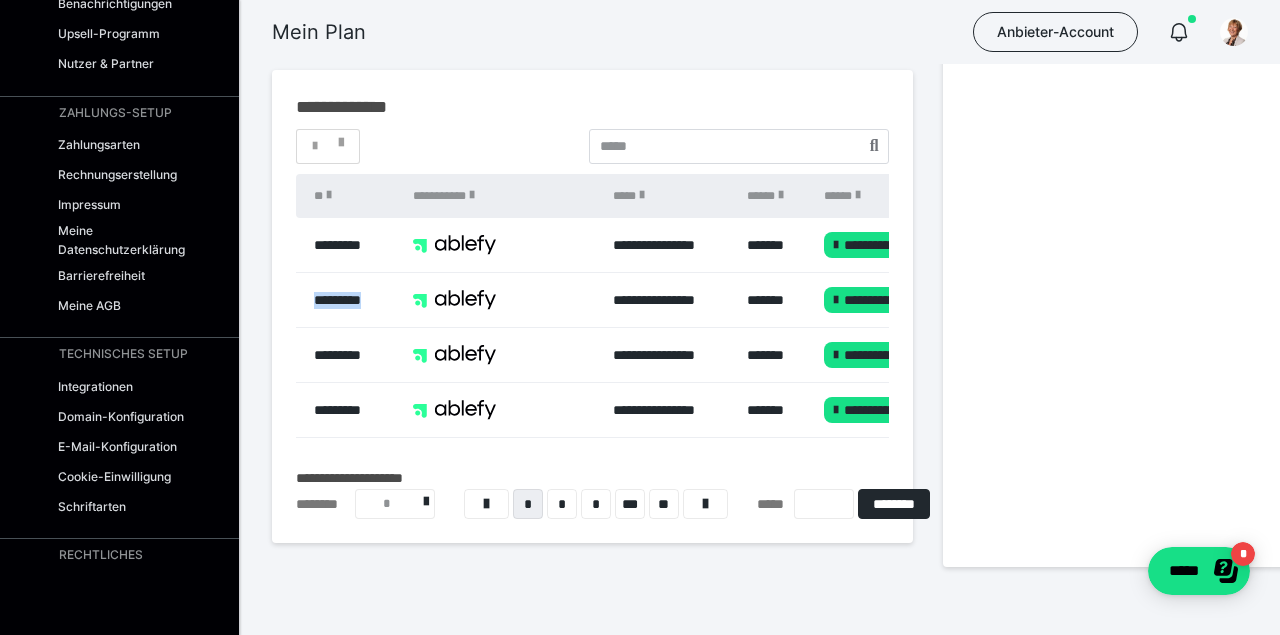 click on "*********" at bounding box center [337, -198] 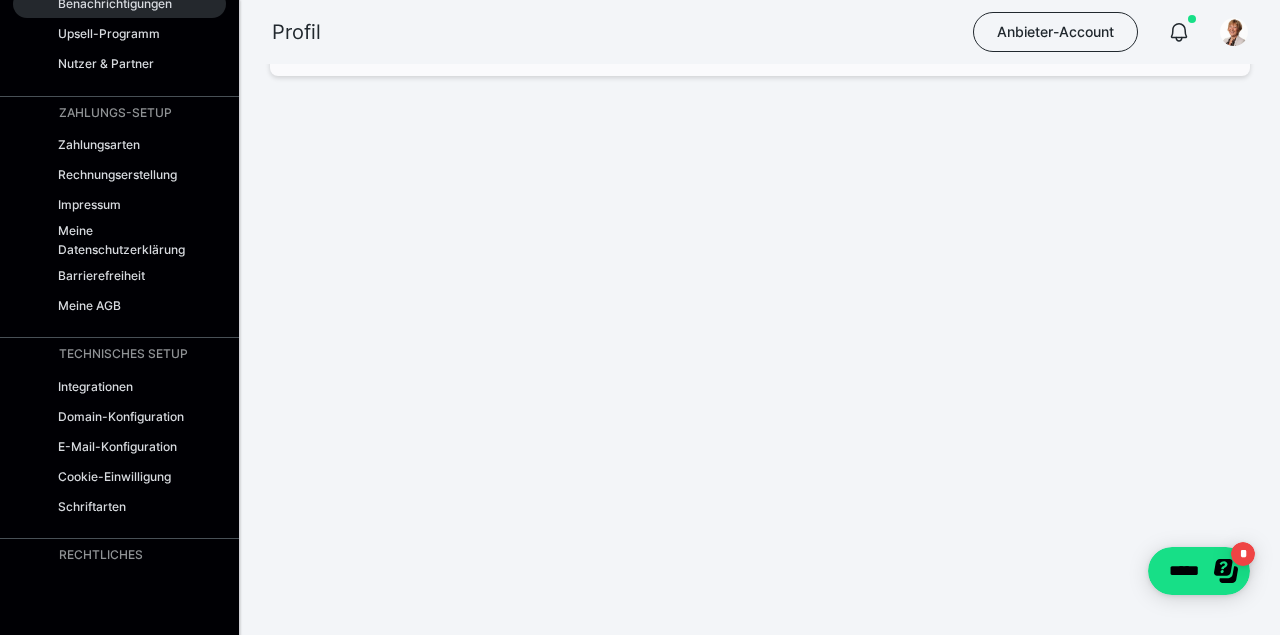 scroll, scrollTop: 0, scrollLeft: 0, axis: both 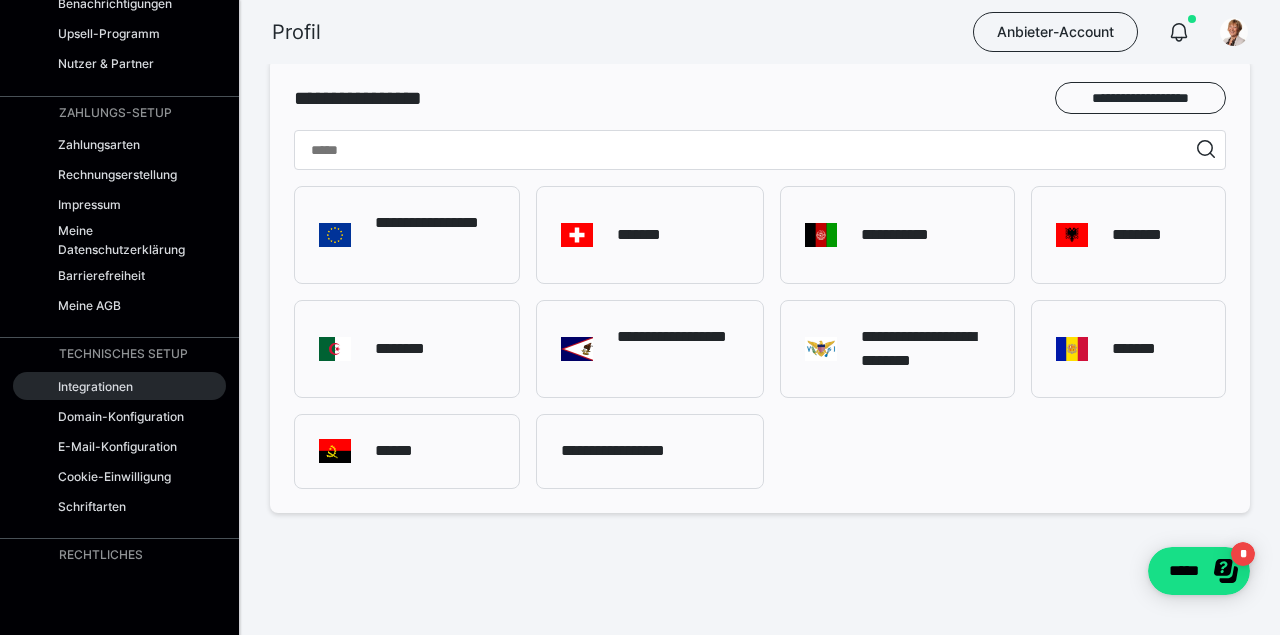 click on "Integrationen" at bounding box center [95, 386] 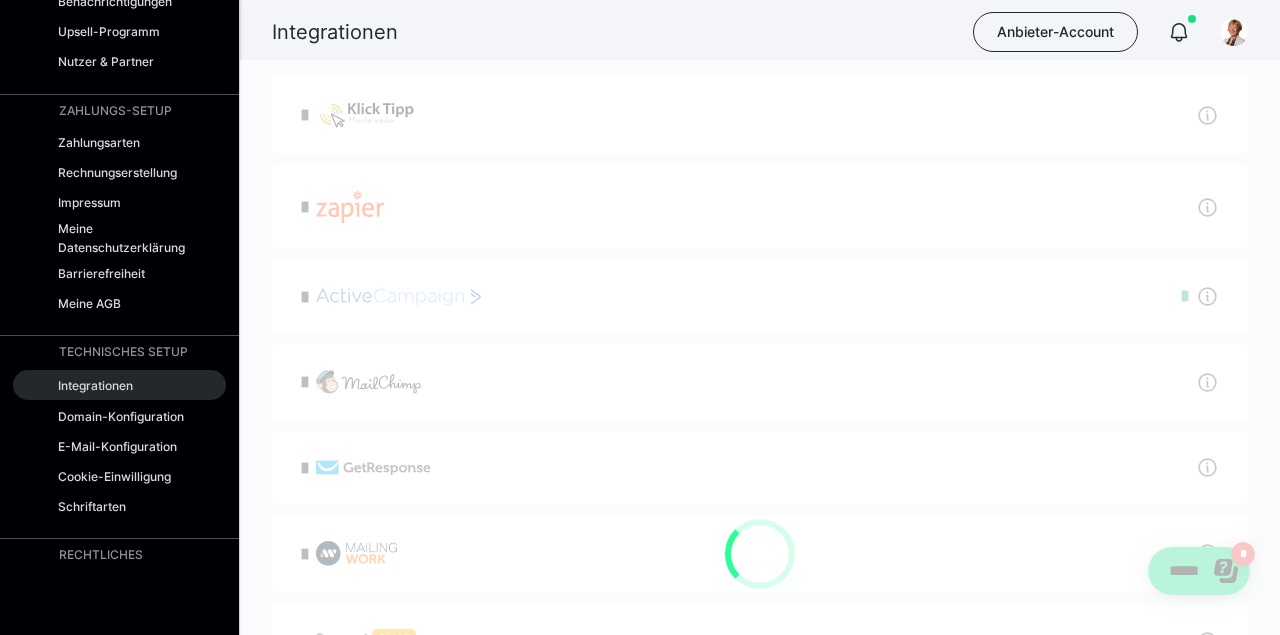 scroll, scrollTop: 178, scrollLeft: 0, axis: vertical 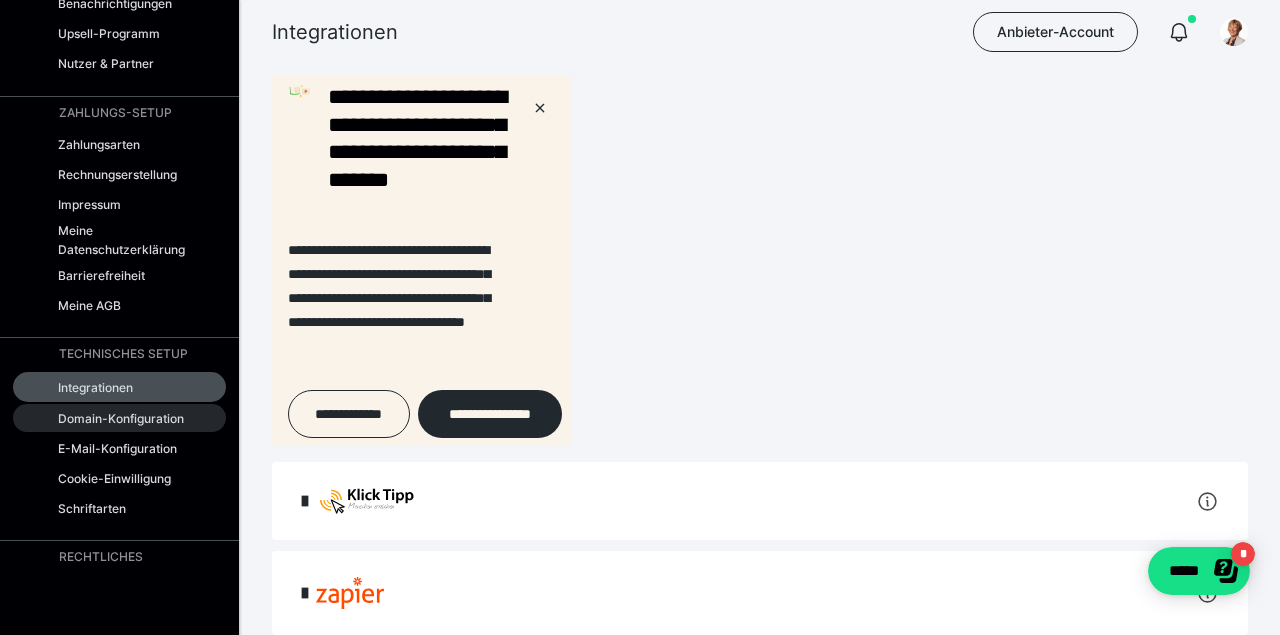 click on "Domain-Konfiguration" at bounding box center [121, 418] 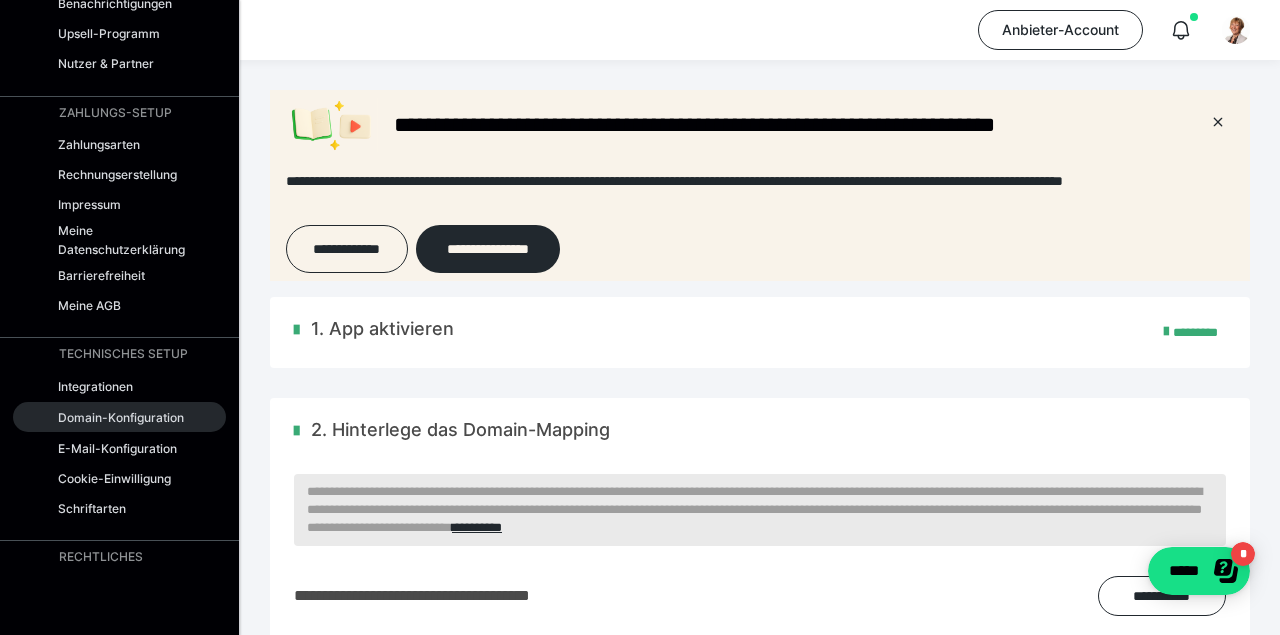 scroll, scrollTop: 0, scrollLeft: 0, axis: both 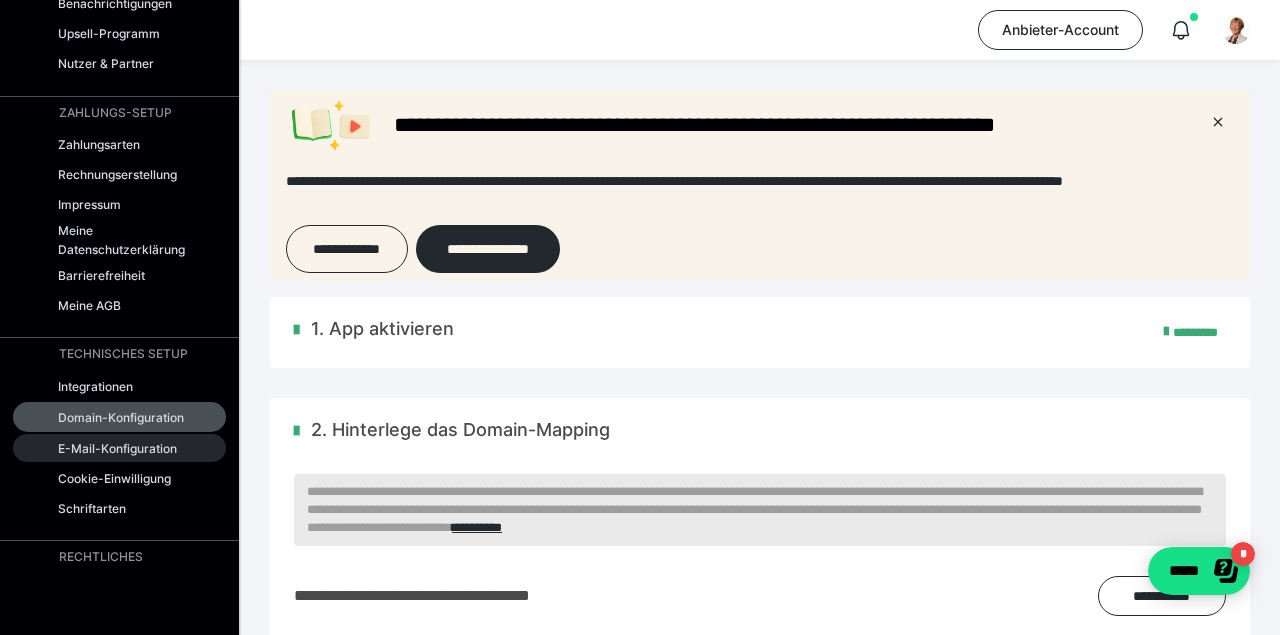 click on "E-Mail-Konfiguration" at bounding box center [117, 448] 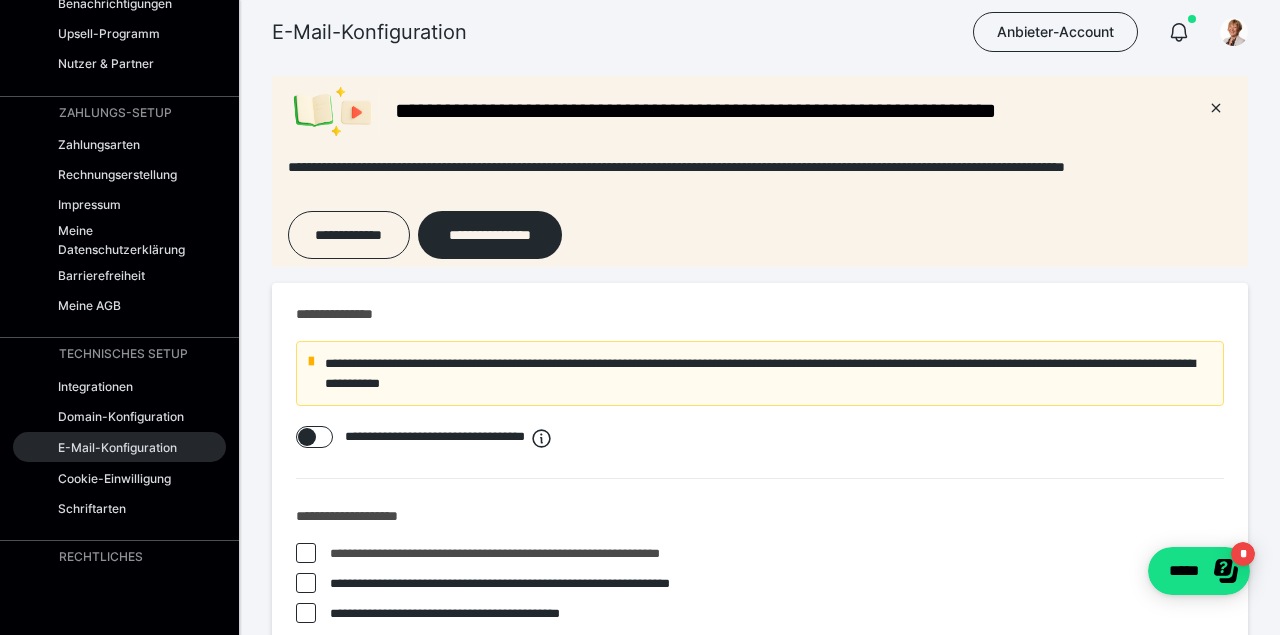 scroll, scrollTop: 0, scrollLeft: 0, axis: both 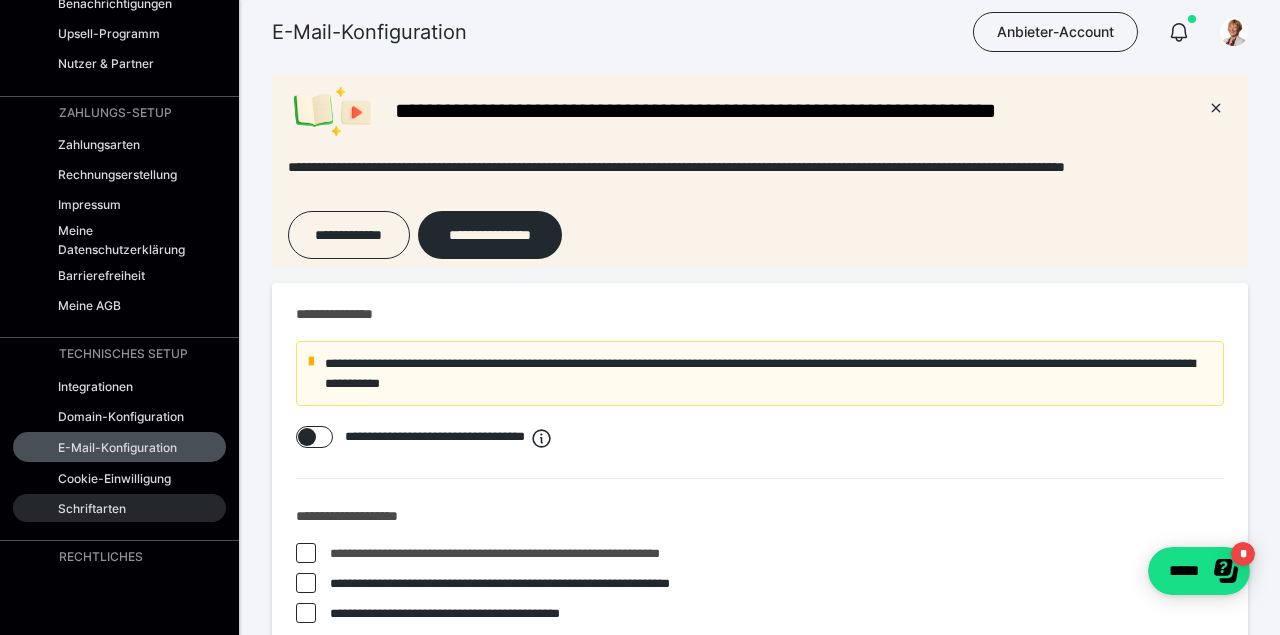 click on "Schriftarten" at bounding box center [92, 508] 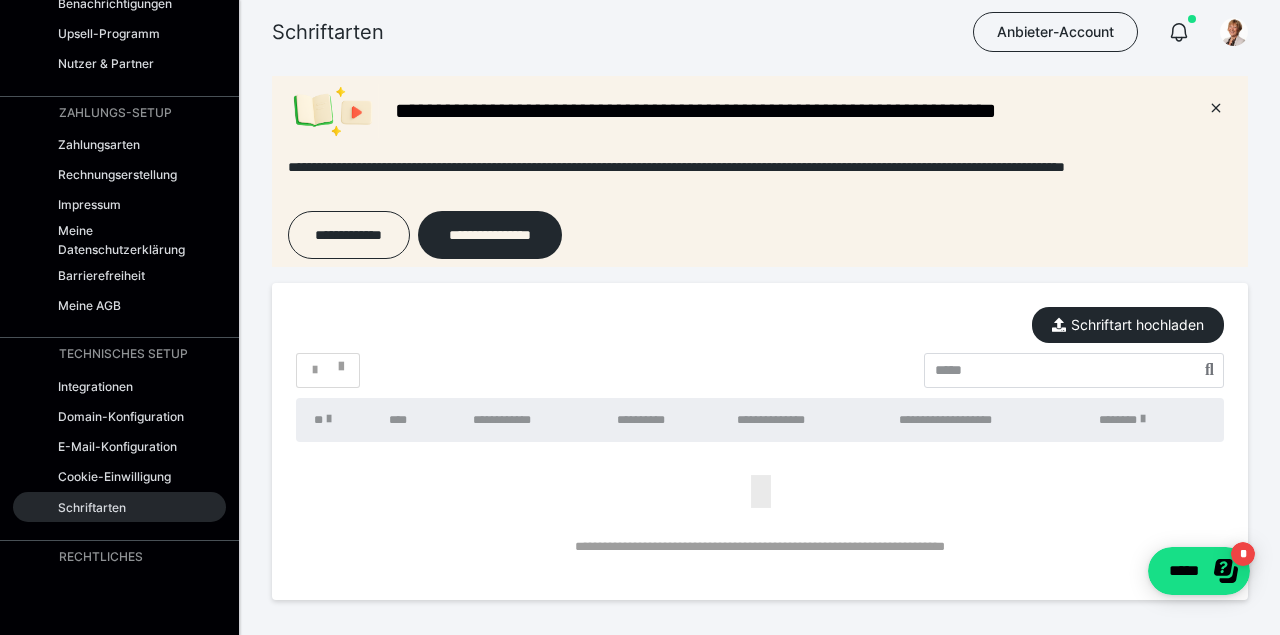 scroll, scrollTop: 0, scrollLeft: 0, axis: both 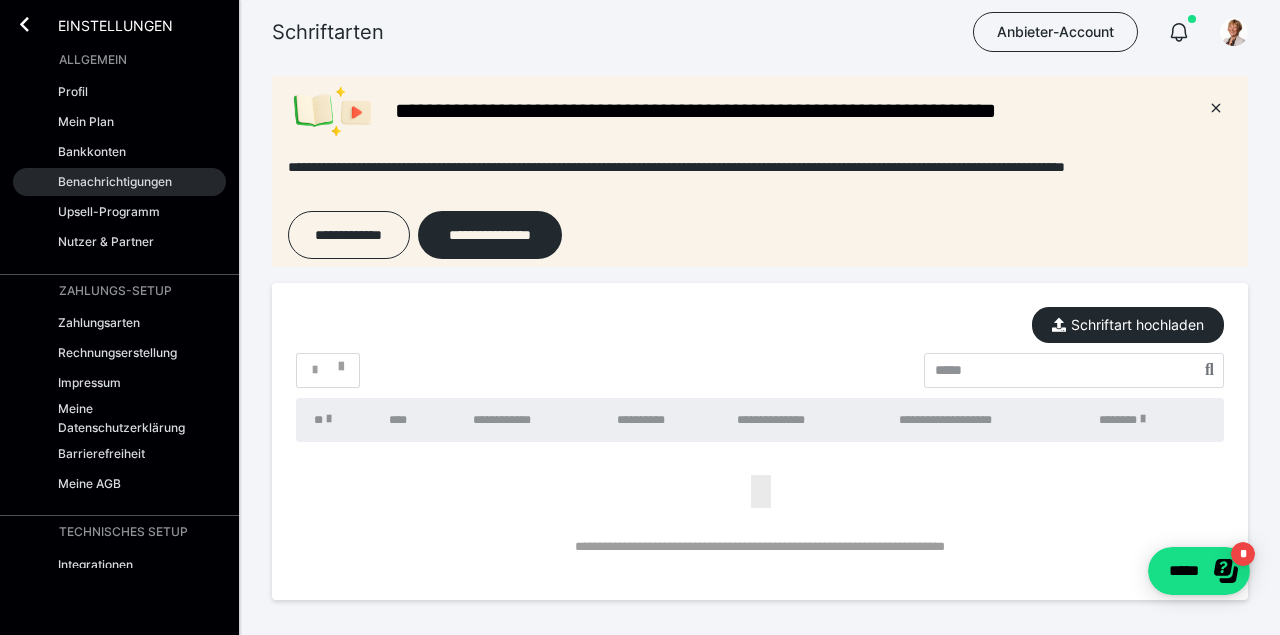 click on "Benachrichtigungen" at bounding box center [115, 181] 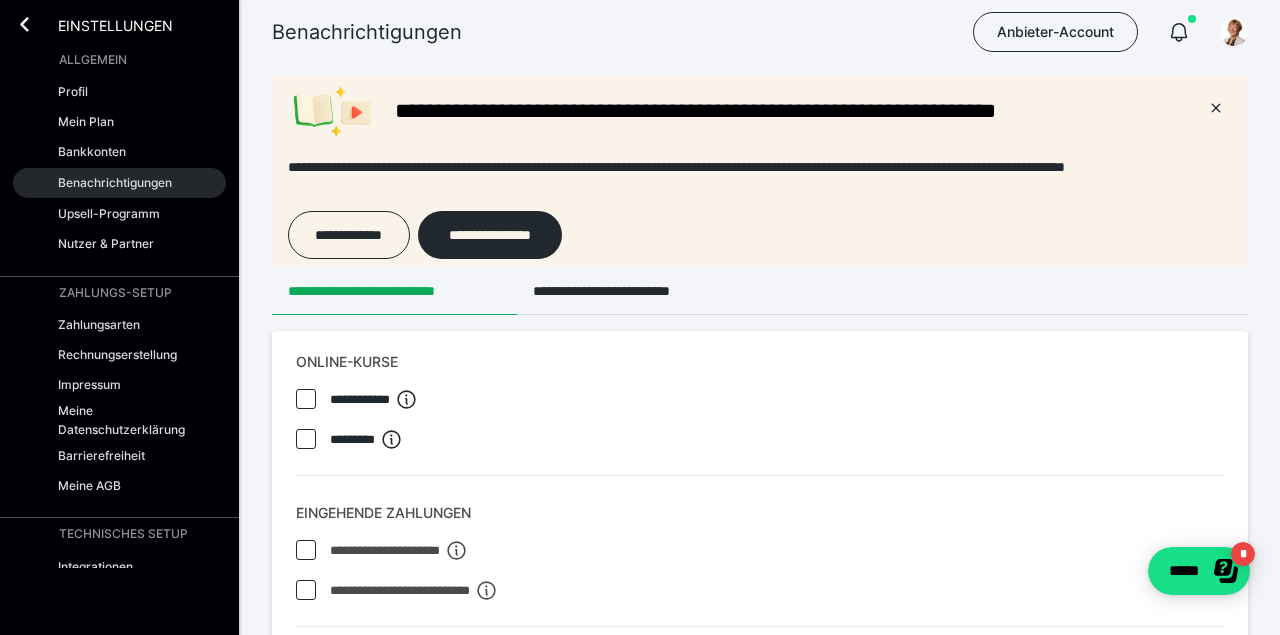 scroll, scrollTop: 0, scrollLeft: 0, axis: both 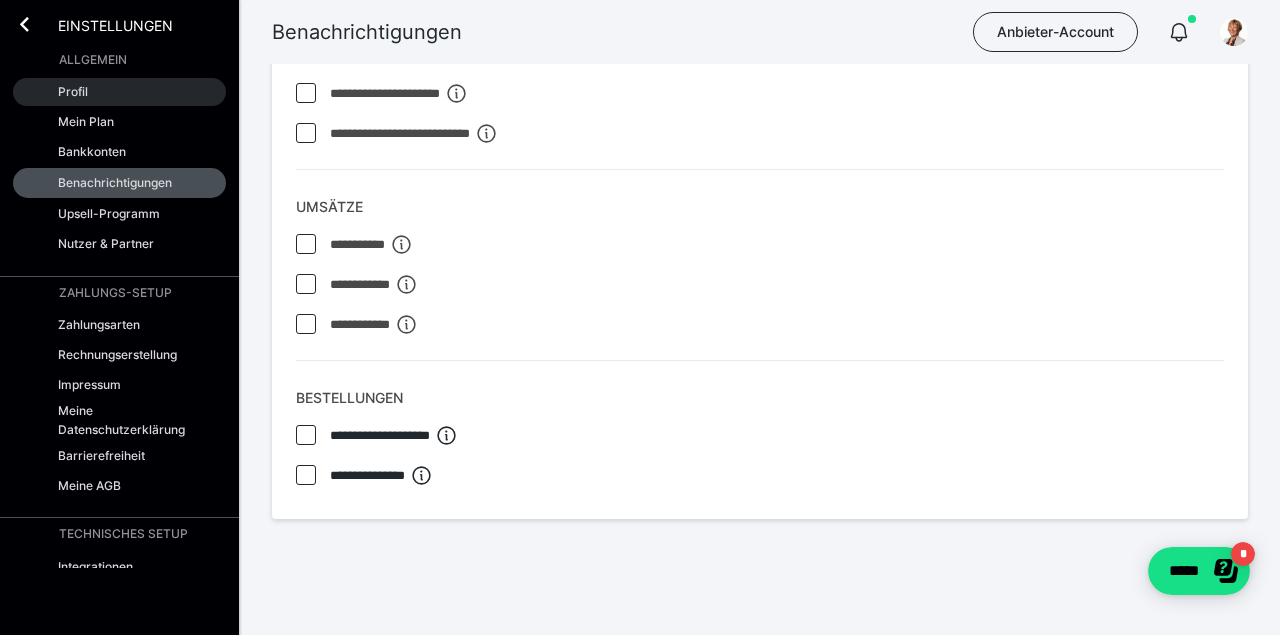 click on "Profil" at bounding box center [73, 91] 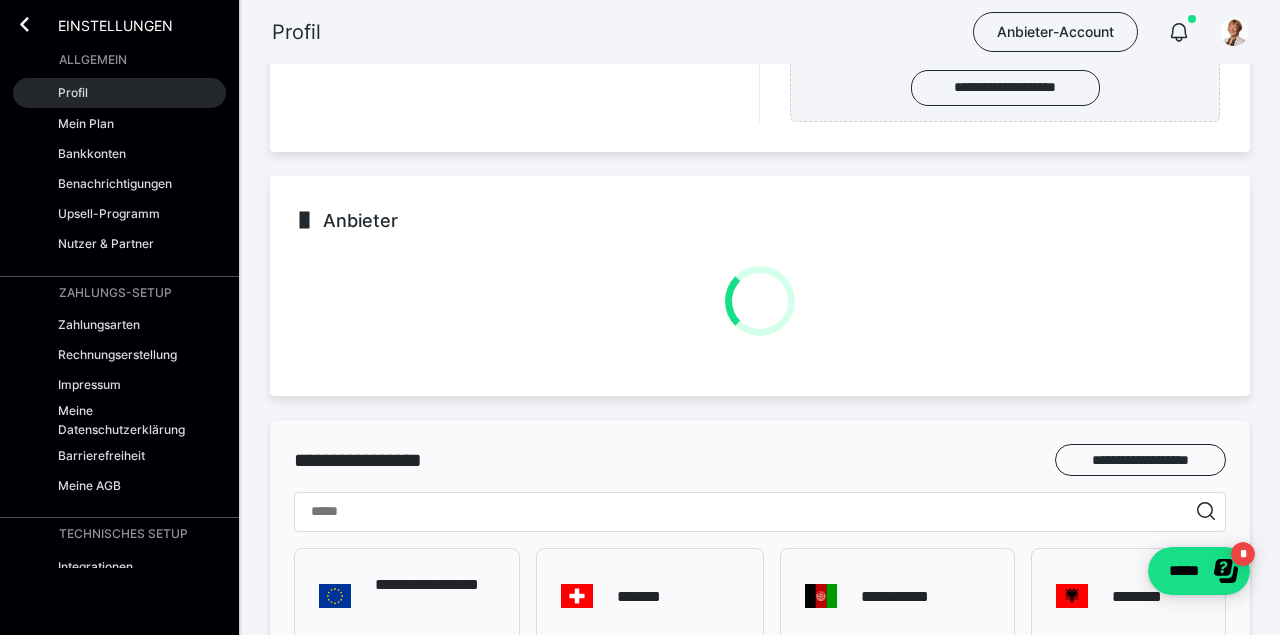 scroll, scrollTop: 557, scrollLeft: 0, axis: vertical 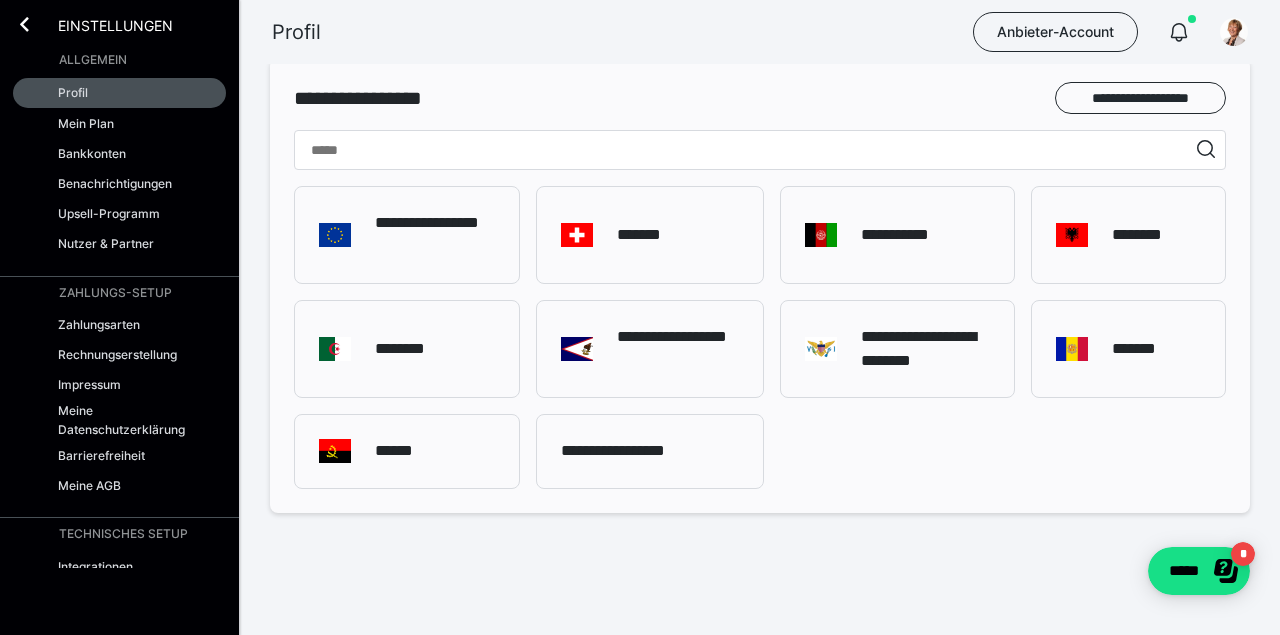 click on "Allgemein" at bounding box center [93, 60] 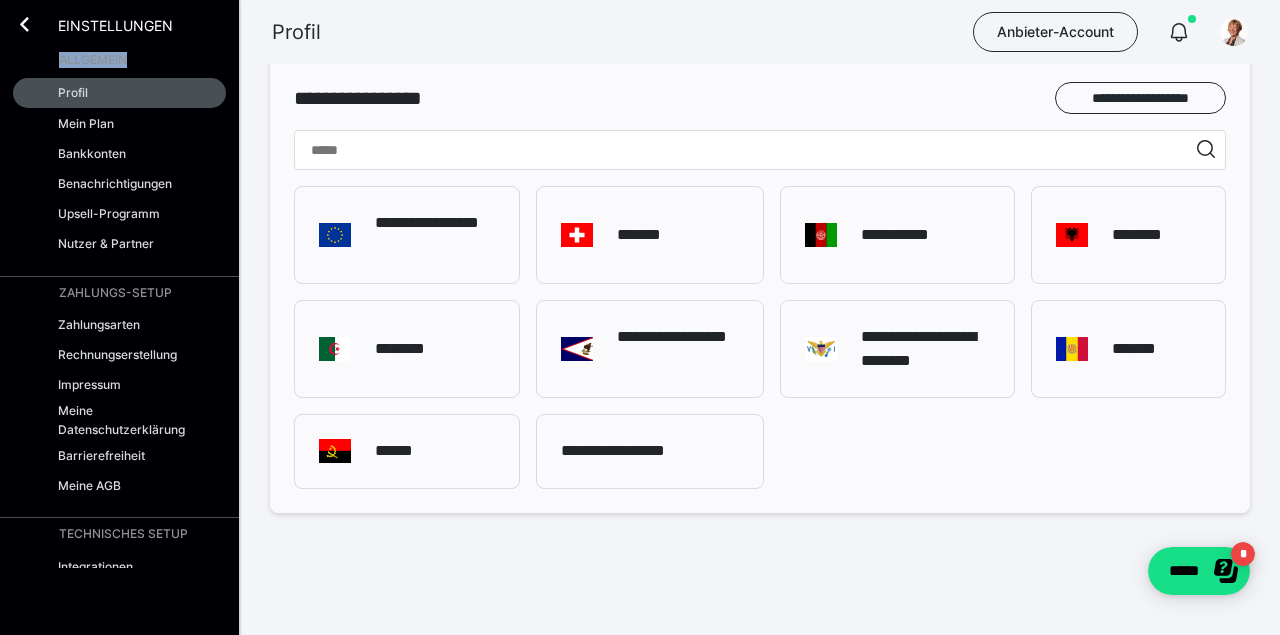 click on "Allgemein" at bounding box center (93, 60) 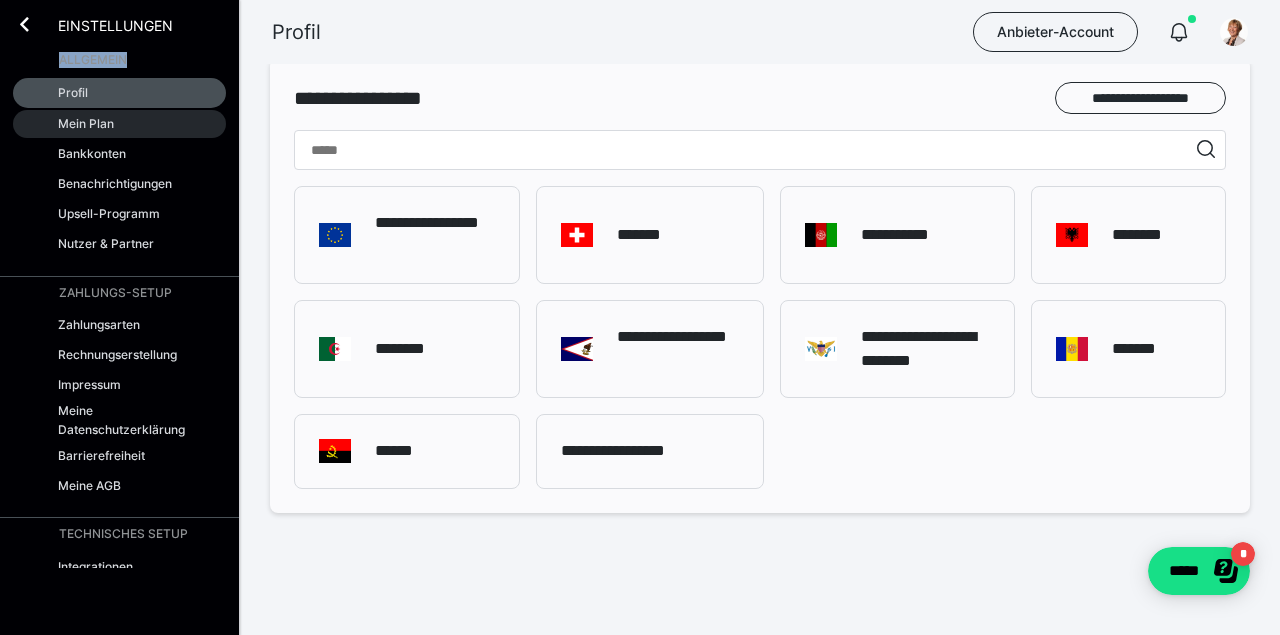 click on "Mein Plan" at bounding box center (86, 123) 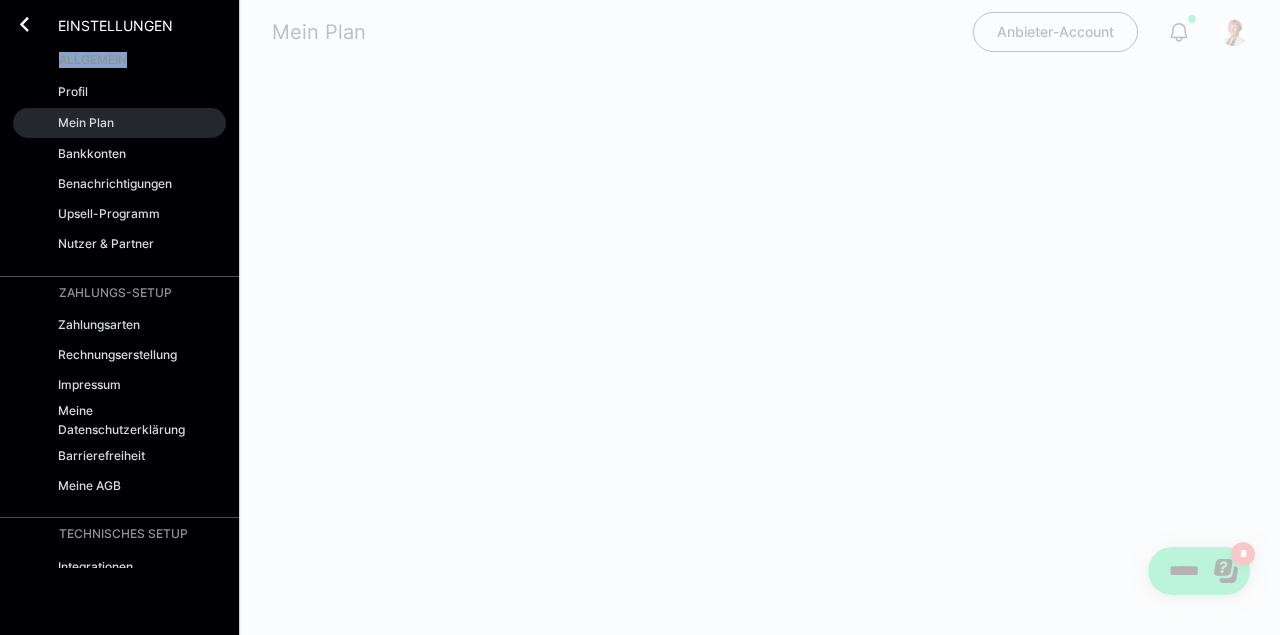 scroll, scrollTop: 0, scrollLeft: 0, axis: both 